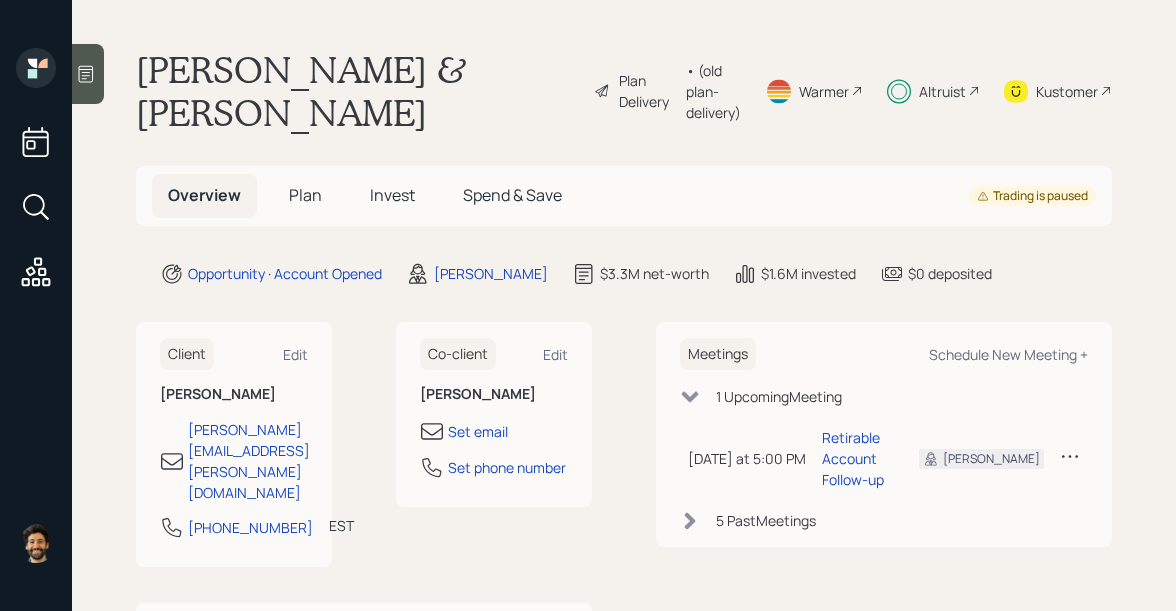 scroll, scrollTop: 0, scrollLeft: 0, axis: both 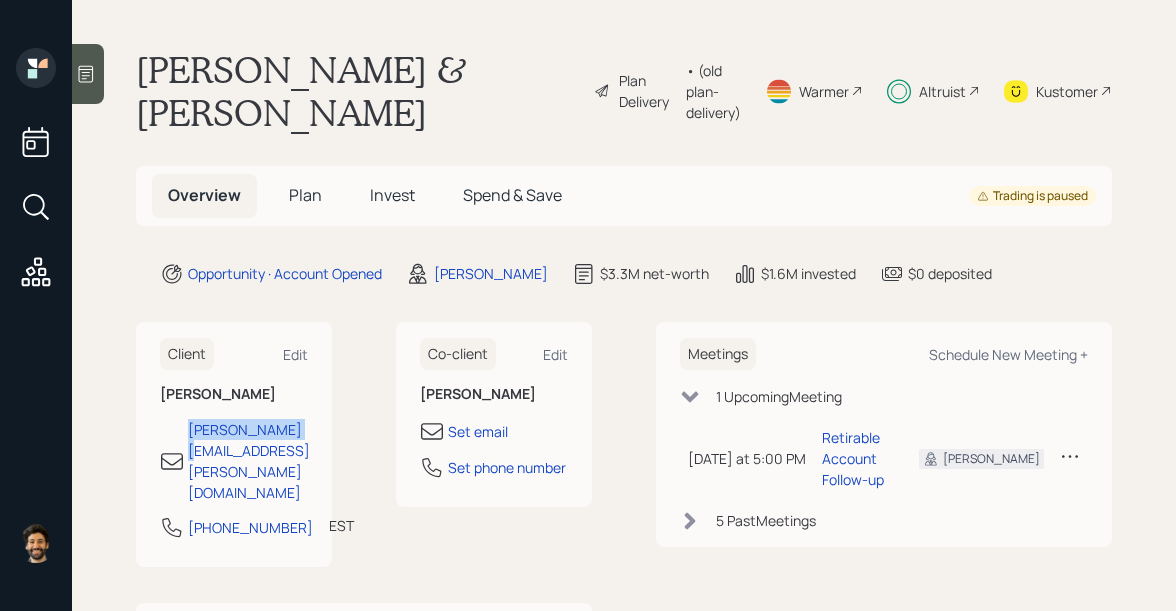 drag, startPoint x: 297, startPoint y: 436, endPoint x: 167, endPoint y: 437, distance: 130.00385 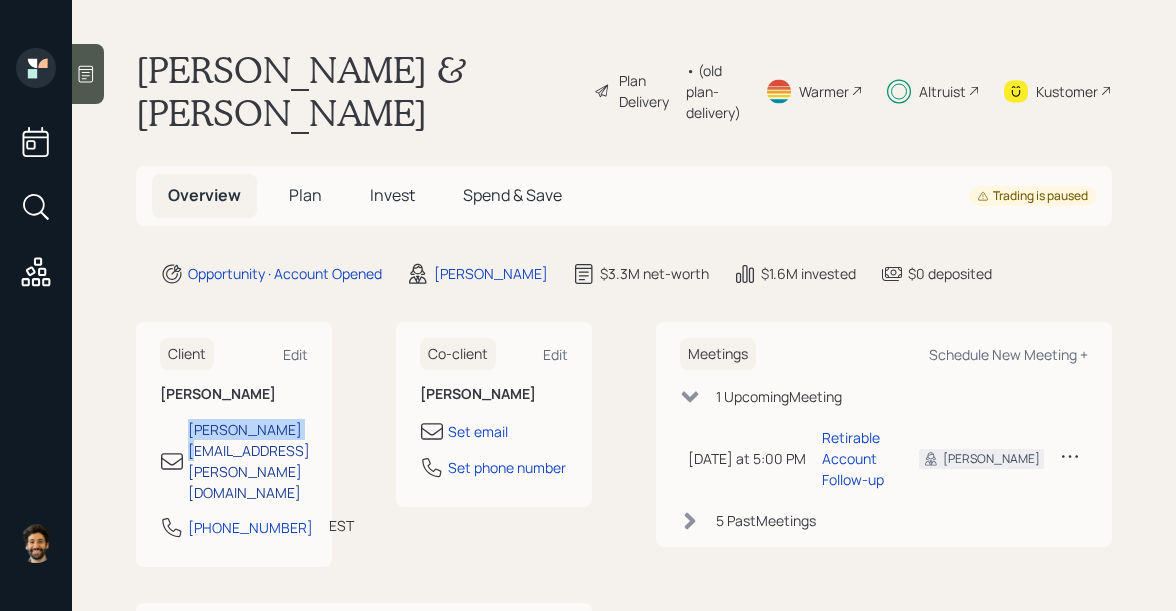 copy on "[PERSON_NAME][EMAIL_ADDRESS][PERSON_NAME][DOMAIN_NAME]" 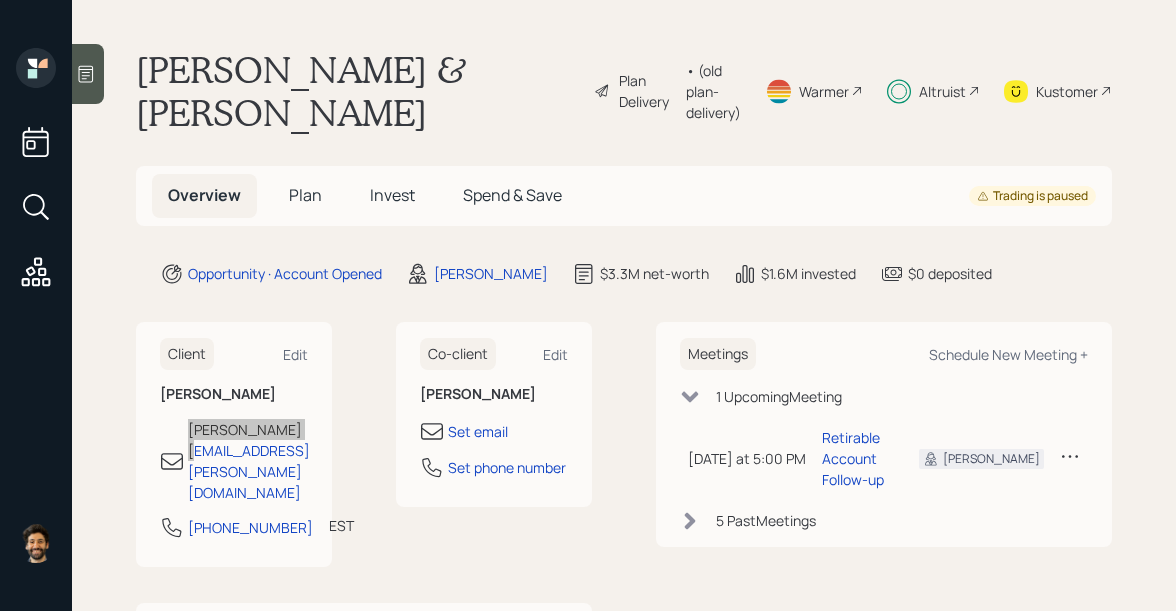 drag, startPoint x: 213, startPoint y: 429, endPoint x: 624, endPoint y: 4, distance: 591.2242 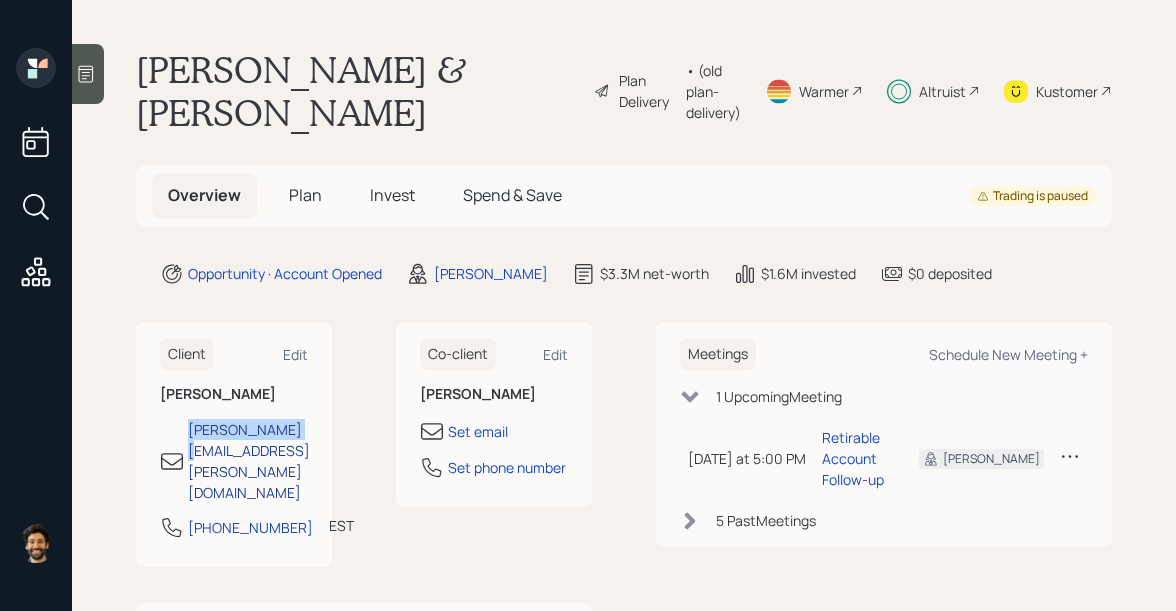 copy on "[PERSON_NAME][EMAIL_ADDRESS][PERSON_NAME][DOMAIN_NAME]" 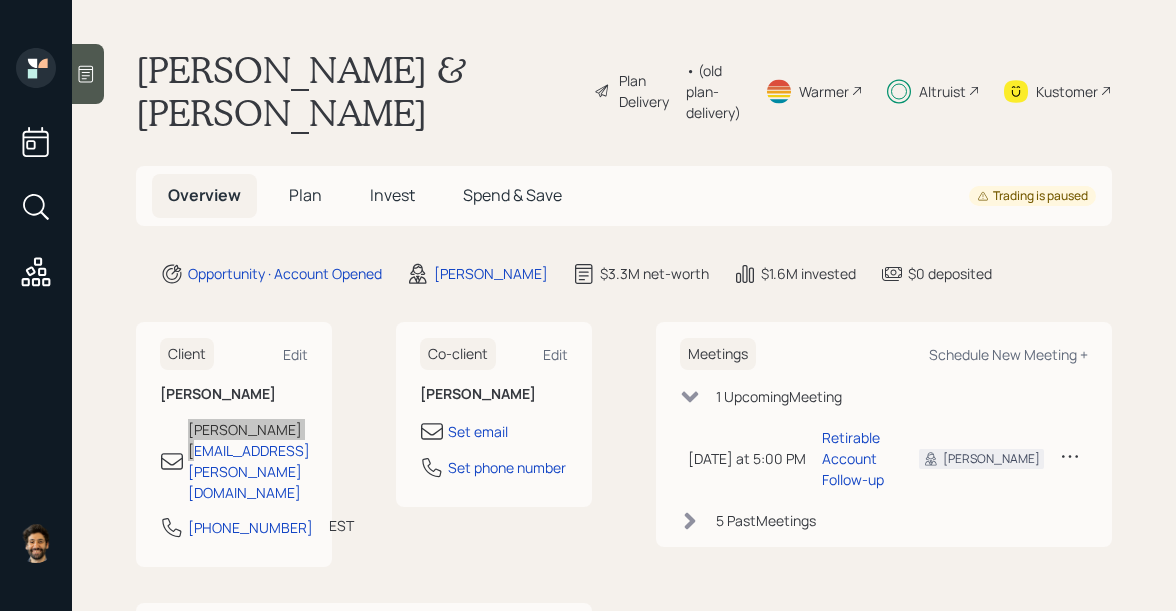 drag, startPoint x: 249, startPoint y: 427, endPoint x: 551, endPoint y: 29, distance: 499.60785 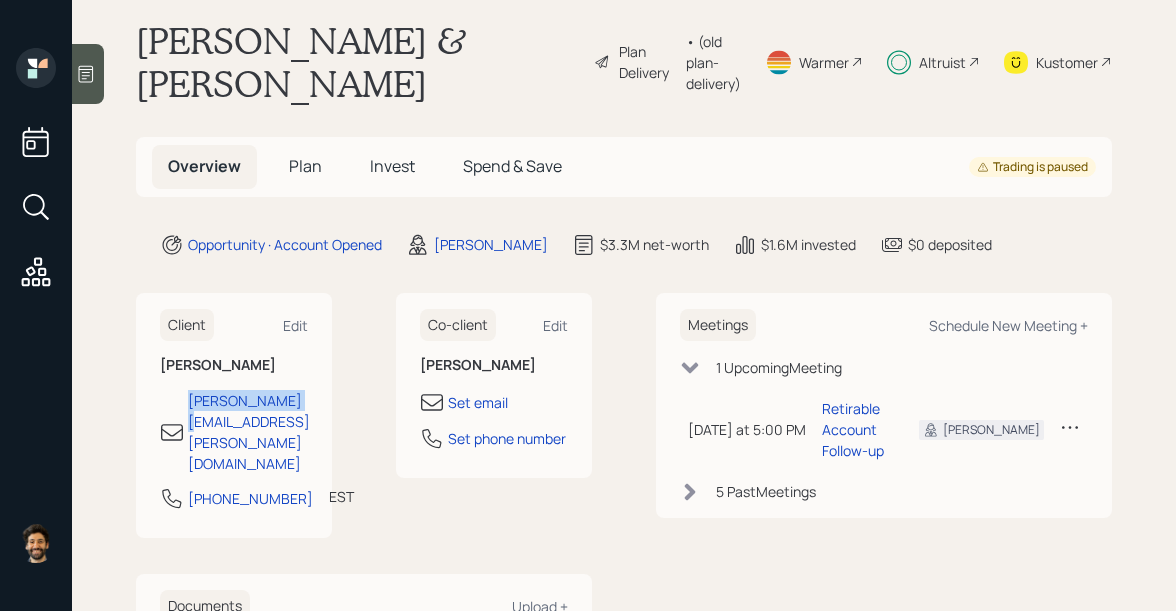 scroll, scrollTop: 226, scrollLeft: 0, axis: vertical 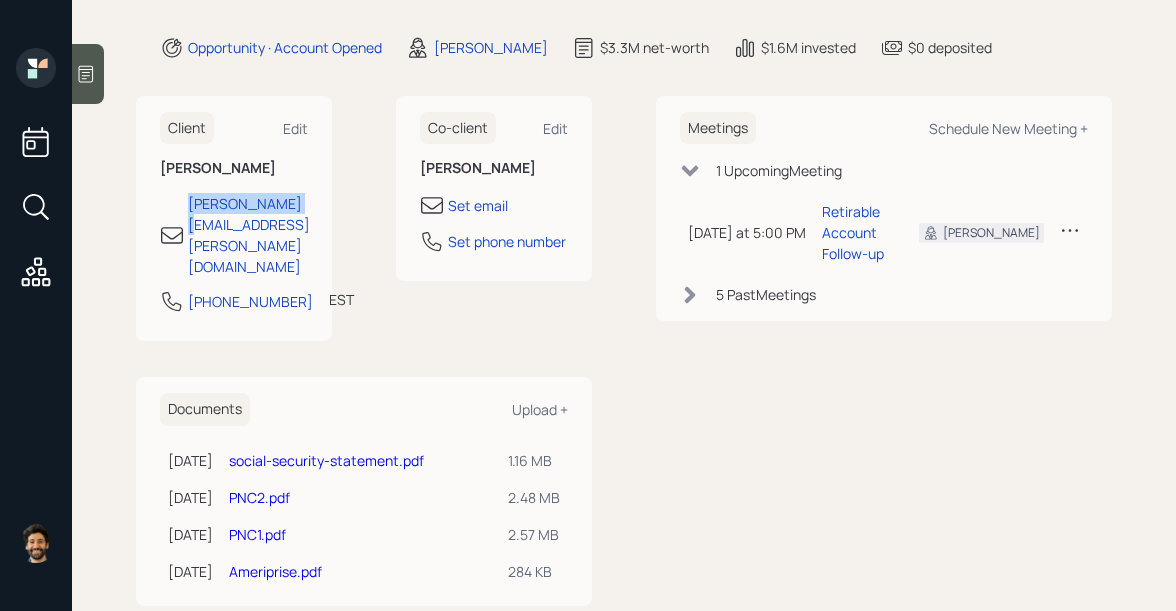 click on "Ameriprise.pdf" at bounding box center (275, 571) 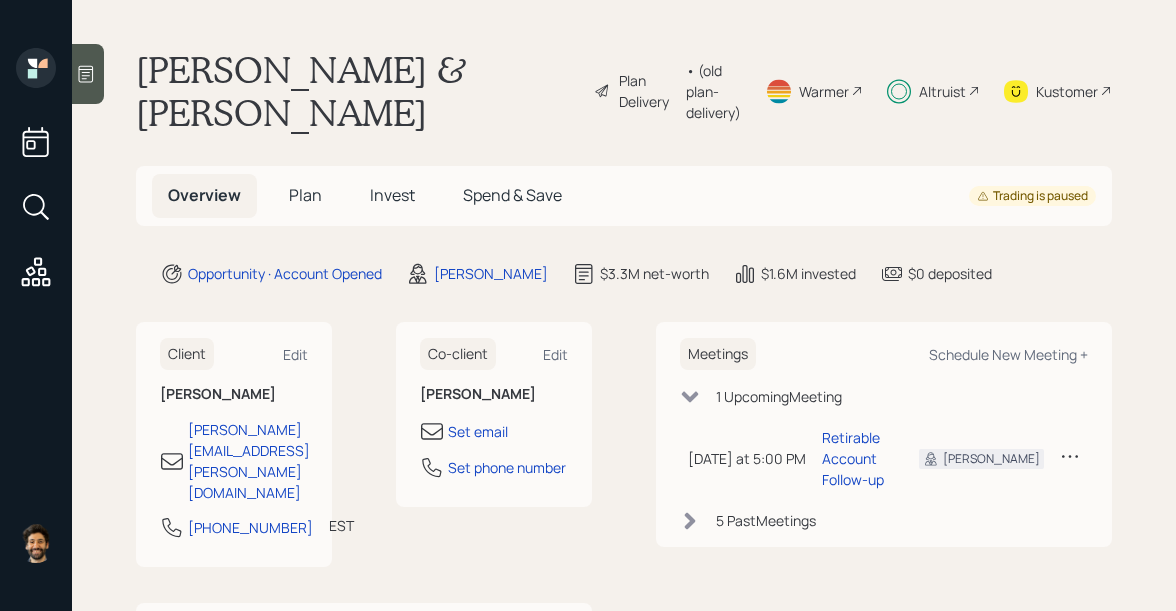 scroll, scrollTop: 0, scrollLeft: 0, axis: both 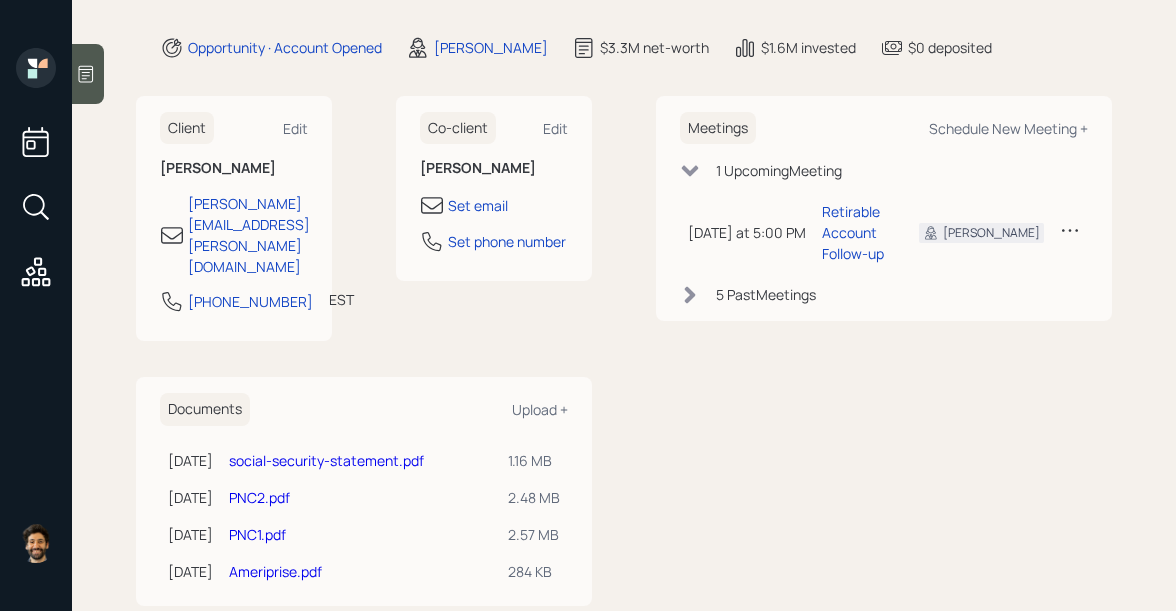 click on "Ameriprise.pdf" at bounding box center [275, 571] 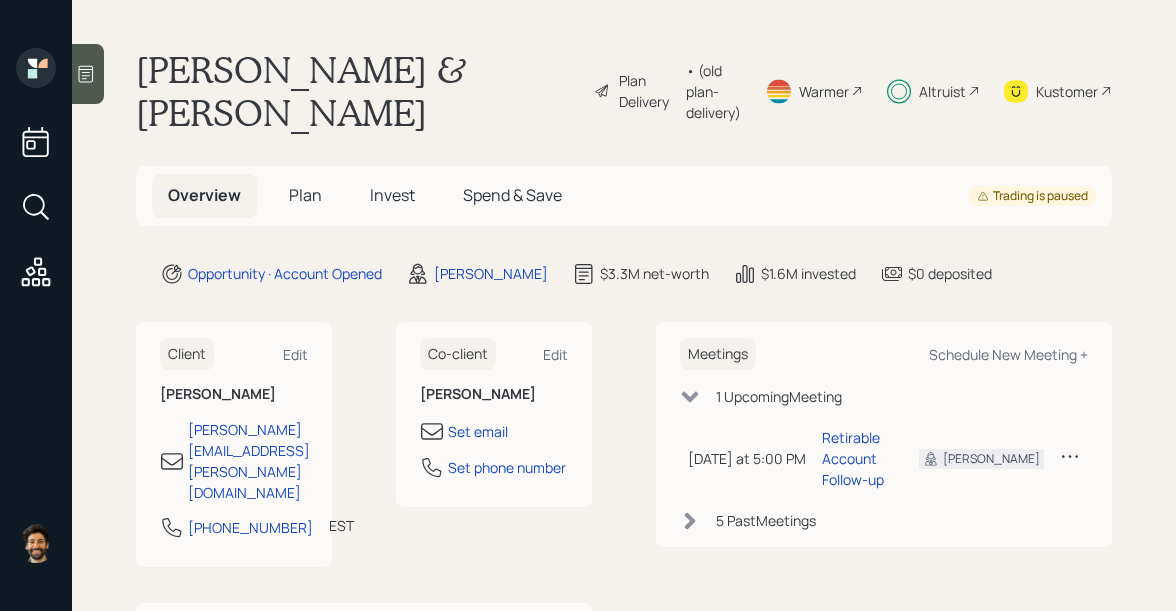 scroll, scrollTop: 0, scrollLeft: 0, axis: both 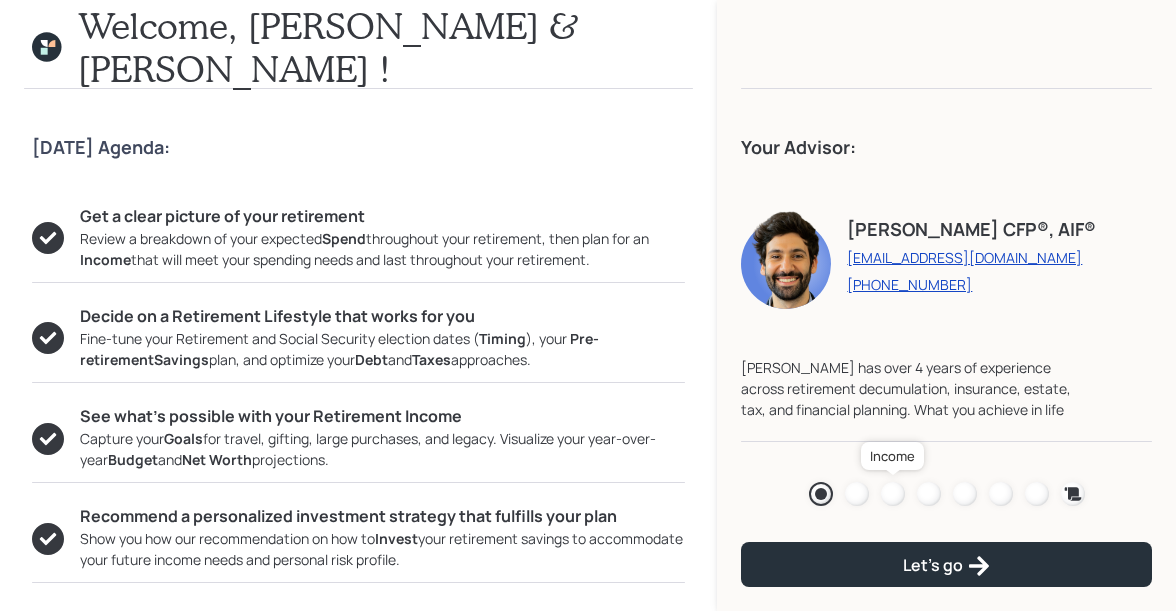 click at bounding box center (893, 494) 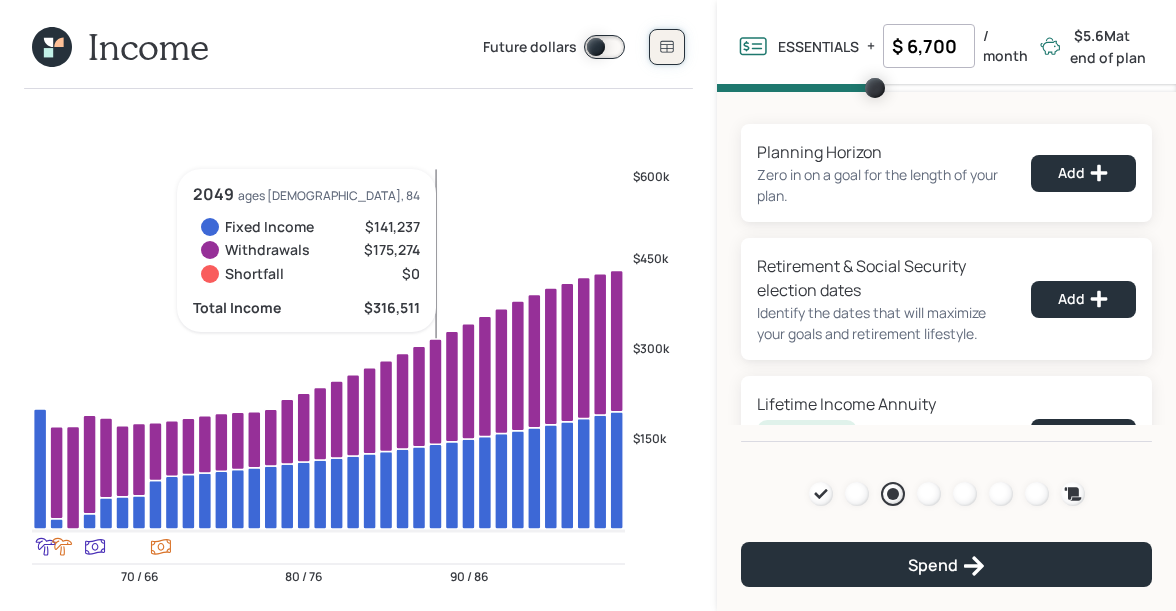 click at bounding box center (667, 47) 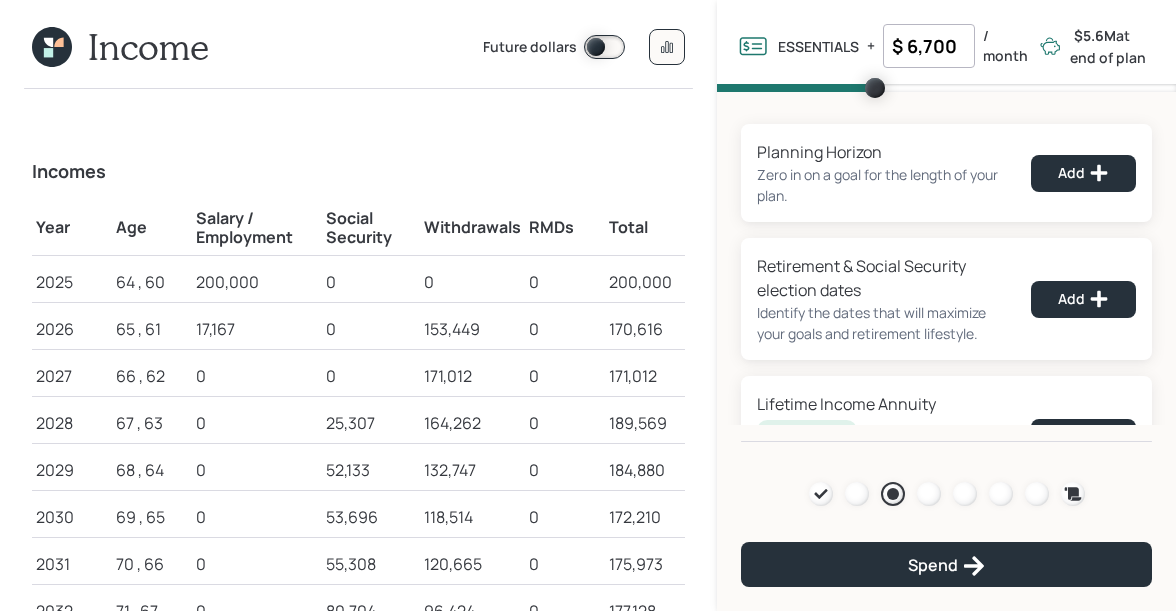 scroll, scrollTop: 2, scrollLeft: 0, axis: vertical 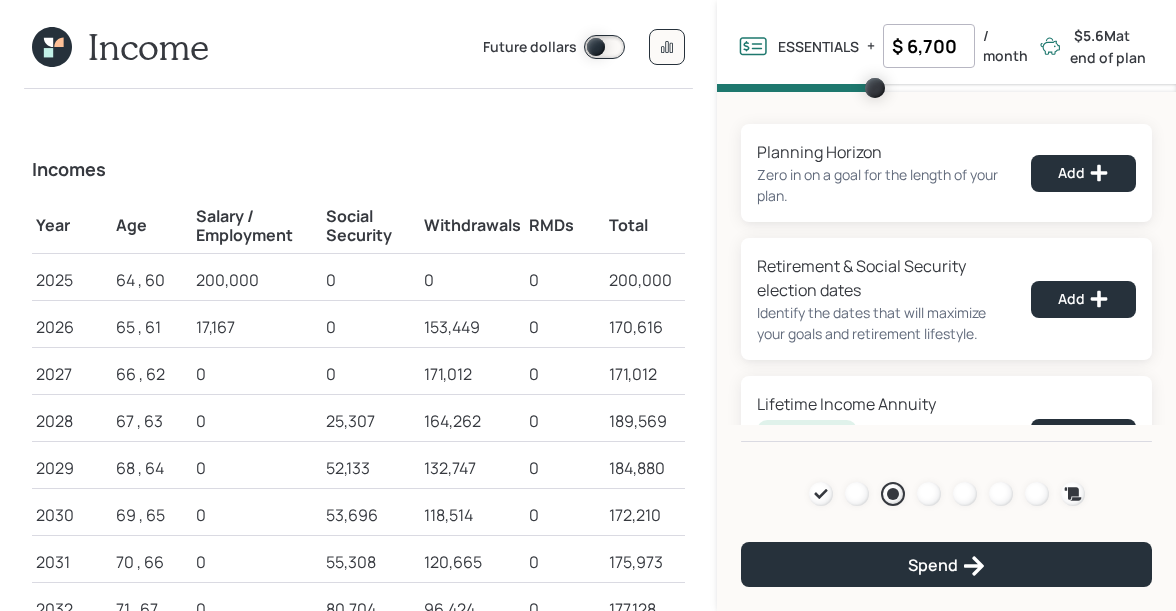 click 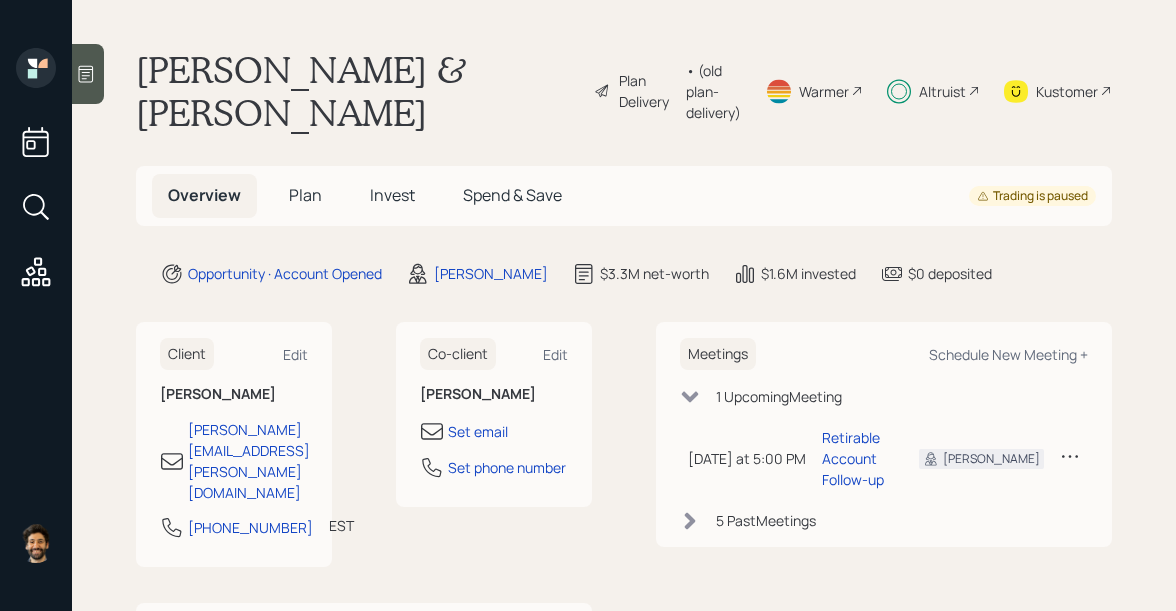 click on "Plan" at bounding box center [305, 195] 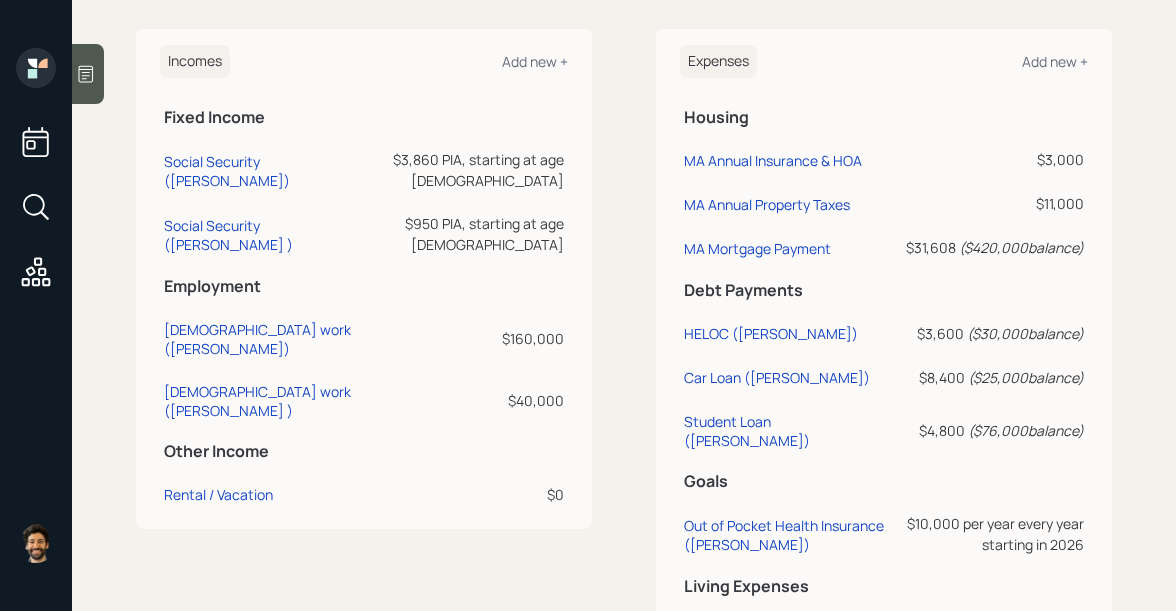 scroll, scrollTop: 1327, scrollLeft: 0, axis: vertical 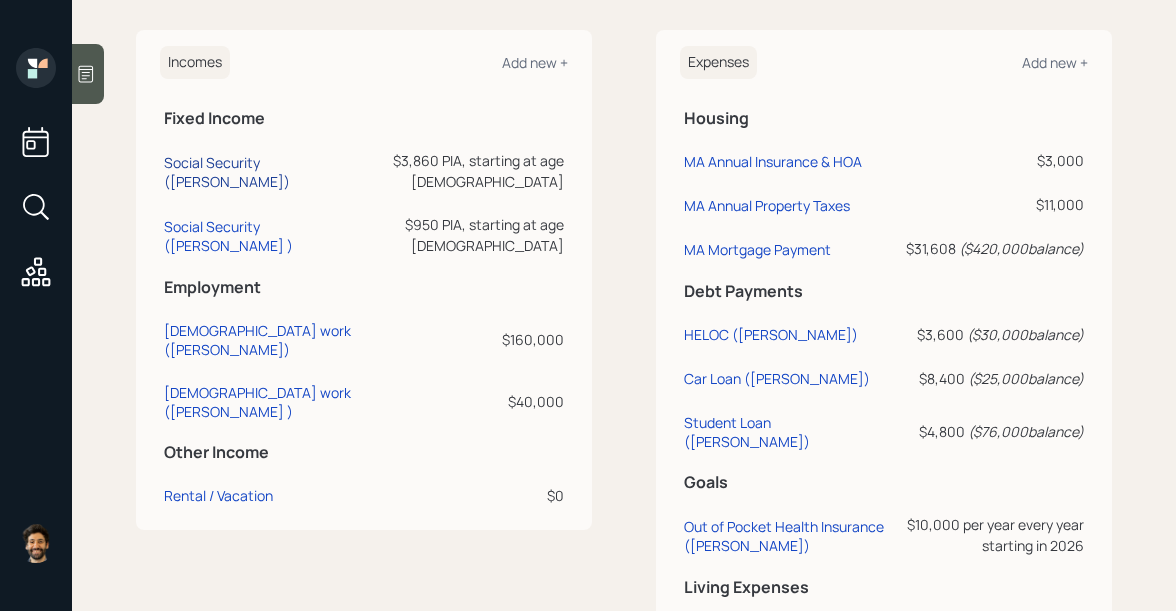 click on "Social Security   (Ted)" at bounding box center [261, 172] 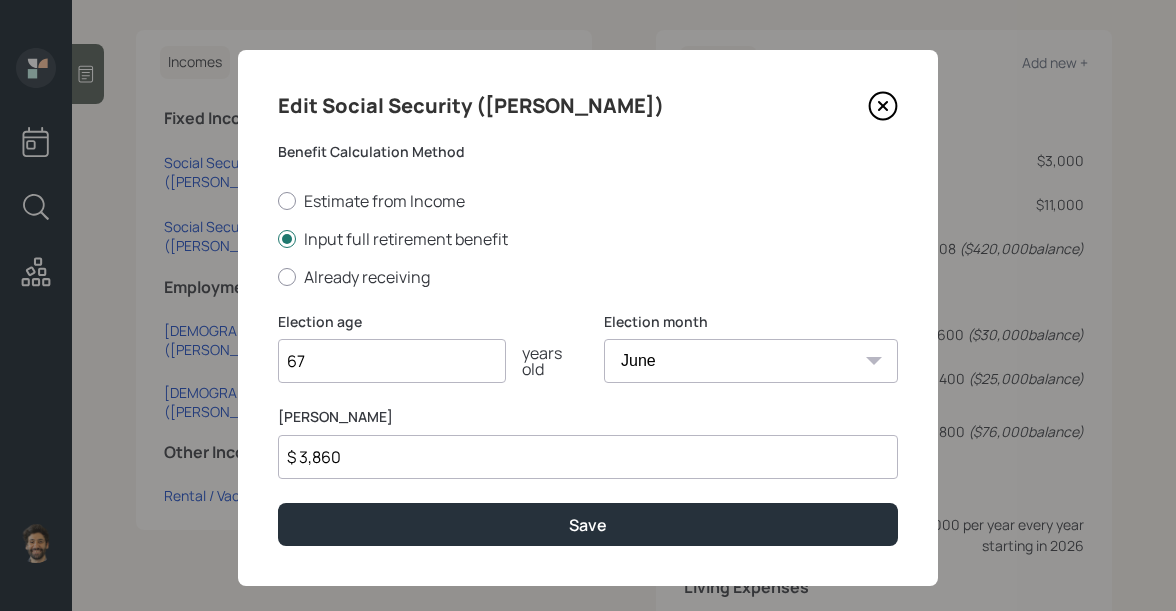 click on "67" at bounding box center [392, 361] 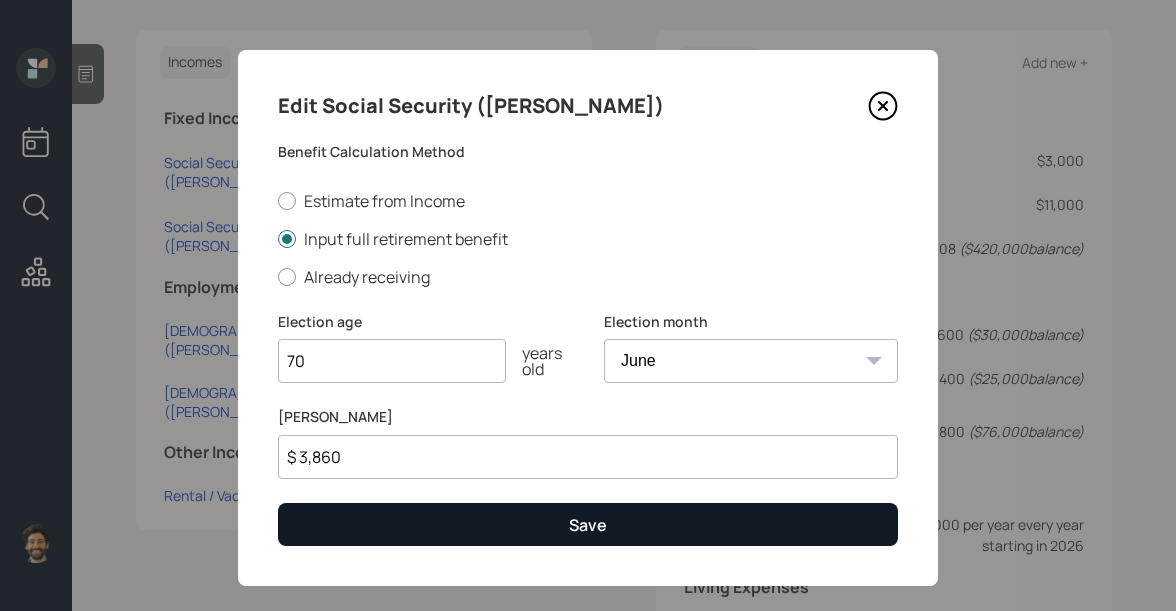 type on "70" 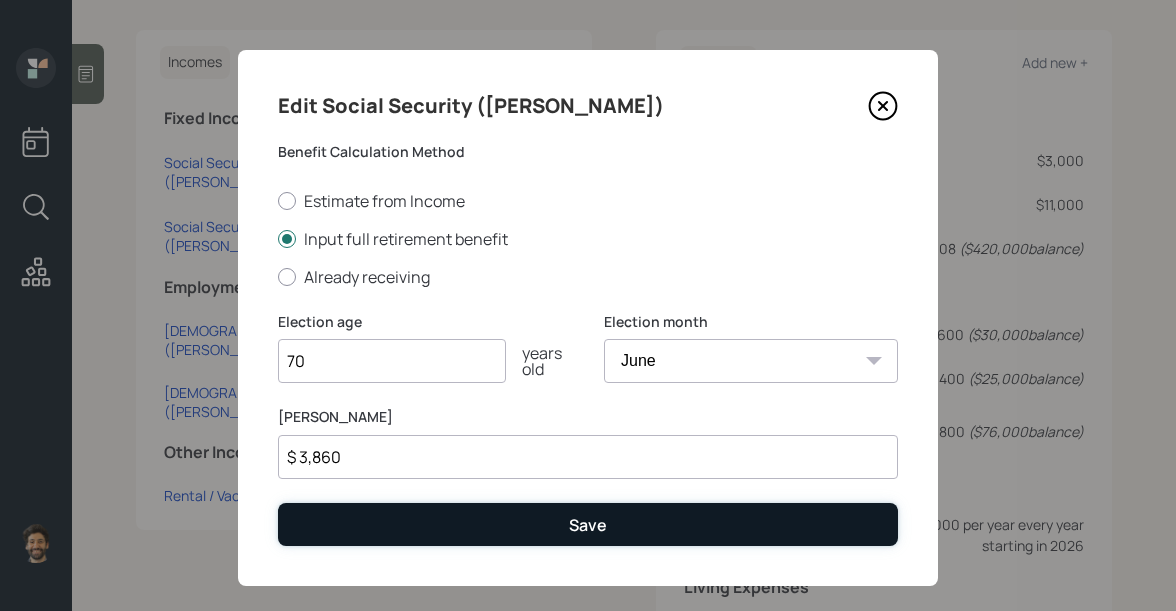 click on "Save" at bounding box center [588, 524] 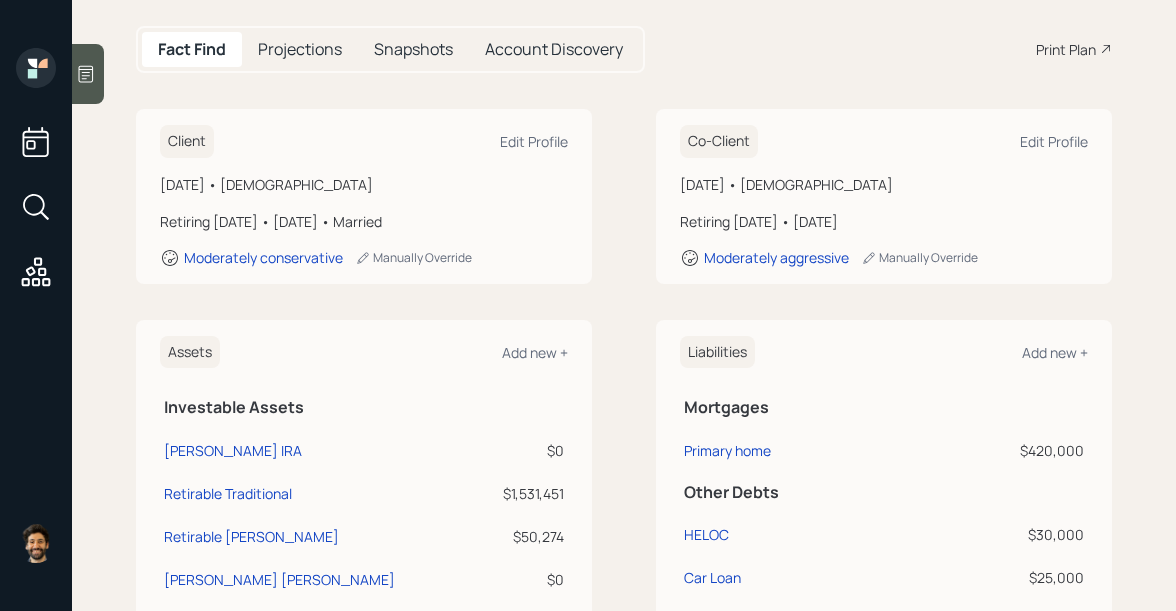 scroll, scrollTop: 0, scrollLeft: 0, axis: both 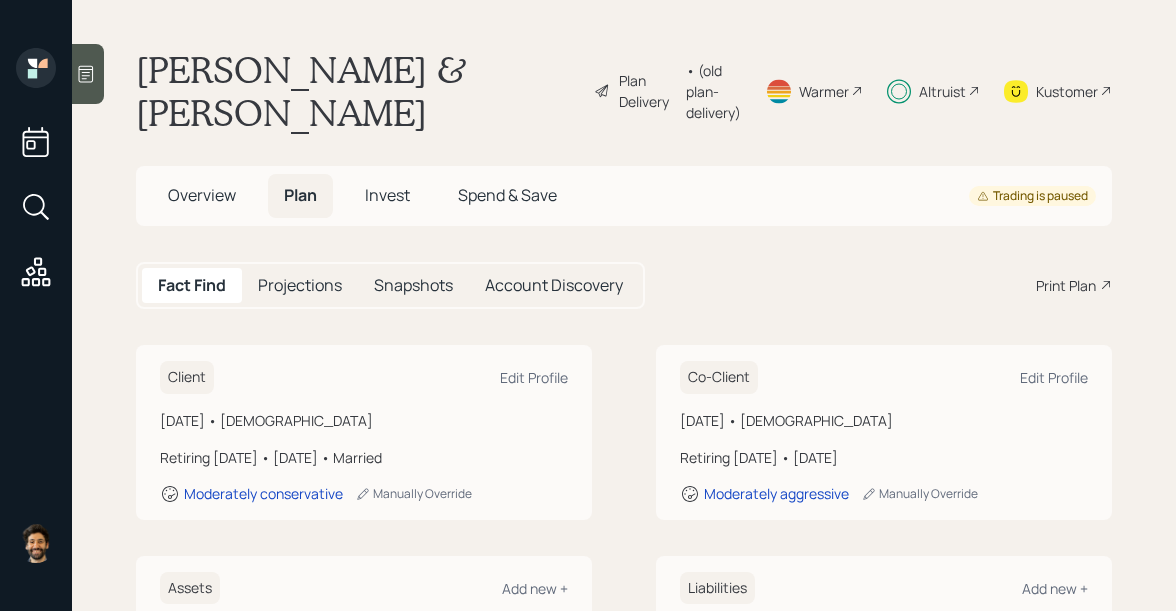 click on "• (old plan-delivery)" at bounding box center (713, 91) 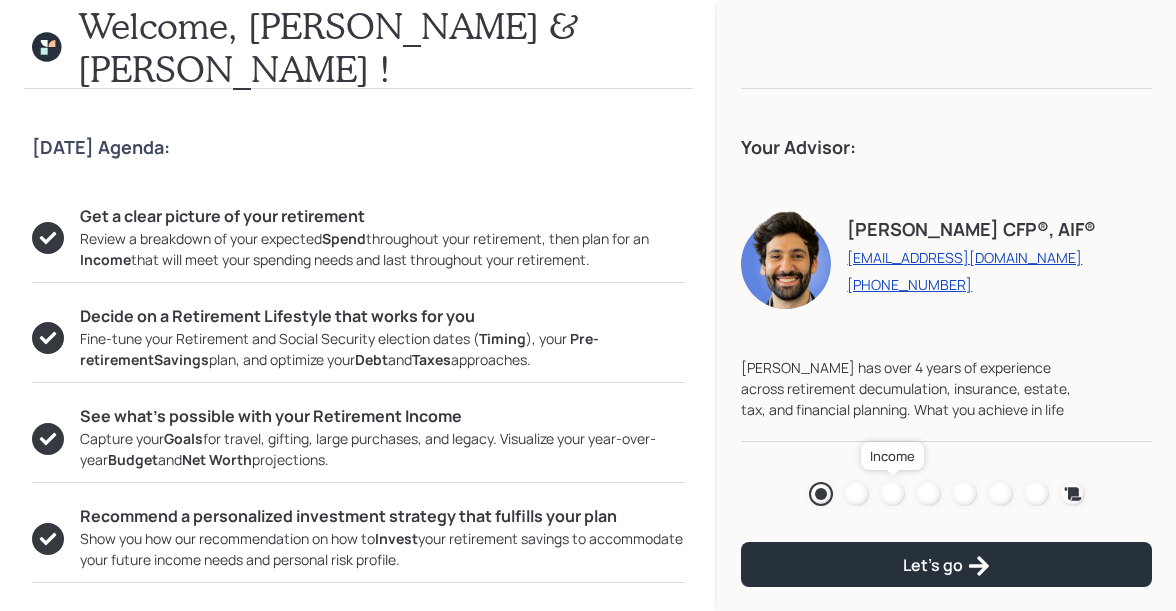 click at bounding box center (893, 494) 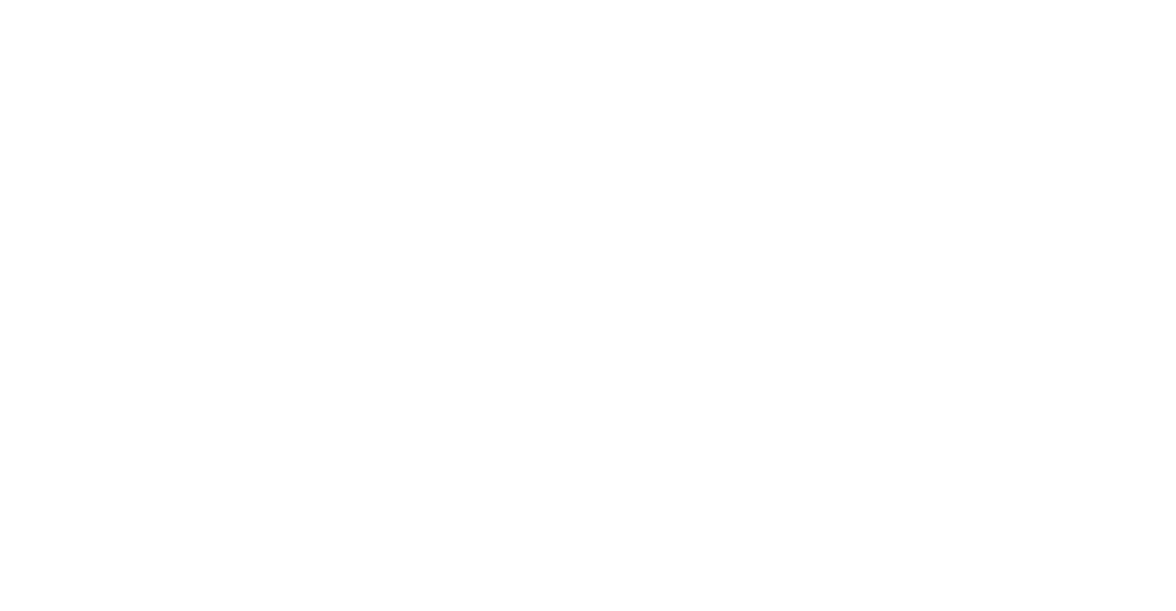 scroll, scrollTop: 0, scrollLeft: 0, axis: both 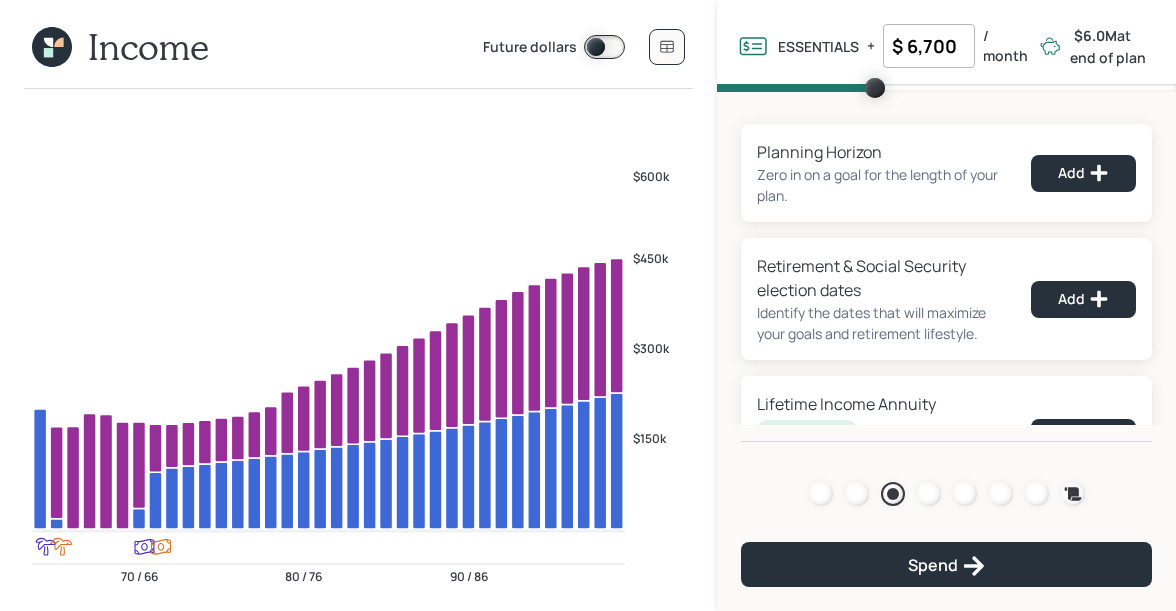 click 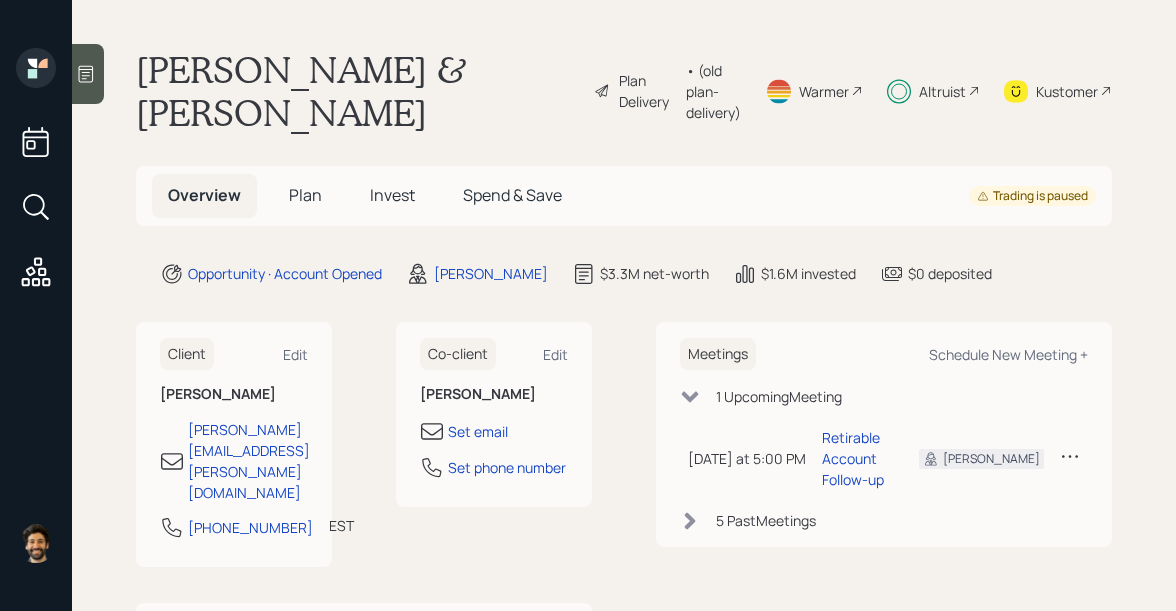 click on "Plan" at bounding box center [305, 195] 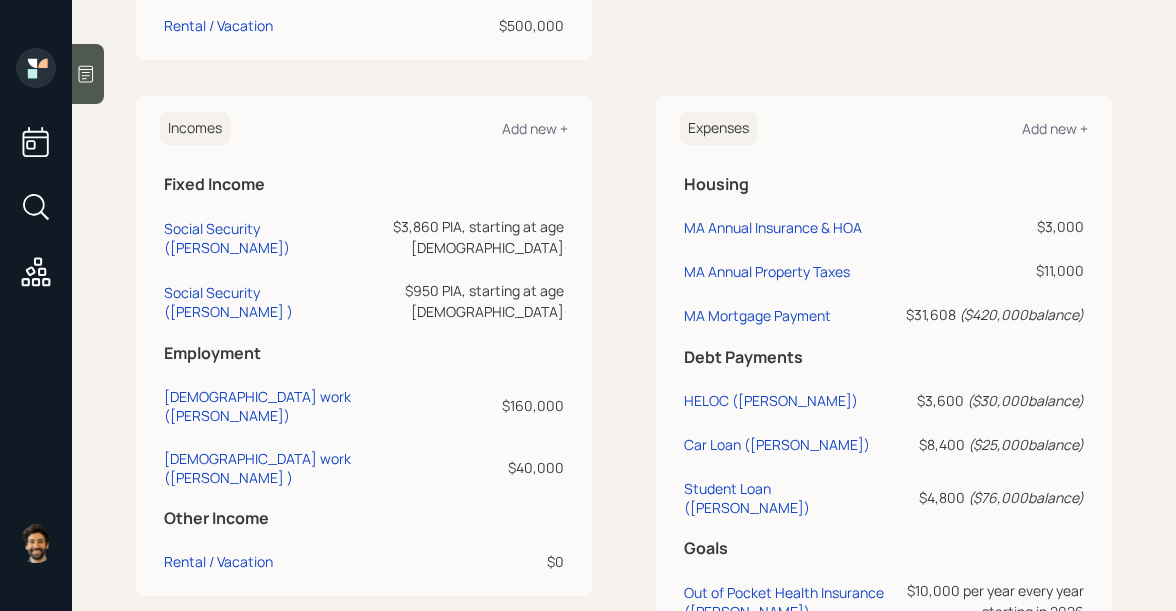 scroll, scrollTop: 1234, scrollLeft: 0, axis: vertical 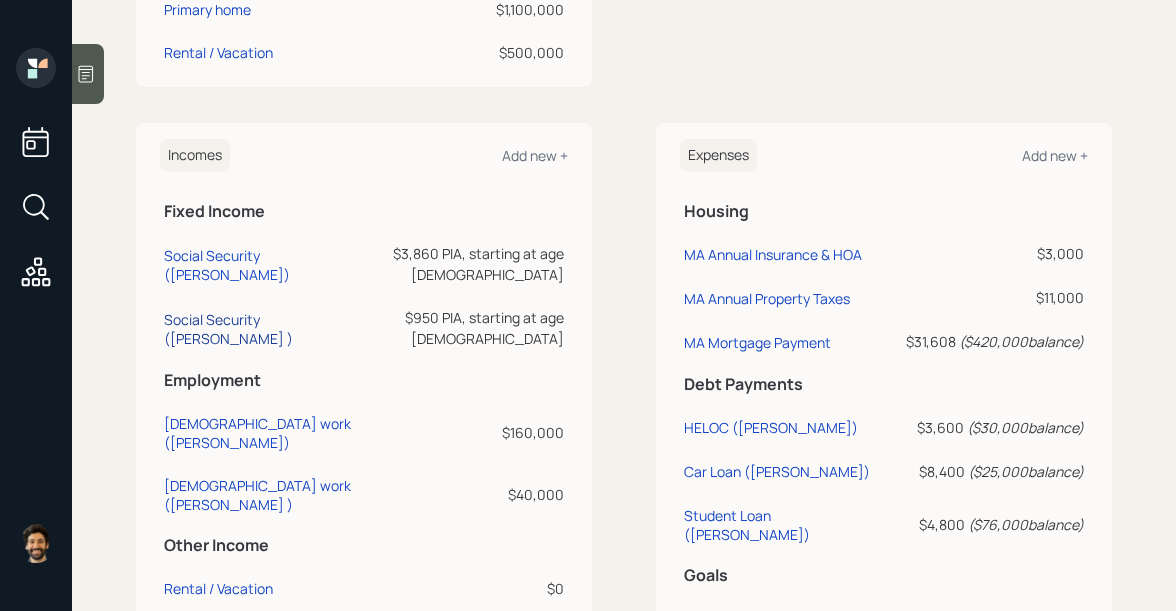 click on "Social Security   (Elizabeth )" at bounding box center (261, 329) 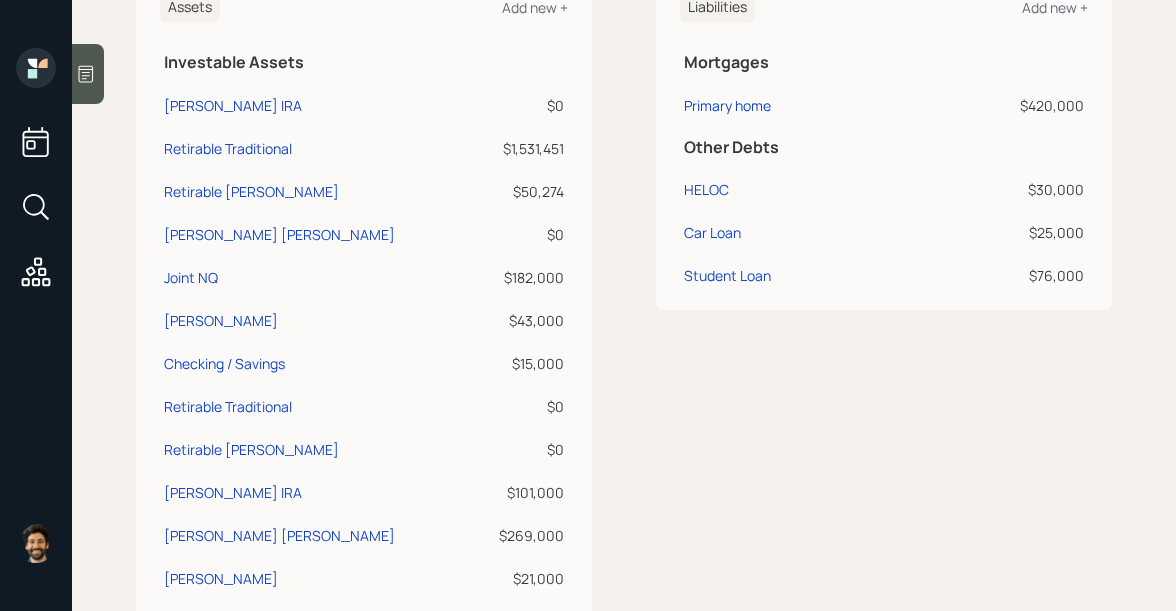 scroll, scrollTop: 0, scrollLeft: 0, axis: both 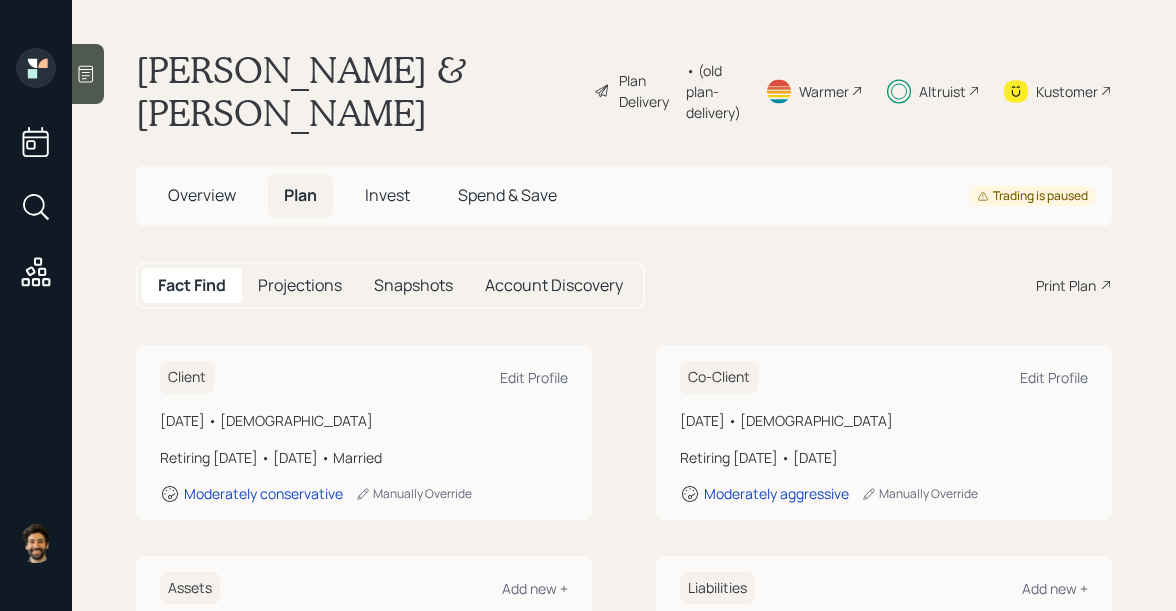 click on "• (old plan-delivery)" at bounding box center [713, 91] 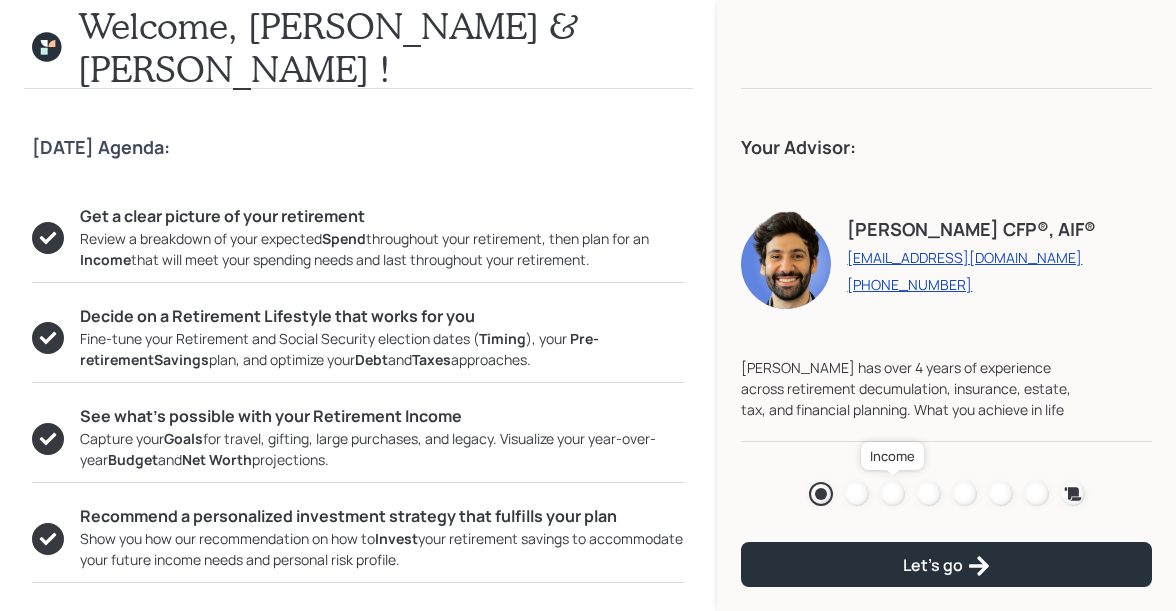 click at bounding box center (893, 494) 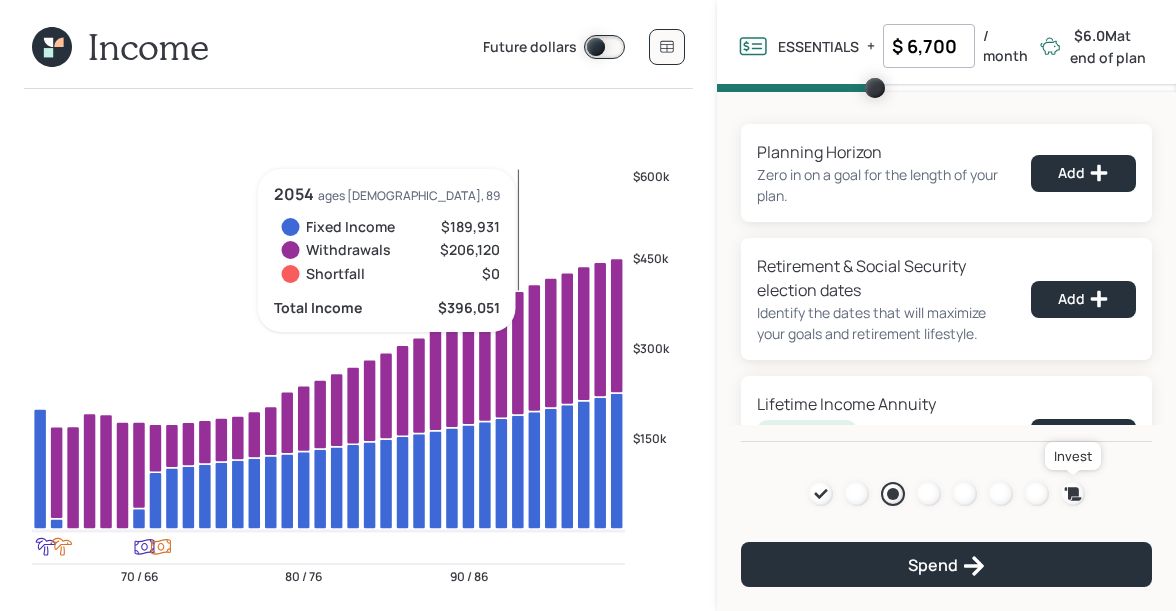click 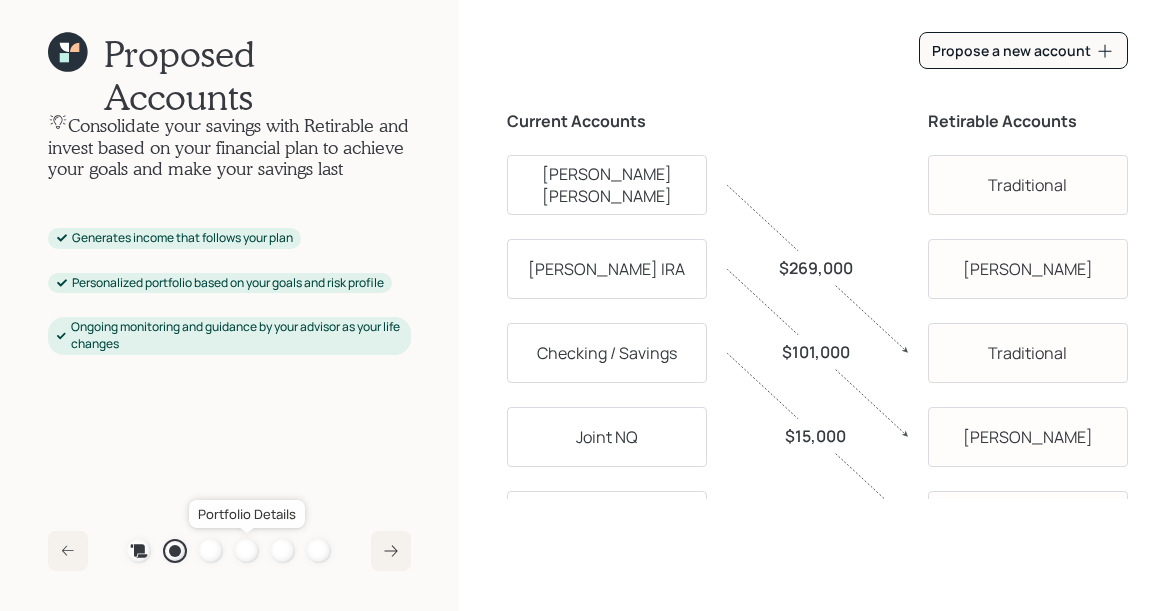 click at bounding box center [247, 551] 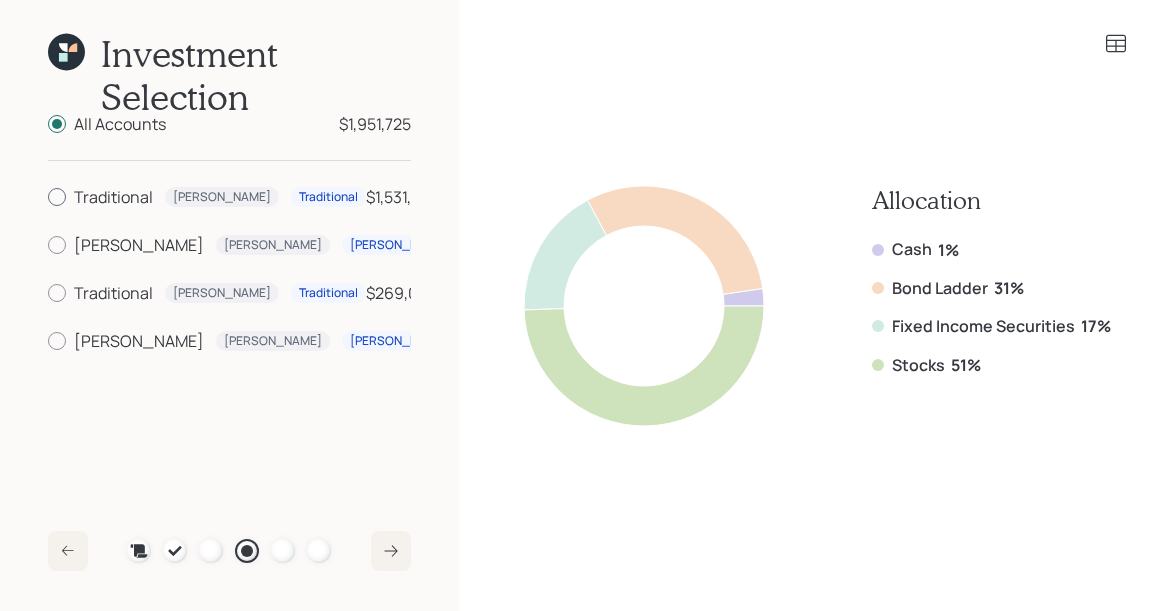 click at bounding box center [57, 197] 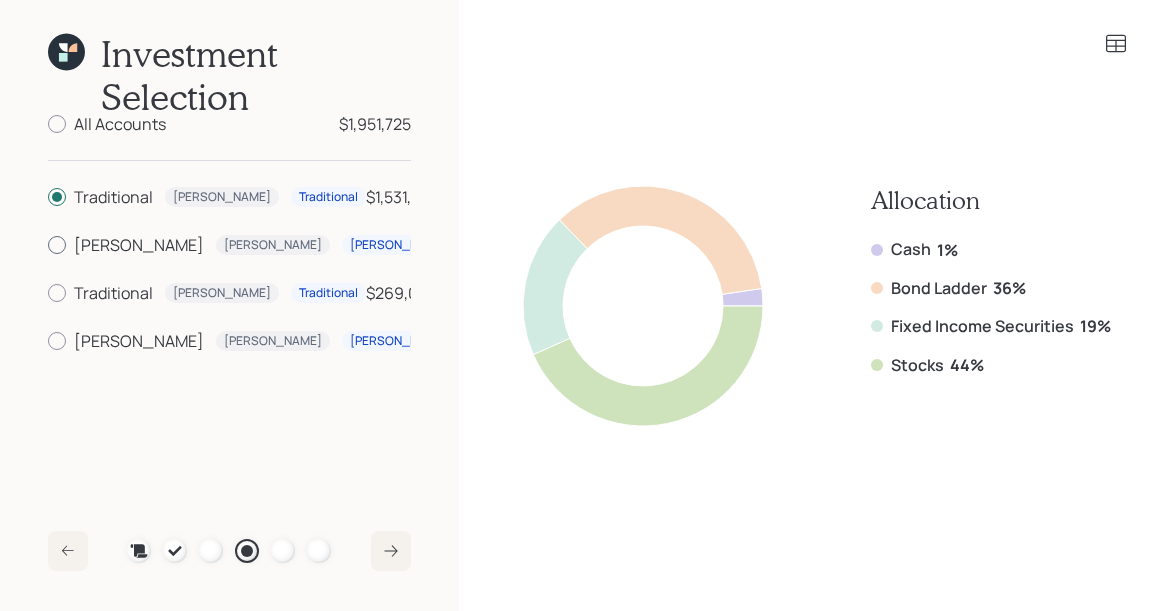 click at bounding box center (57, 245) 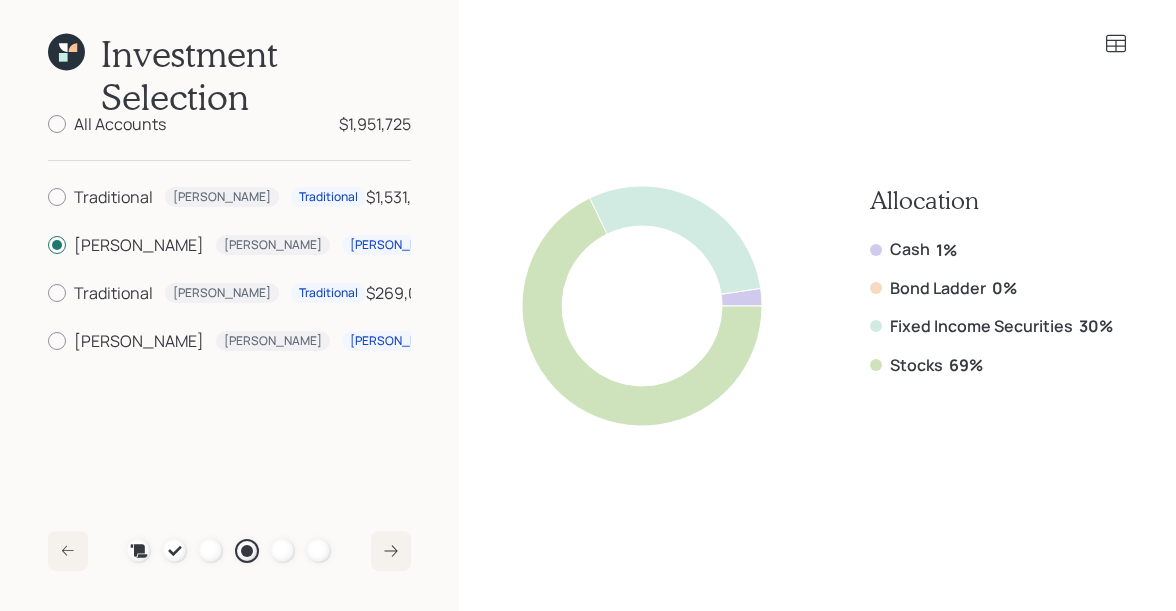 click on "Traditional Ted Traditional $1,531,451 Roth Ted Roth $50,274 Traditional Elizabeth  Traditional $269,000 Roth Elizabeth  Roth $101,000" at bounding box center (229, 269) 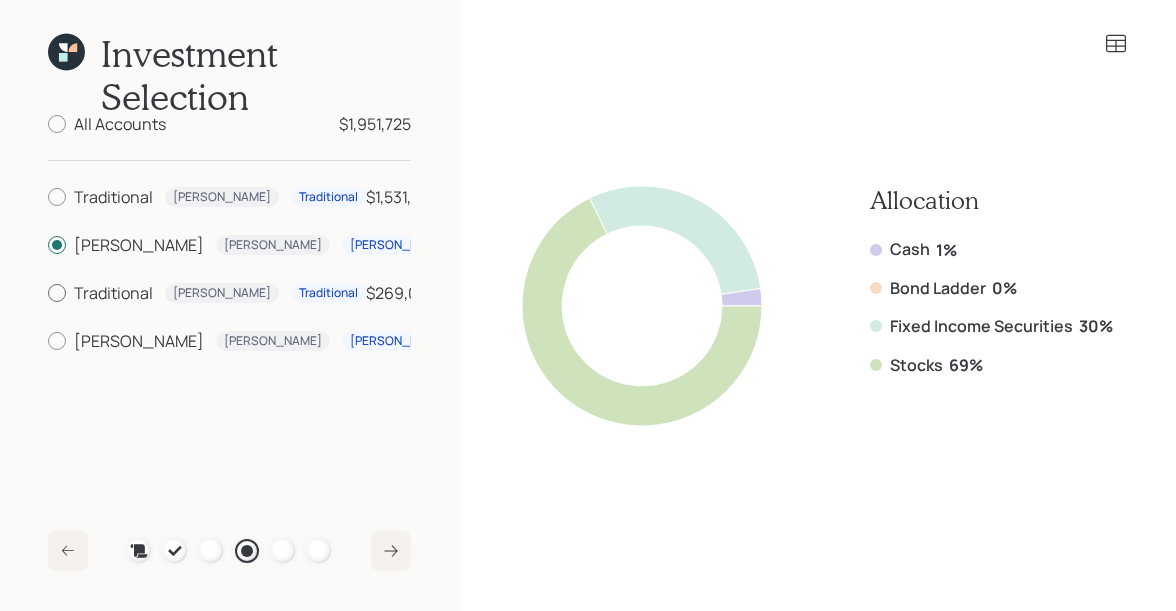 click at bounding box center (57, 293) 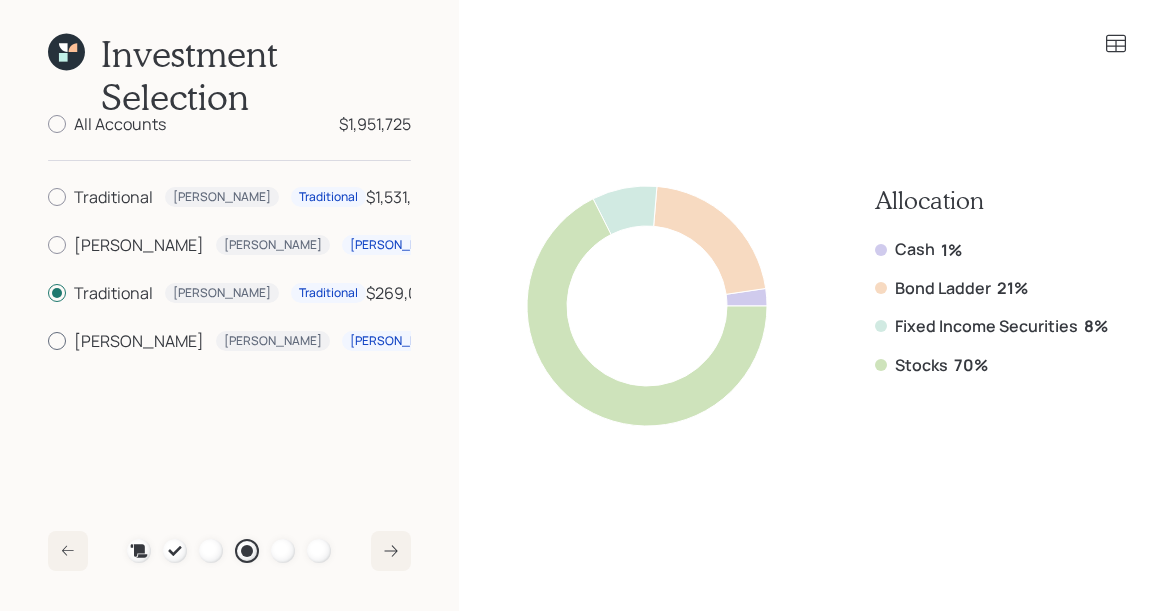 click on "Roth Elizabeth  Roth $101,000" at bounding box center (229, 341) 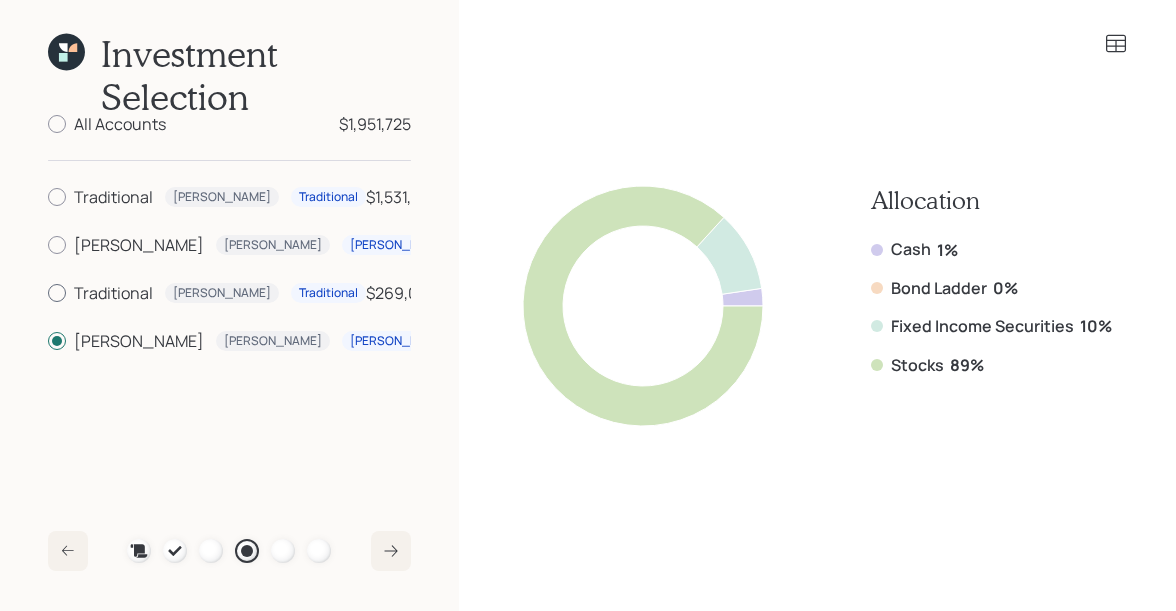 click on "Traditional Elizabeth  Traditional $269,000" at bounding box center [229, 293] 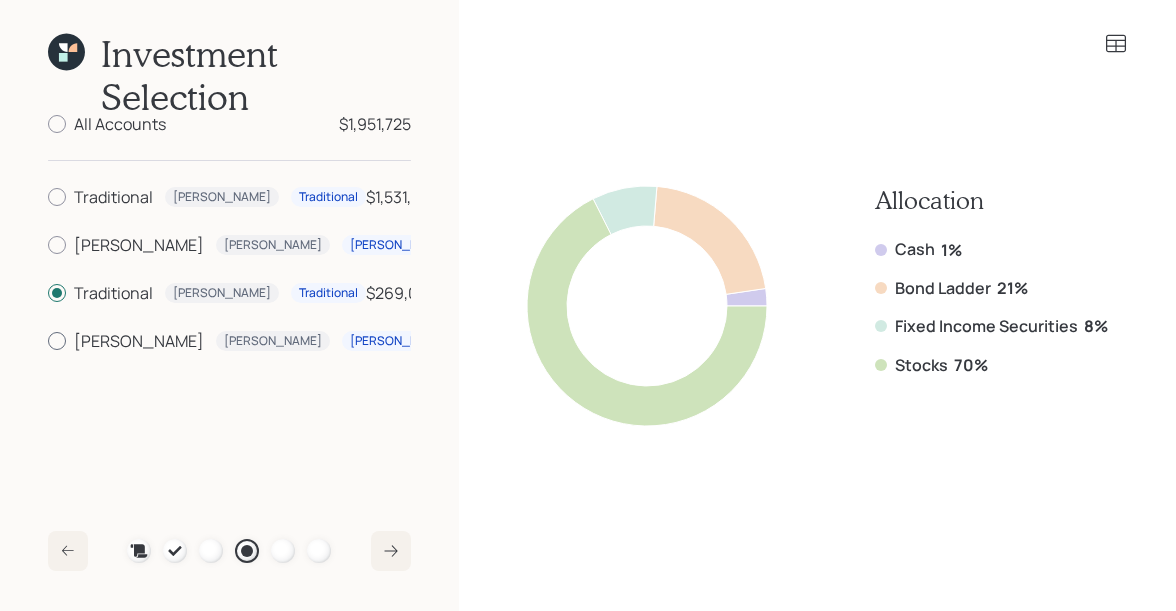 click at bounding box center (57, 341) 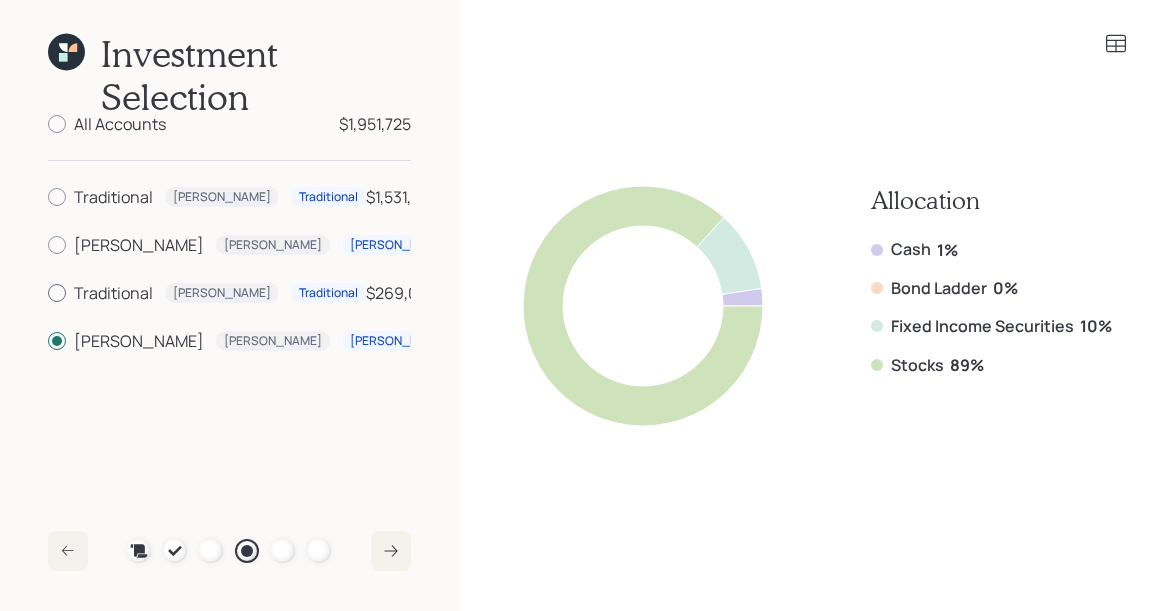 click on "Traditional Elizabeth  Traditional $269,000" at bounding box center (229, 293) 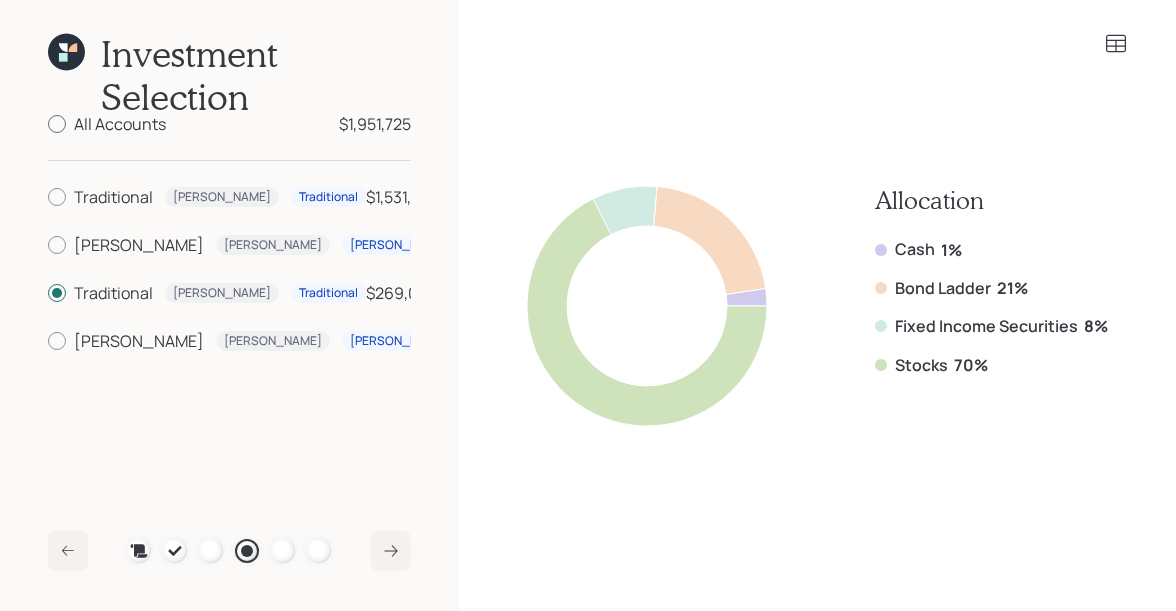 click at bounding box center (57, 124) 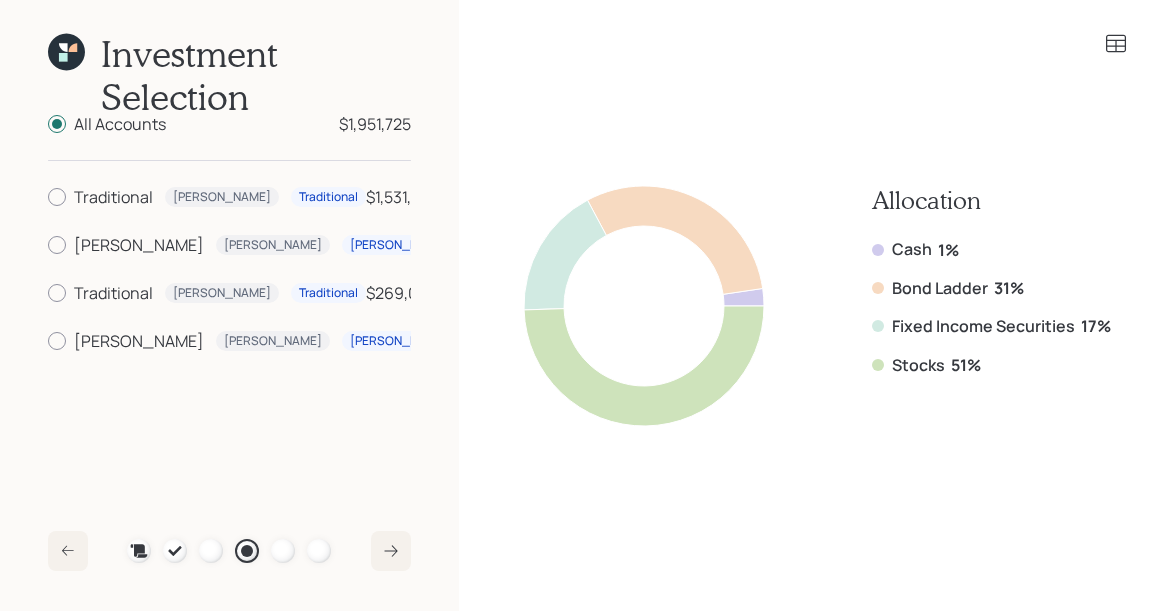 click 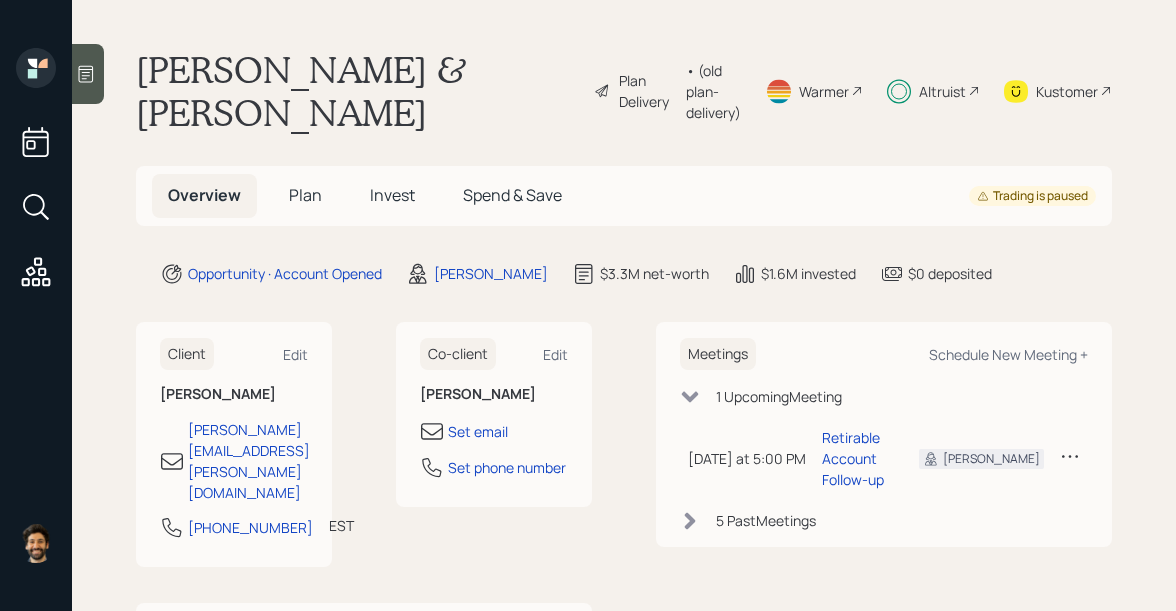 click on "Plan" at bounding box center [305, 195] 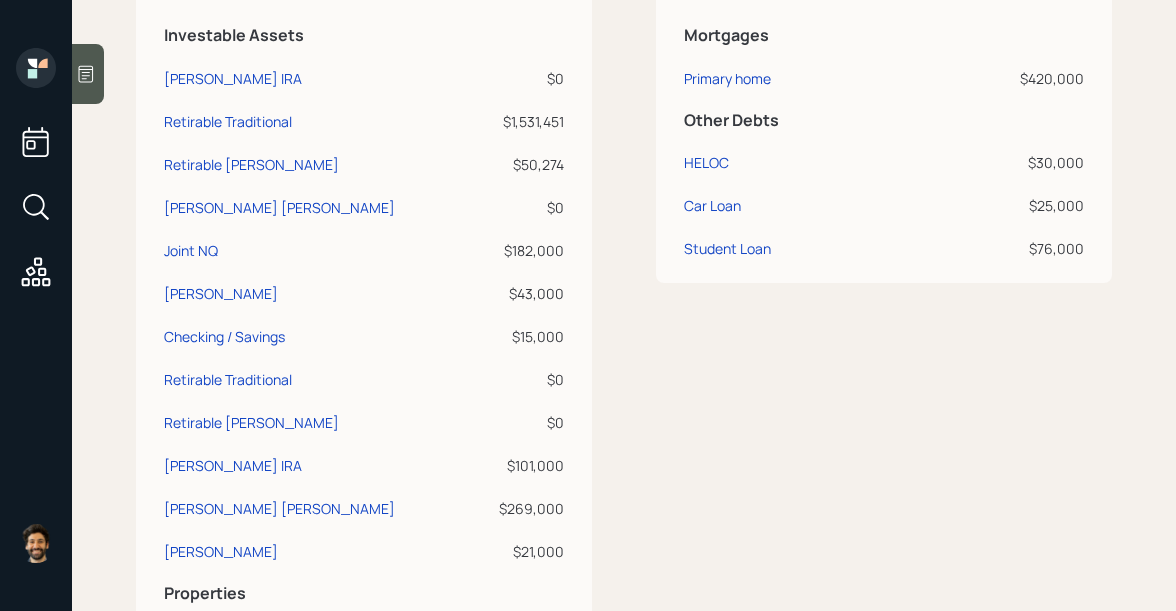 scroll, scrollTop: 573, scrollLeft: 0, axis: vertical 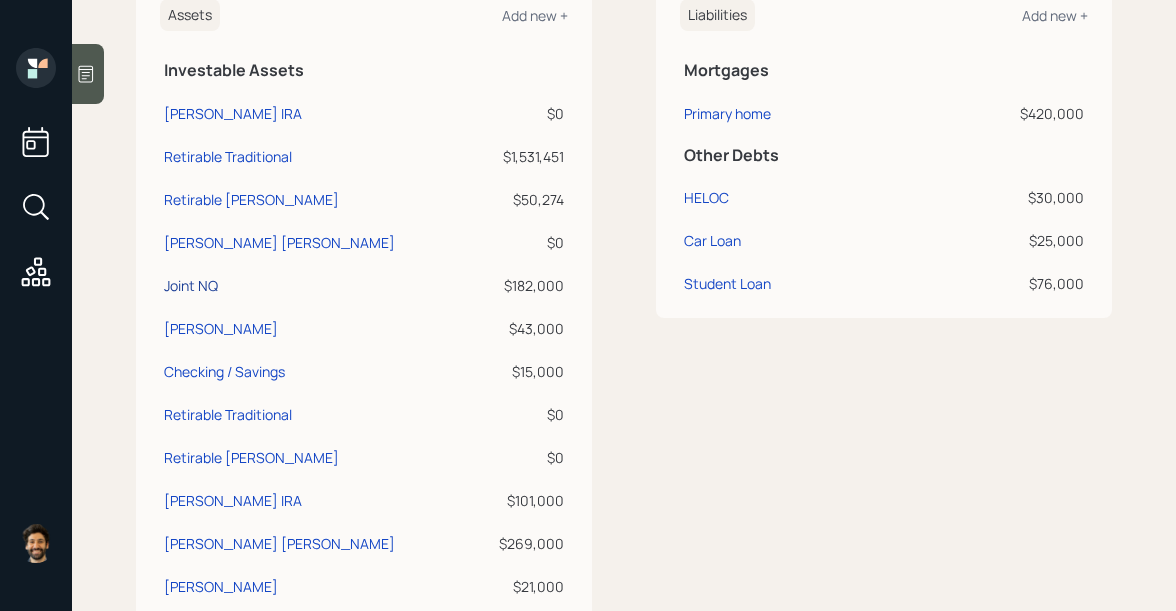 click on "Joint NQ" at bounding box center [191, 285] 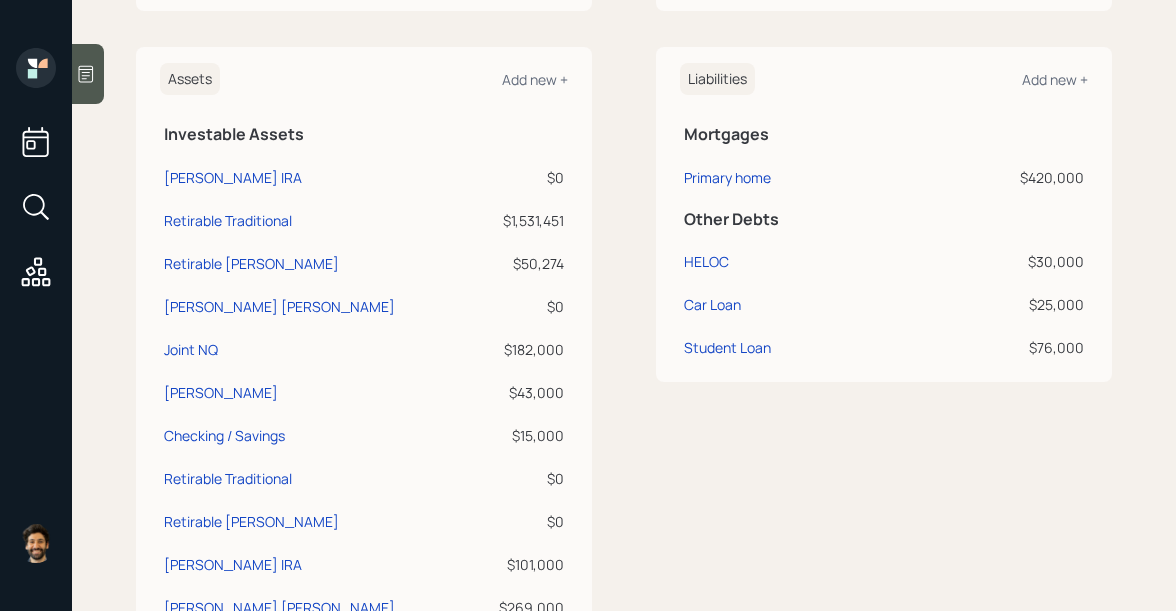 scroll, scrollTop: 0, scrollLeft: 0, axis: both 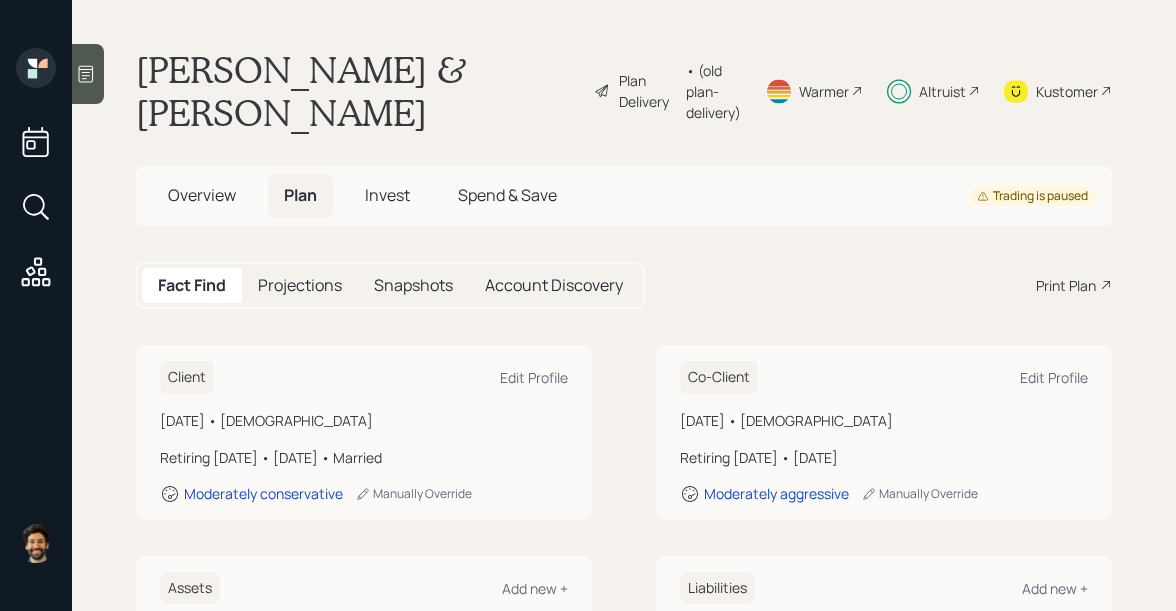 click on "Altruist" at bounding box center (942, 91) 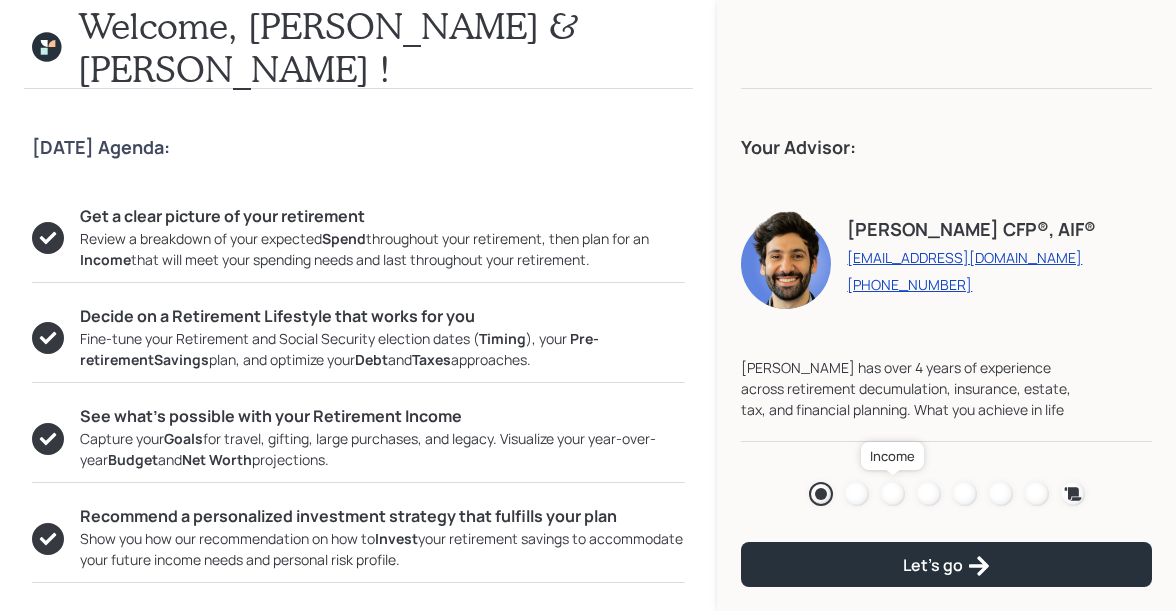 click at bounding box center [893, 494] 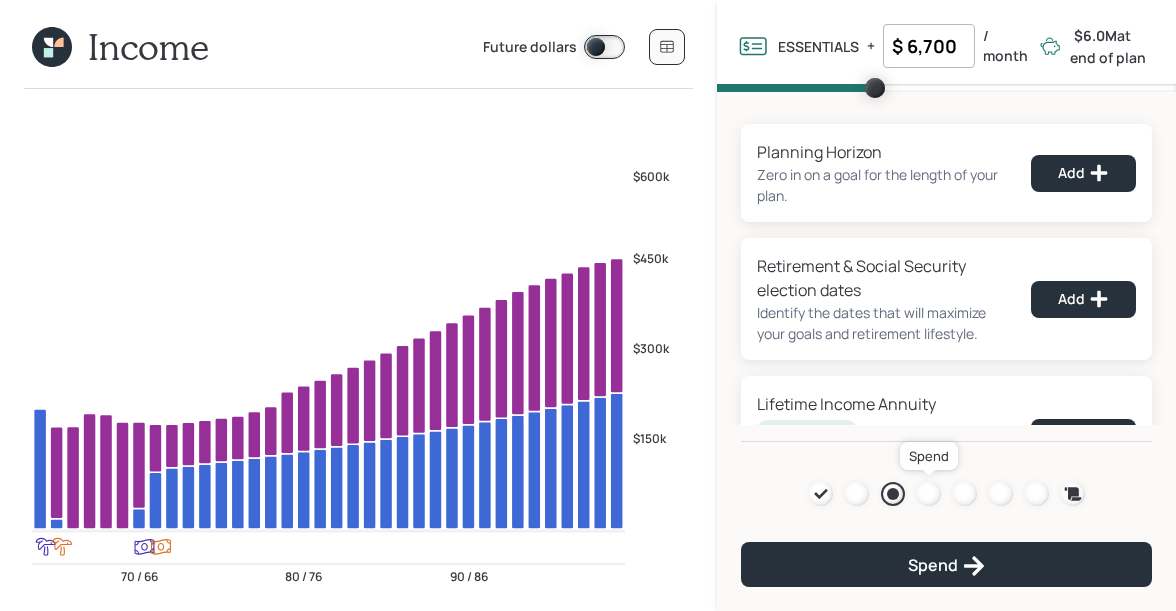 click at bounding box center [929, 494] 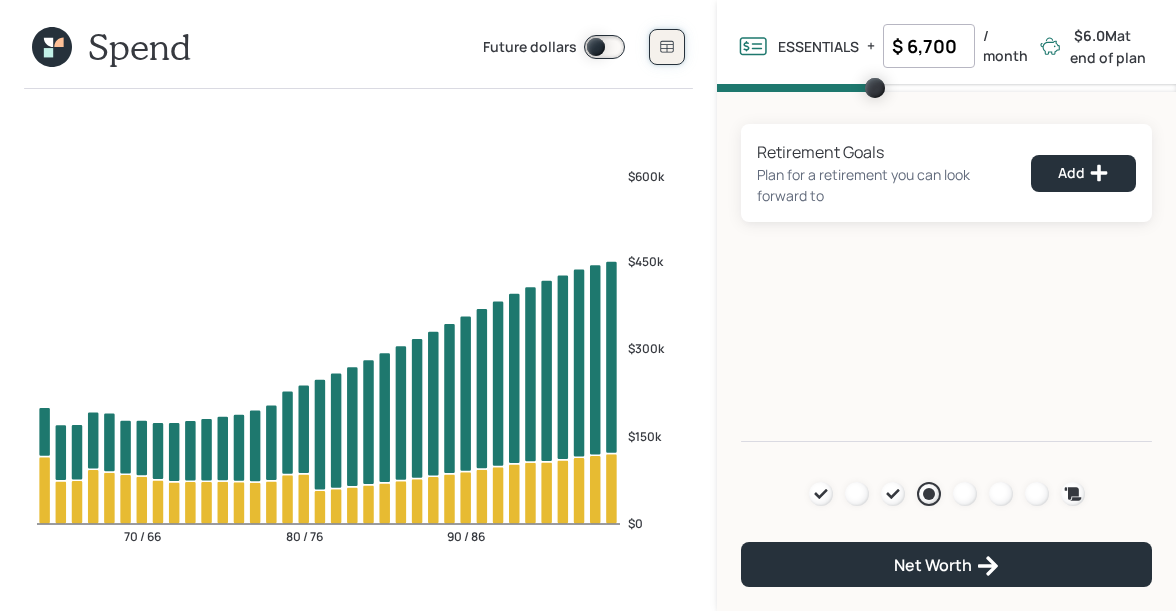 click 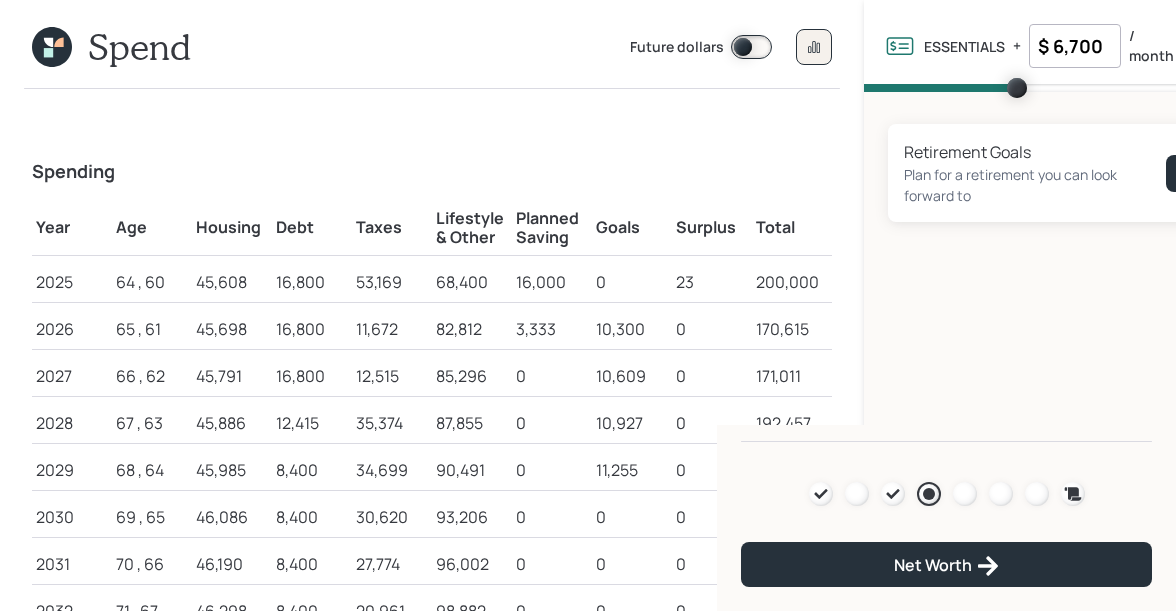 click on "68,400" at bounding box center (472, 282) 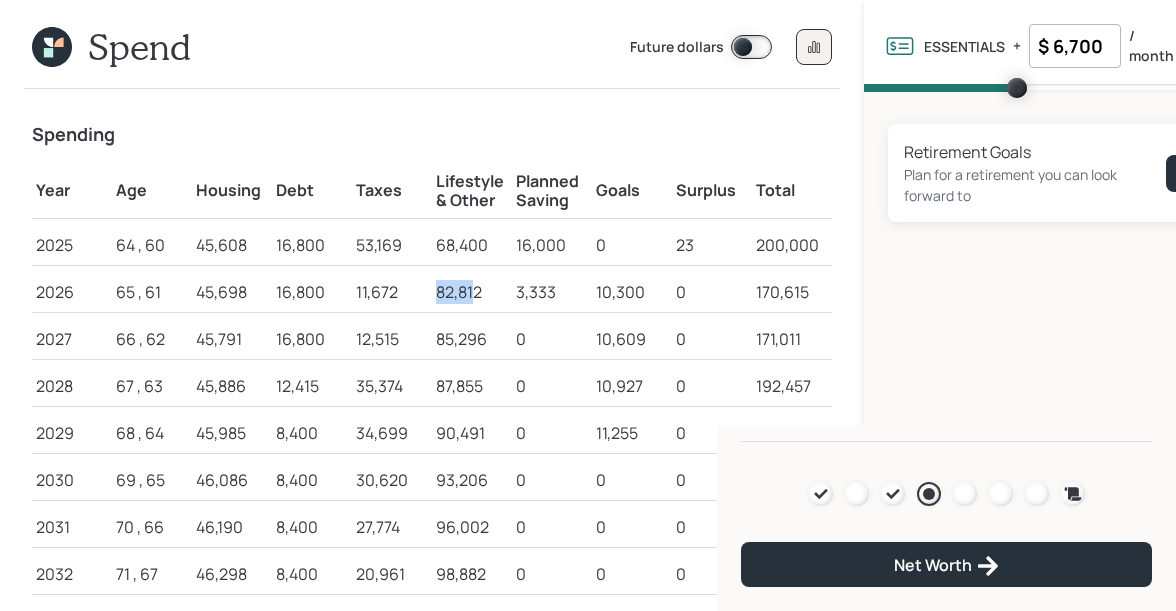 drag, startPoint x: 436, startPoint y: 283, endPoint x: 474, endPoint y: 286, distance: 38.118237 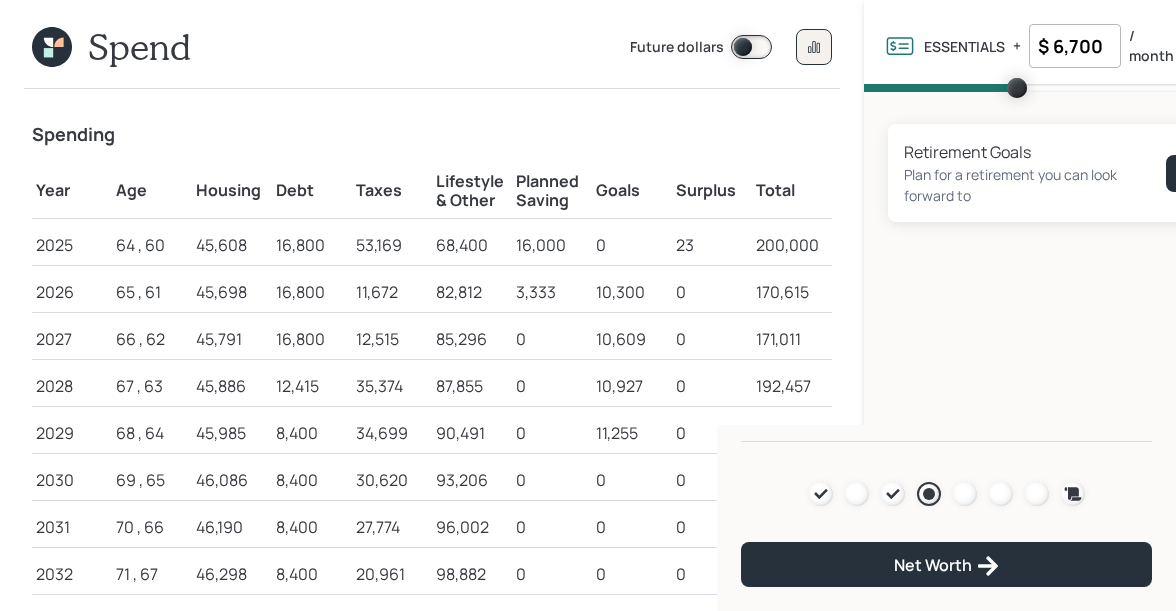 drag, startPoint x: 591, startPoint y: 285, endPoint x: 642, endPoint y: 286, distance: 51.009804 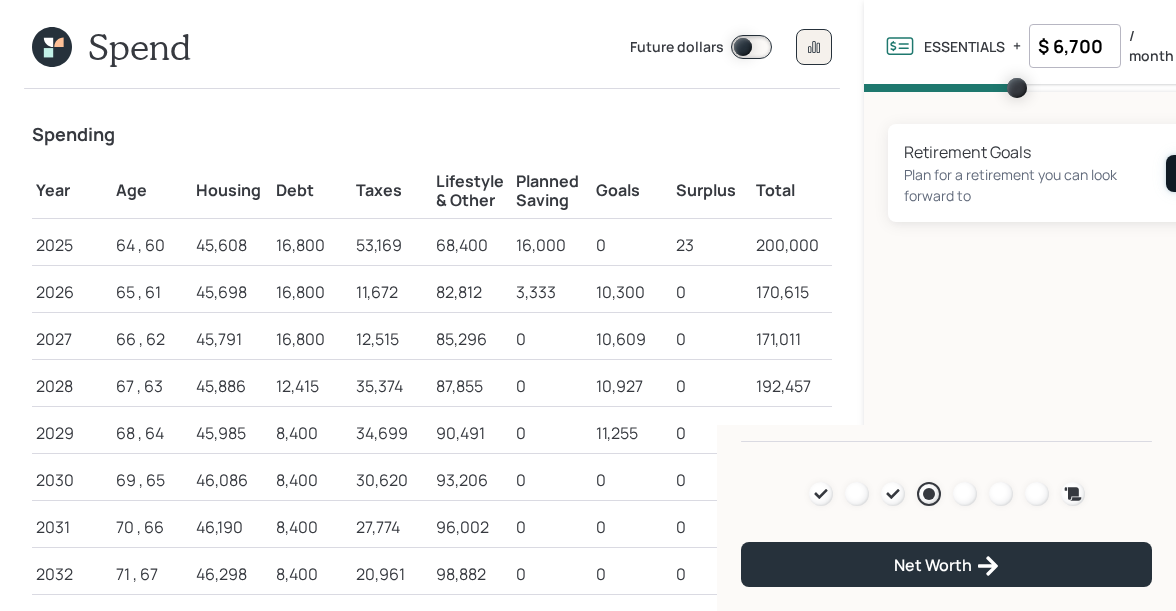 click on "Add" at bounding box center [1218, 173] 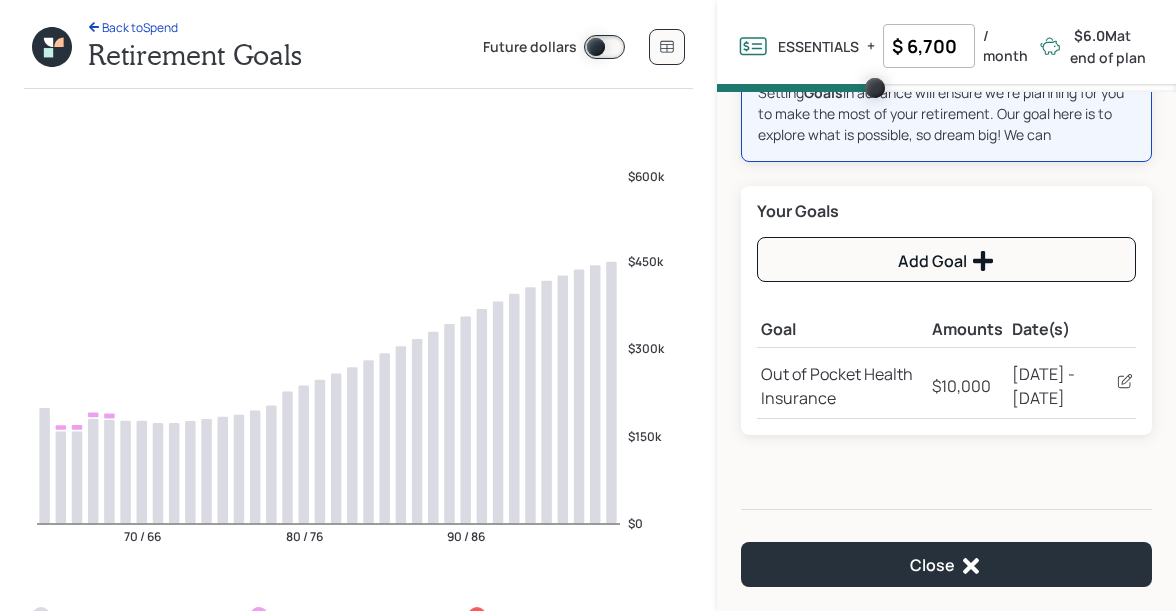 scroll, scrollTop: 99, scrollLeft: 0, axis: vertical 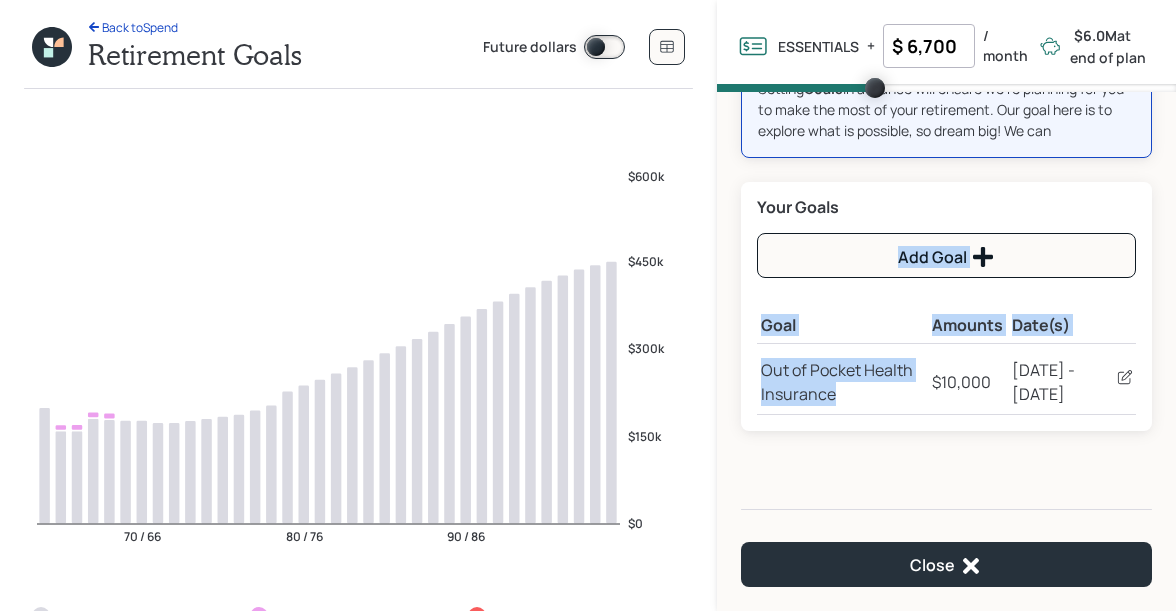 drag, startPoint x: 832, startPoint y: 396, endPoint x: 752, endPoint y: 368, distance: 84.758484 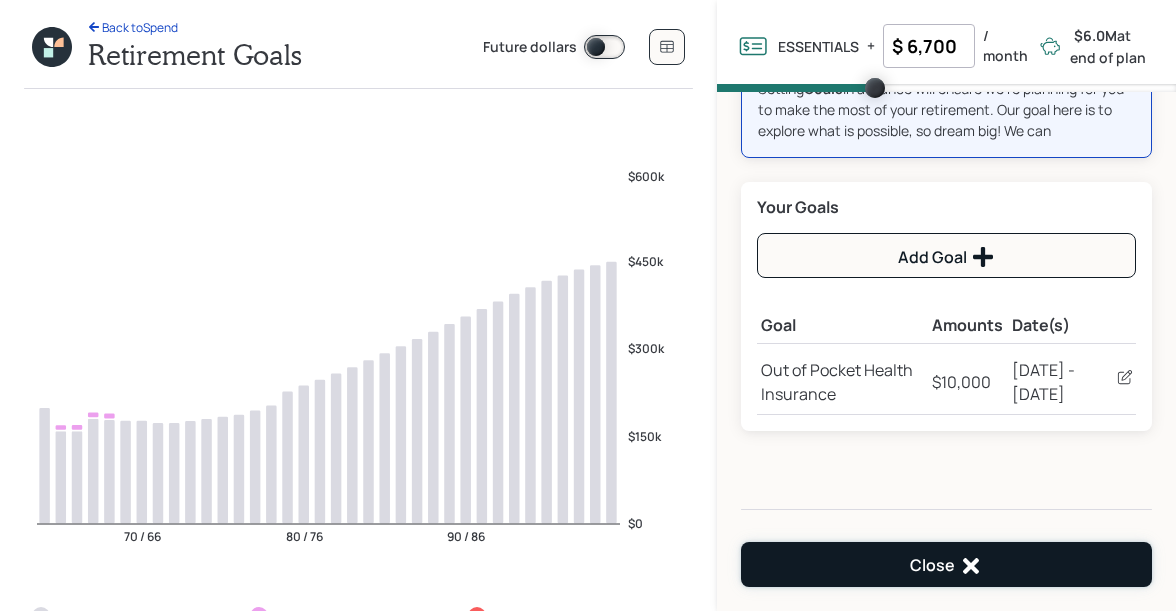 click on "Close" at bounding box center (946, 564) 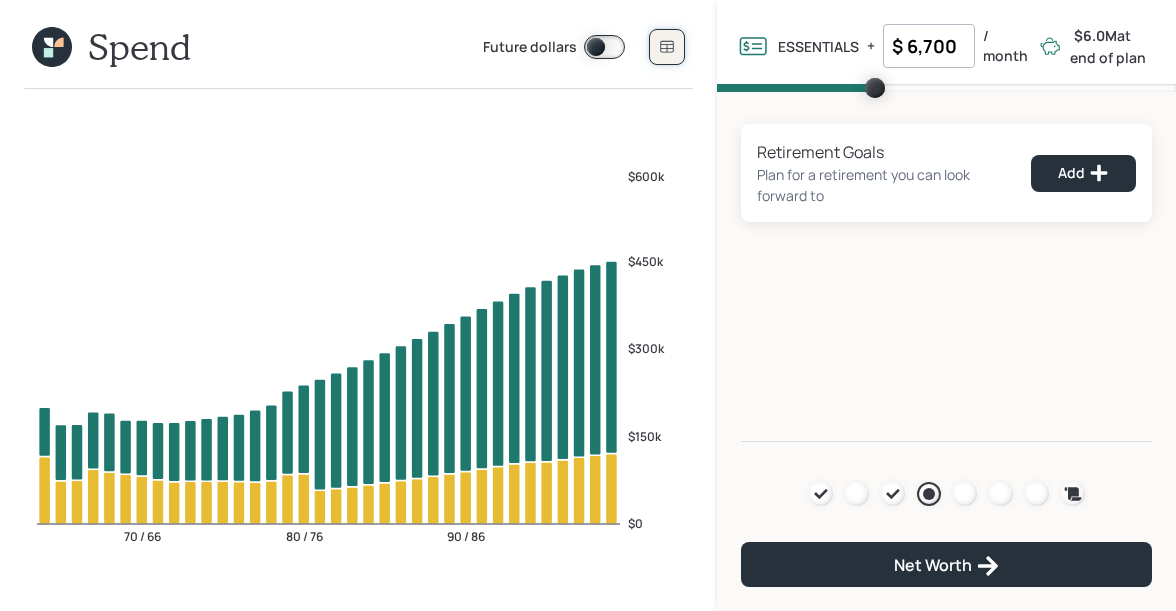 click 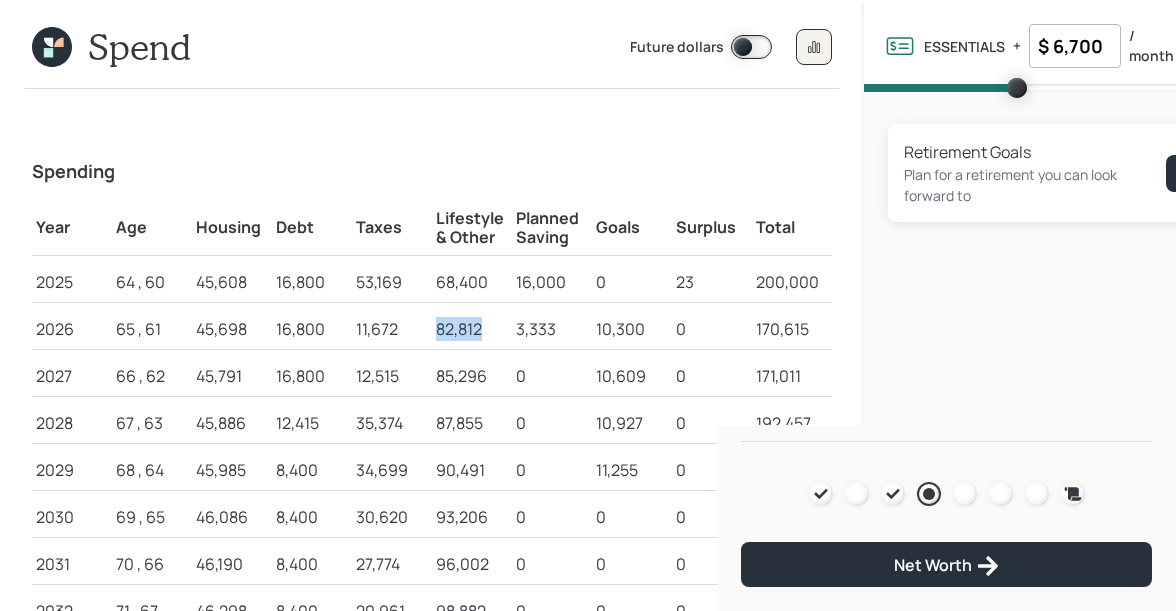 drag, startPoint x: 436, startPoint y: 329, endPoint x: 484, endPoint y: 329, distance: 48 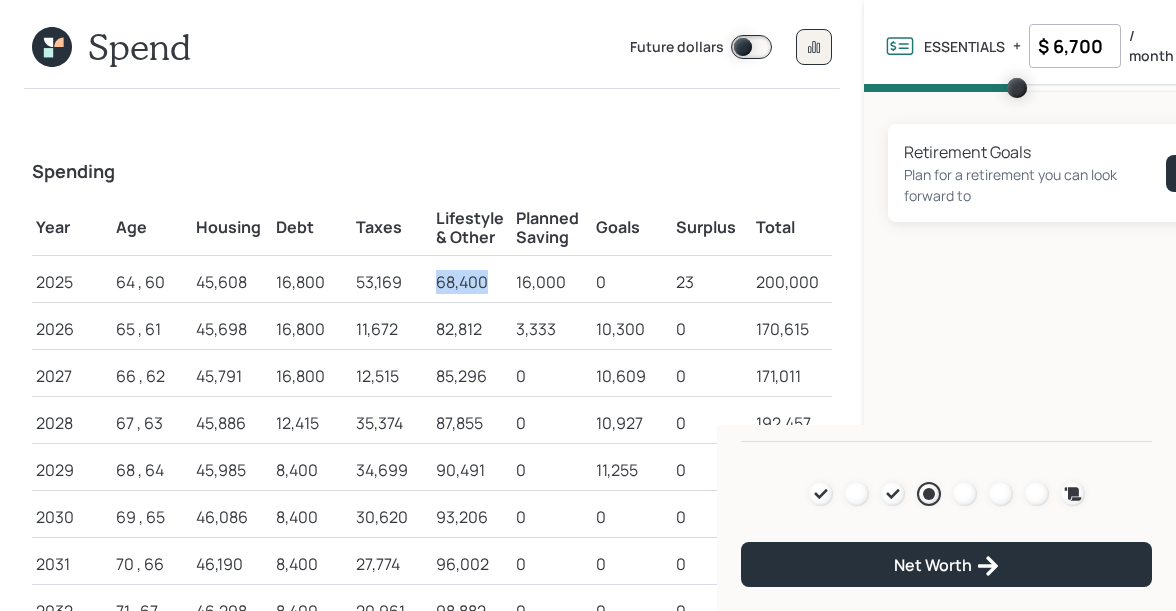 drag, startPoint x: 434, startPoint y: 283, endPoint x: 494, endPoint y: 287, distance: 60.133186 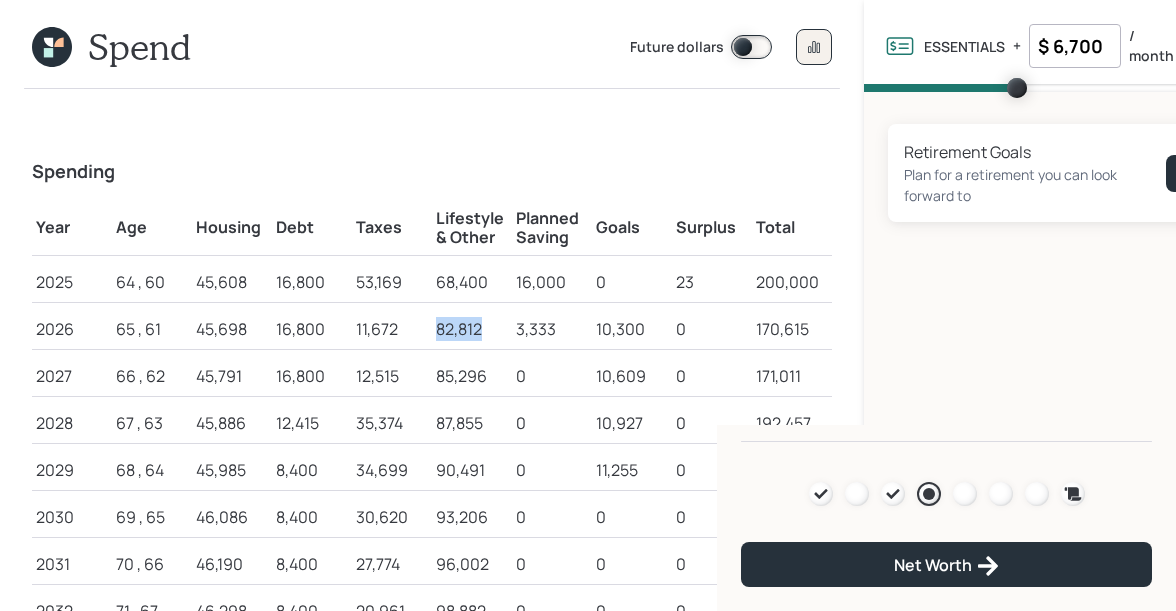 drag, startPoint x: 436, startPoint y: 334, endPoint x: 490, endPoint y: 334, distance: 54 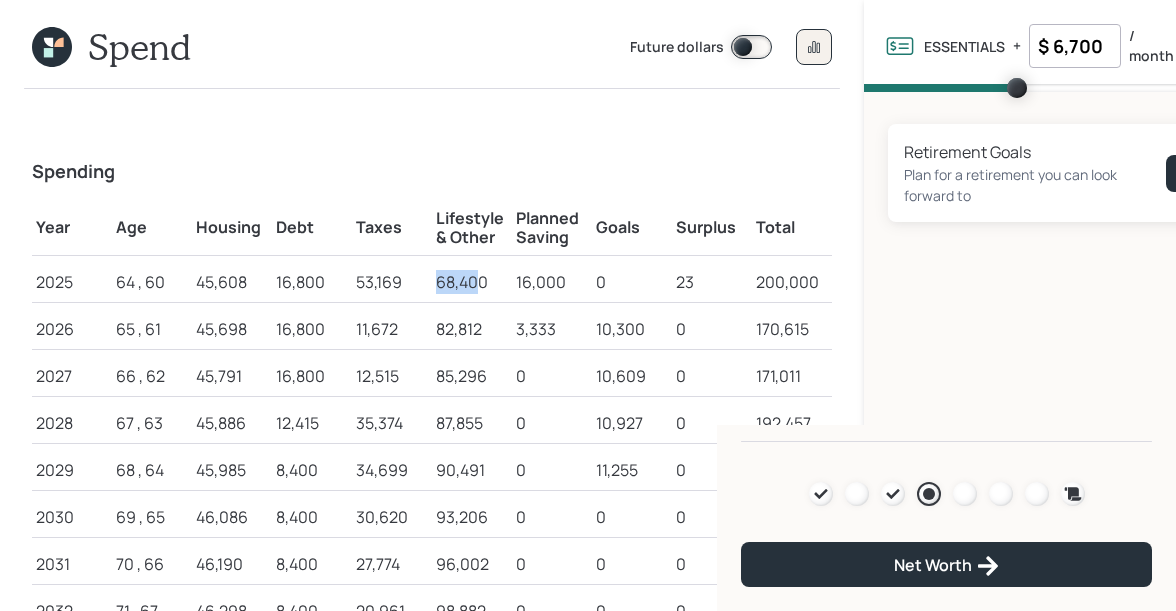 drag, startPoint x: 434, startPoint y: 283, endPoint x: 482, endPoint y: 289, distance: 48.373547 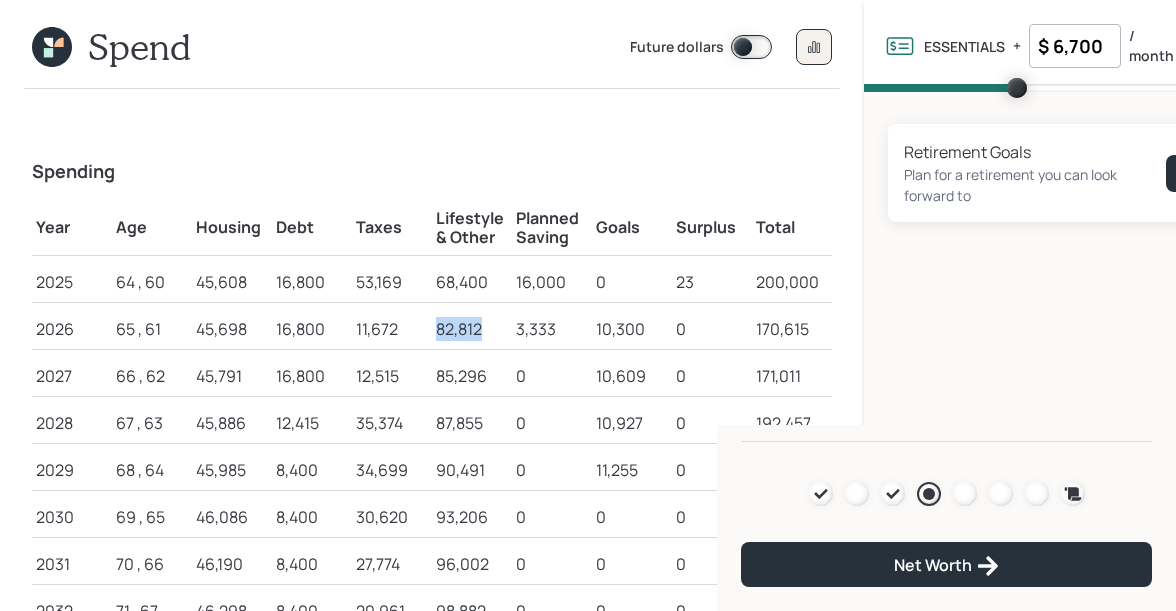 drag, startPoint x: 439, startPoint y: 332, endPoint x: 497, endPoint y: 337, distance: 58.21512 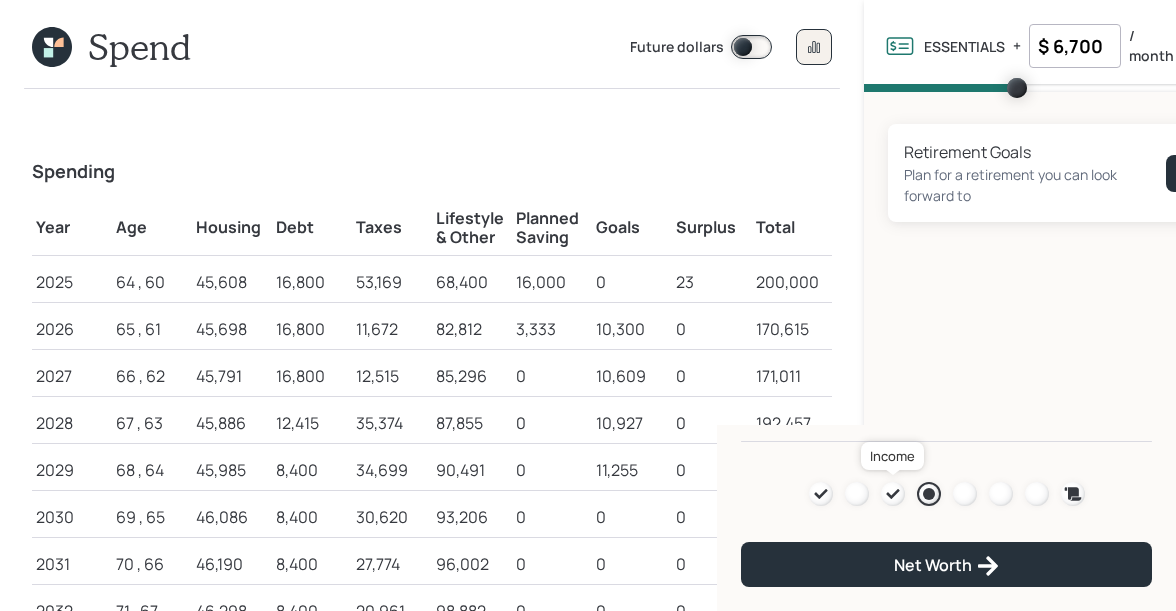 click 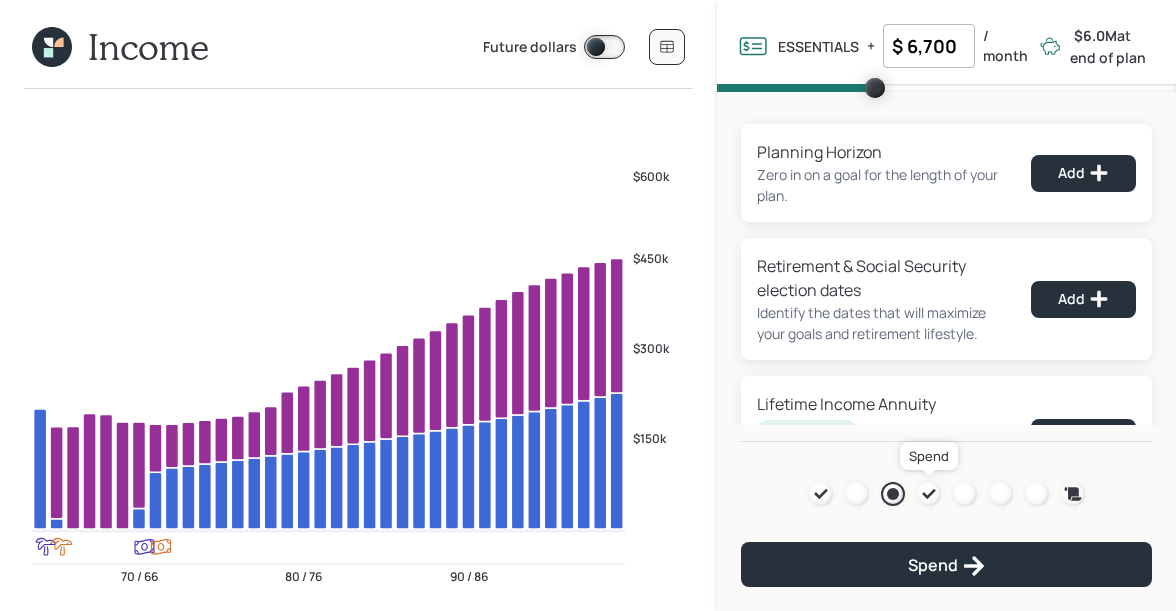 click 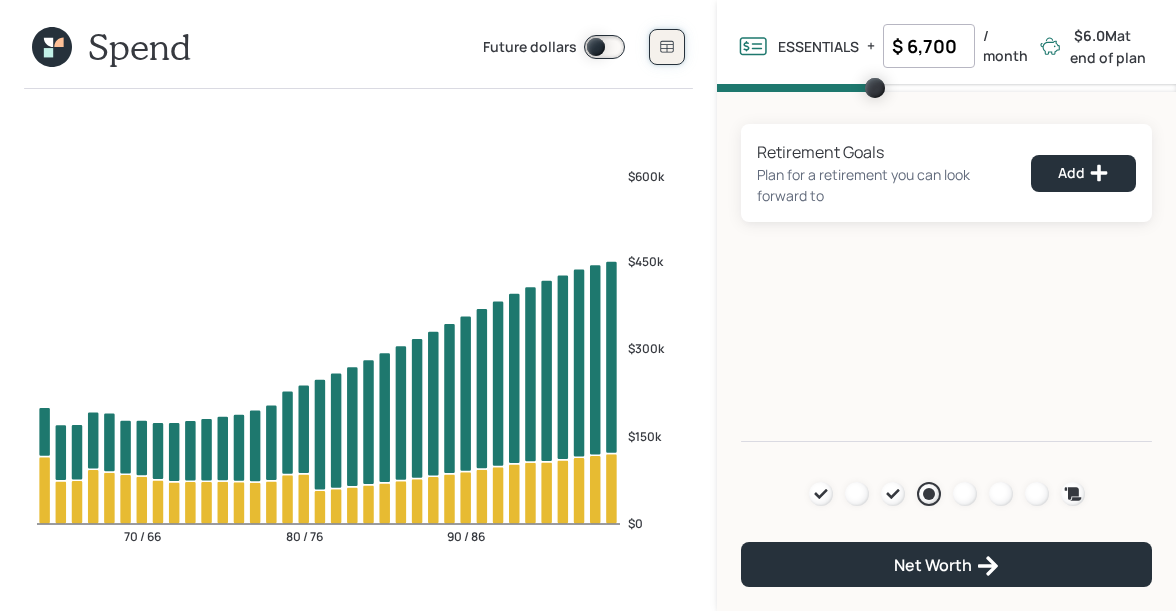 click 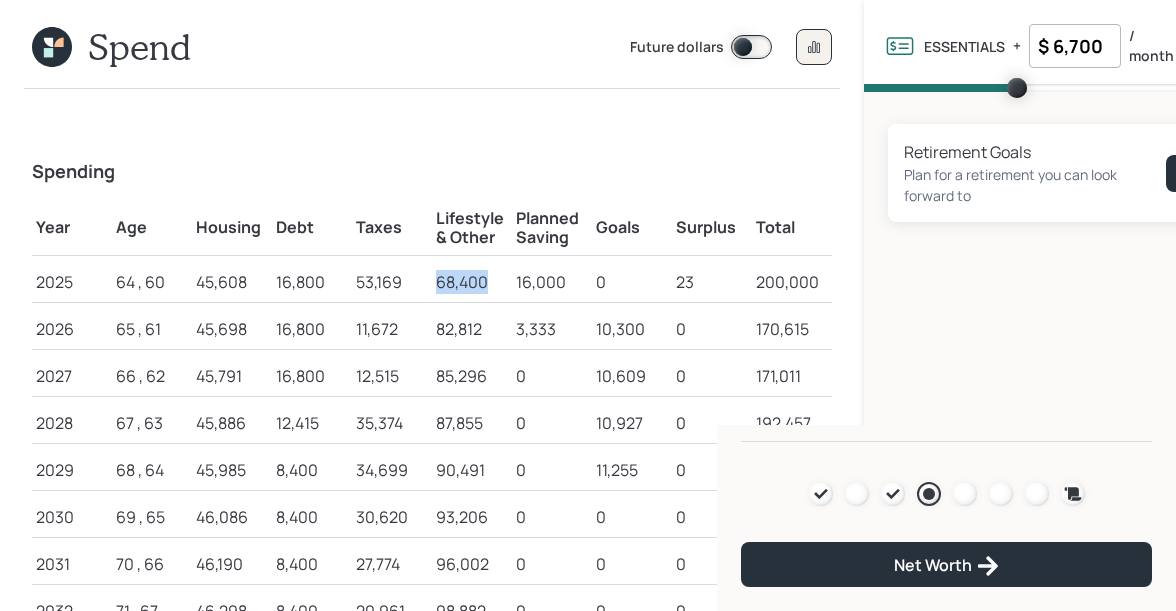 drag, startPoint x: 437, startPoint y: 278, endPoint x: 507, endPoint y: 279, distance: 70.00714 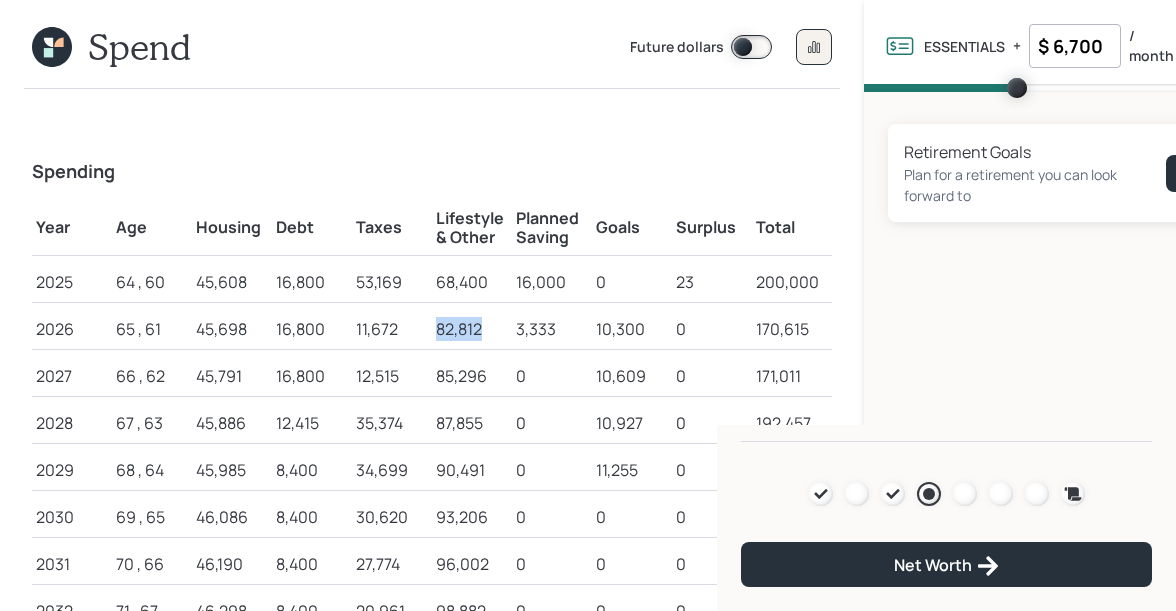 drag, startPoint x: 439, startPoint y: 328, endPoint x: 486, endPoint y: 332, distance: 47.169907 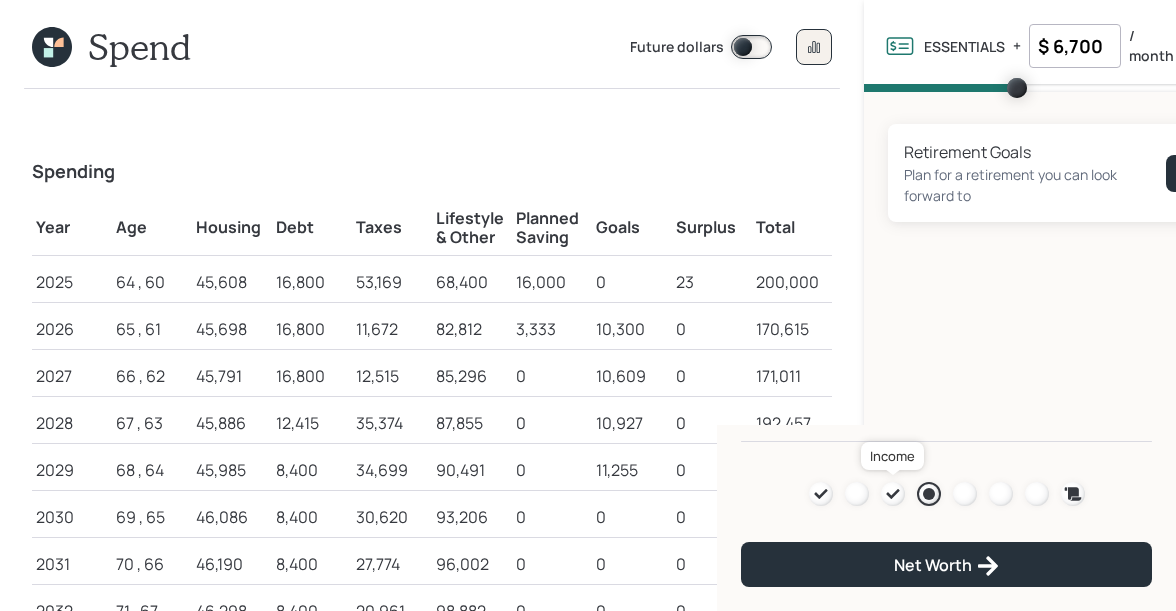 click 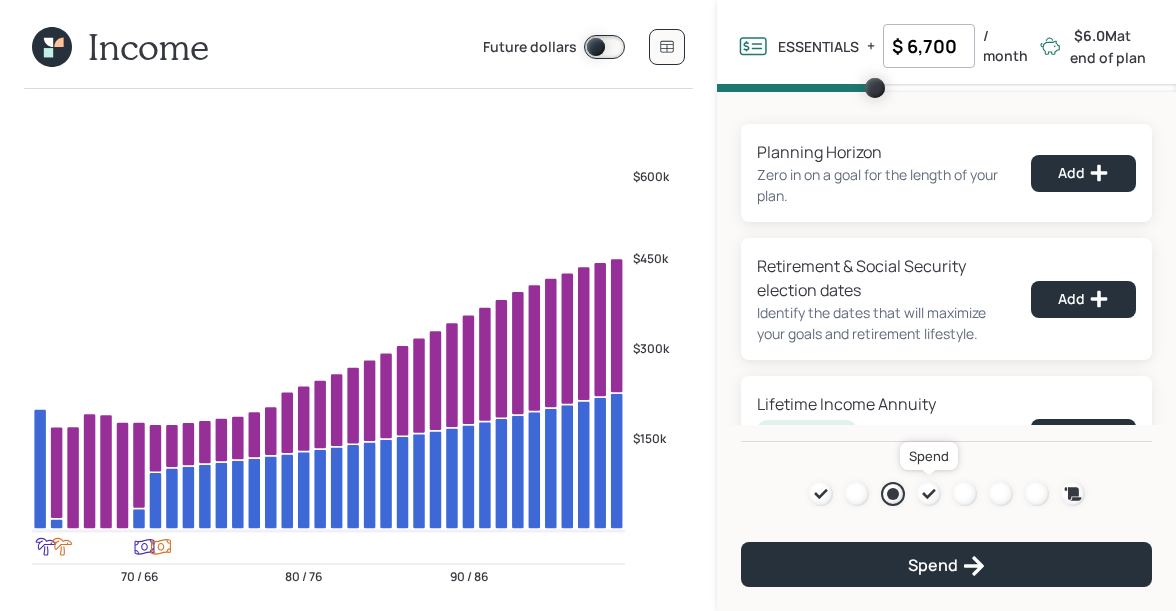 click 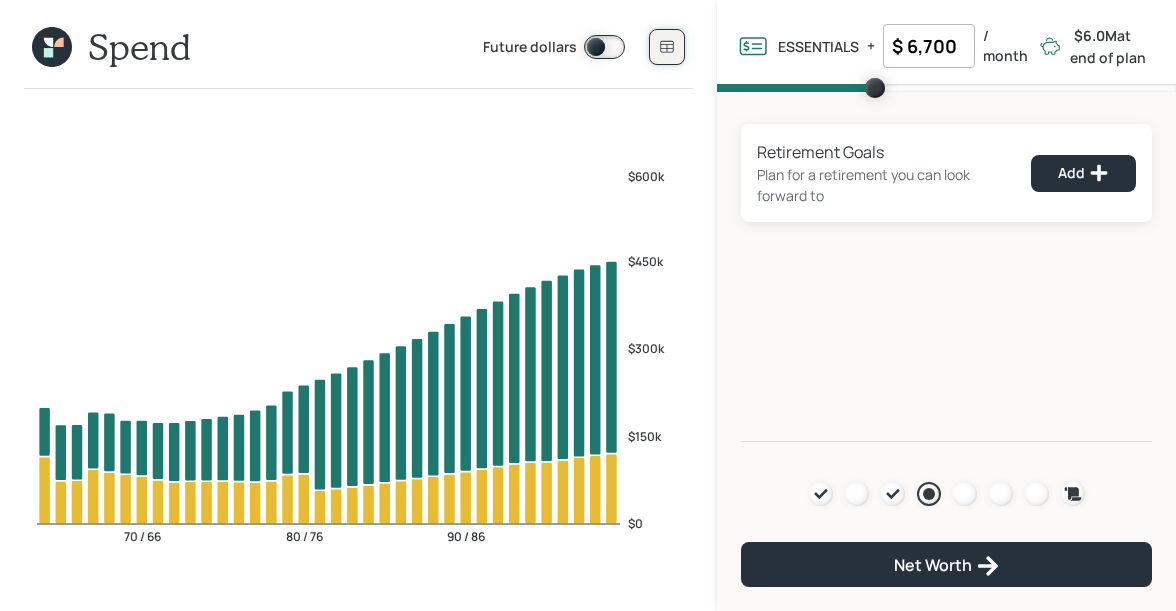 click 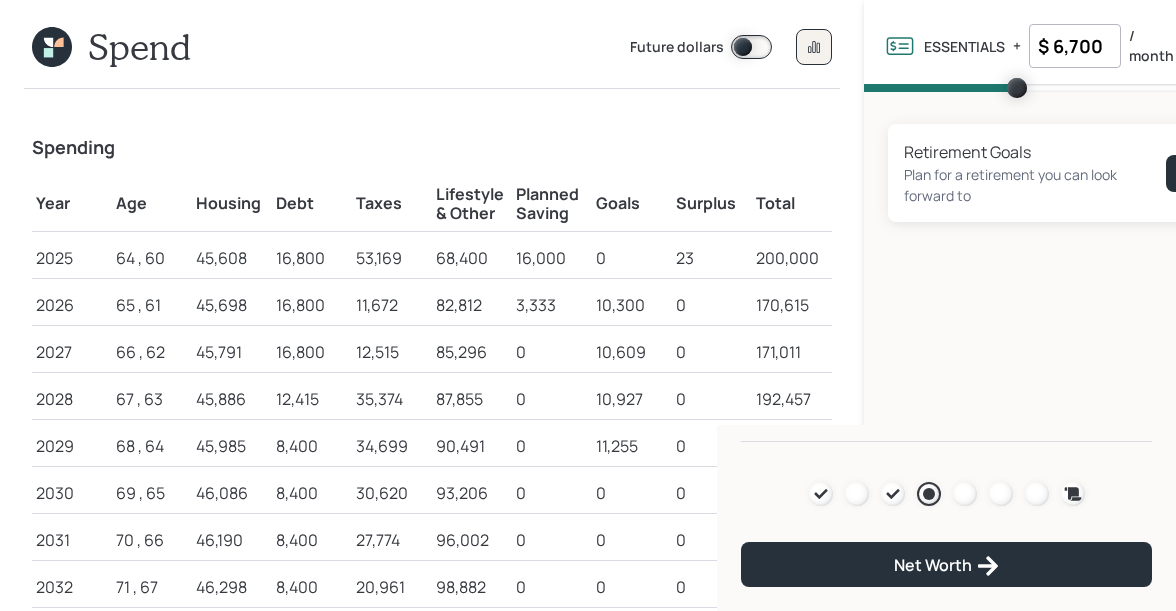 scroll, scrollTop: 30, scrollLeft: 0, axis: vertical 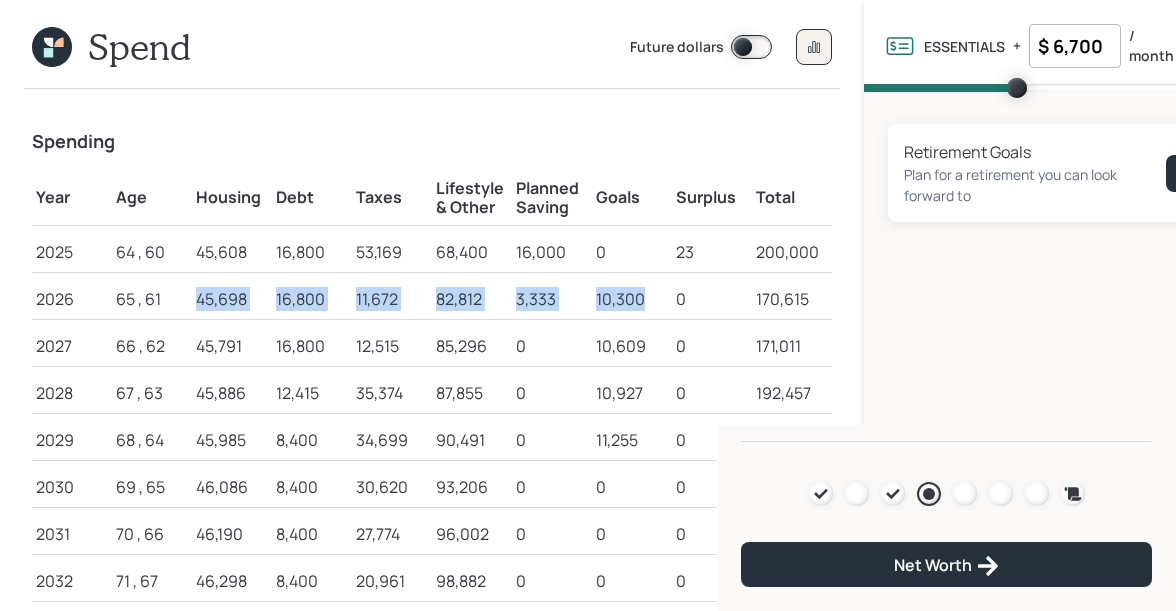 drag, startPoint x: 195, startPoint y: 301, endPoint x: 647, endPoint y: 302, distance: 452.0011 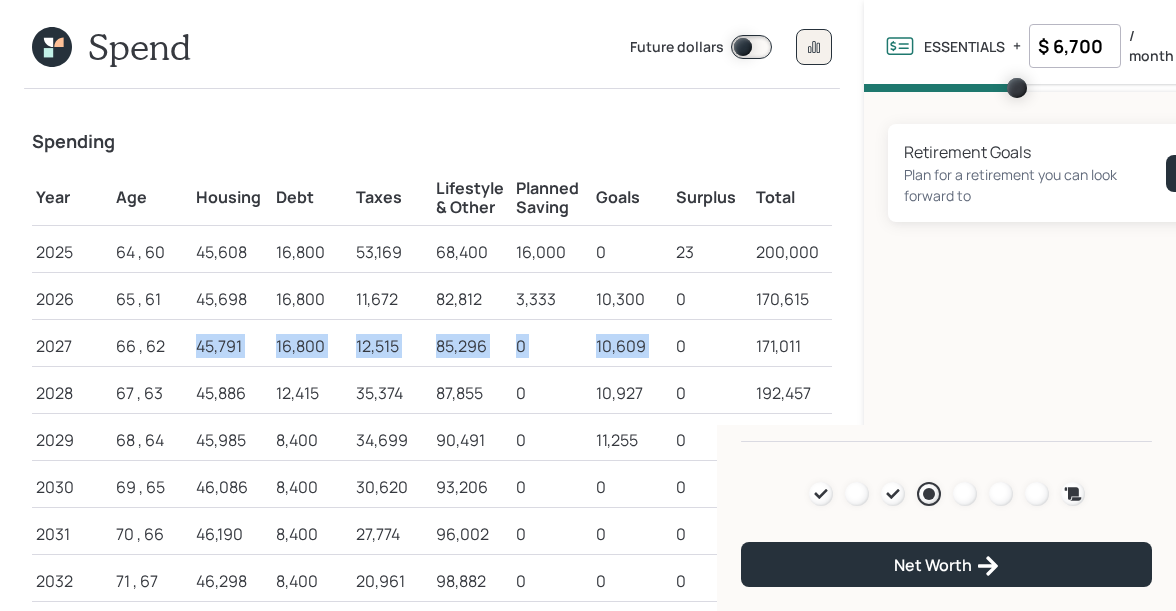 drag, startPoint x: 199, startPoint y: 347, endPoint x: 679, endPoint y: 354, distance: 480.05103 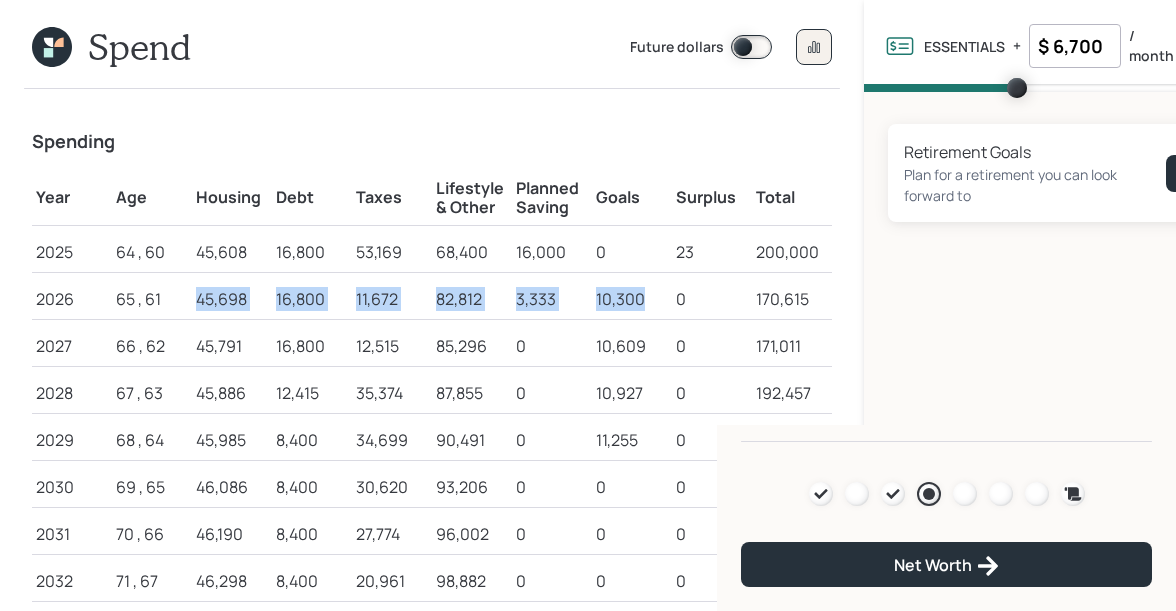 drag, startPoint x: 196, startPoint y: 297, endPoint x: 647, endPoint y: 294, distance: 451.00998 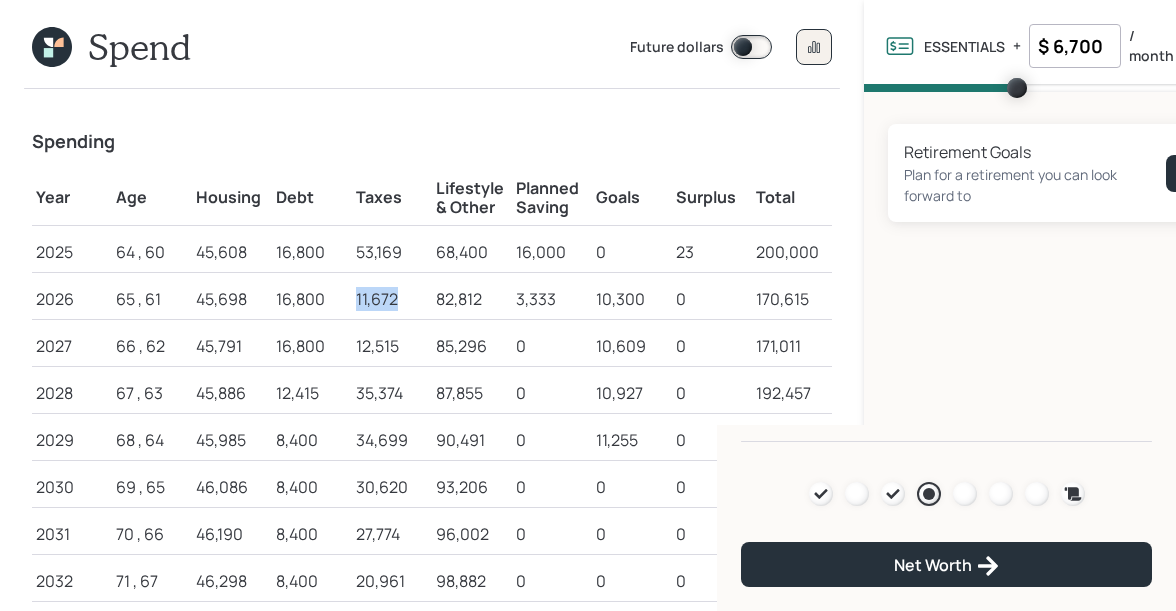 drag, startPoint x: 357, startPoint y: 297, endPoint x: 427, endPoint y: 298, distance: 70.00714 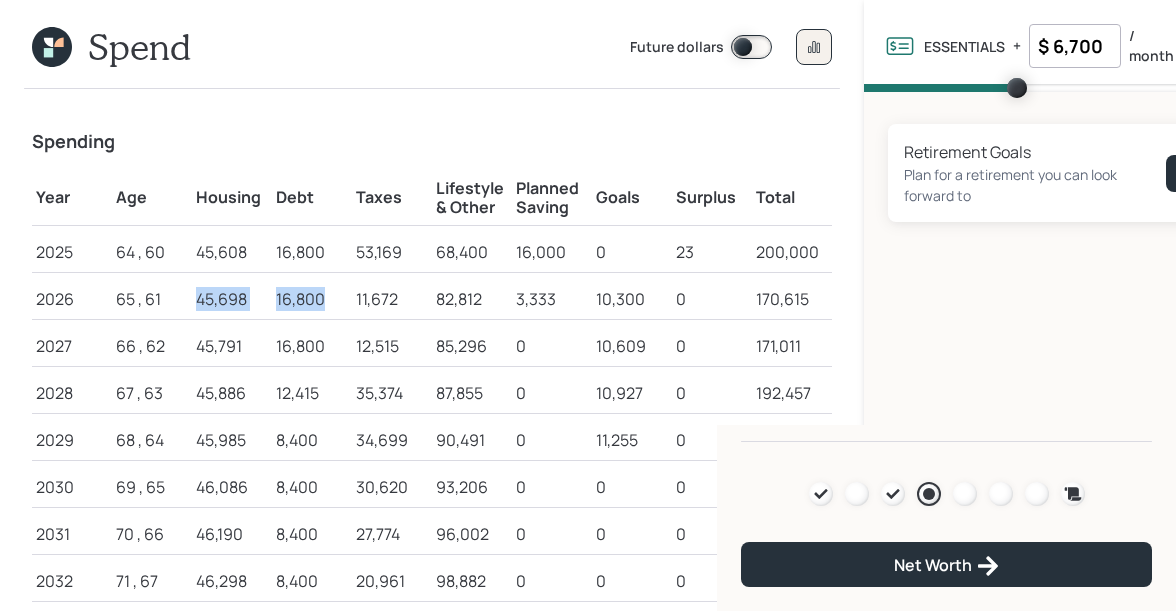 drag, startPoint x: 193, startPoint y: 298, endPoint x: 338, endPoint y: 296, distance: 145.0138 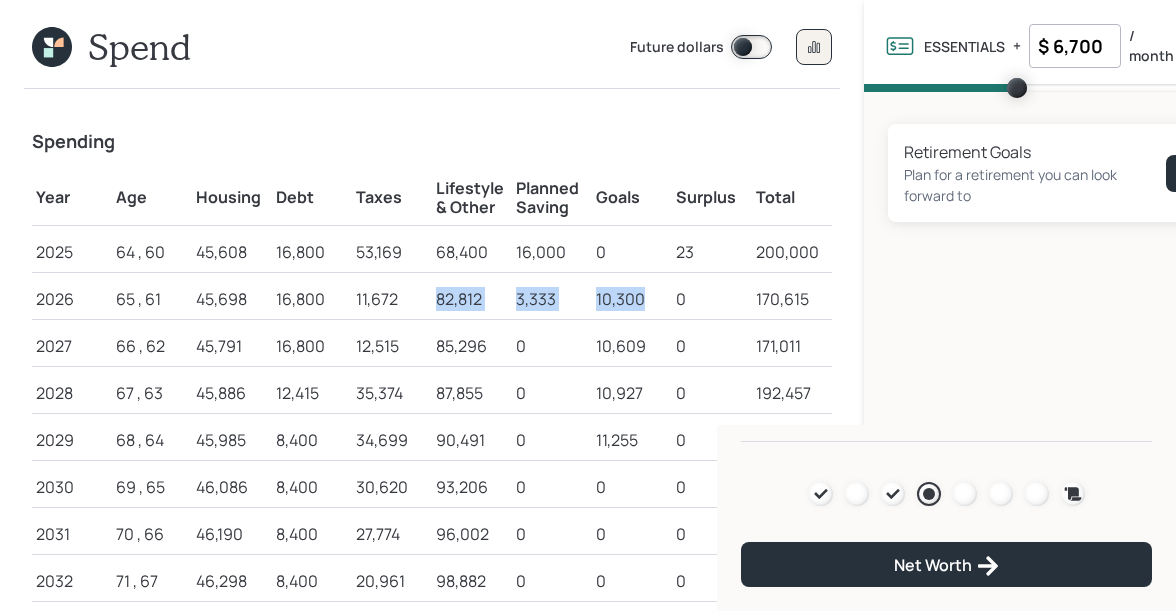 drag, startPoint x: 435, startPoint y: 296, endPoint x: 645, endPoint y: 294, distance: 210.00952 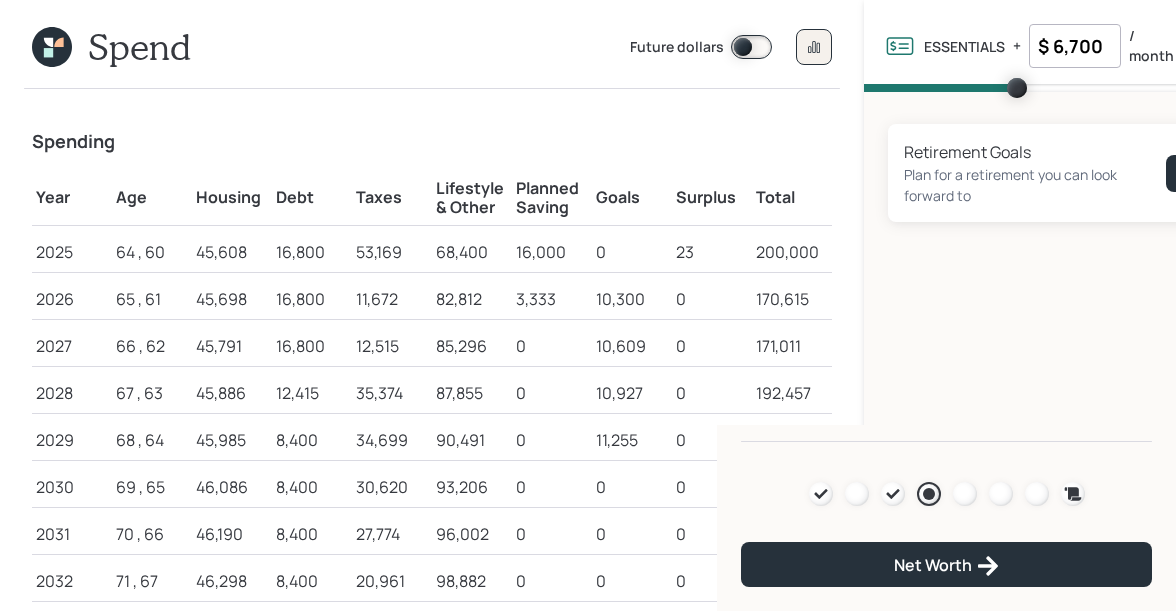 click on "11,672" at bounding box center [392, 299] 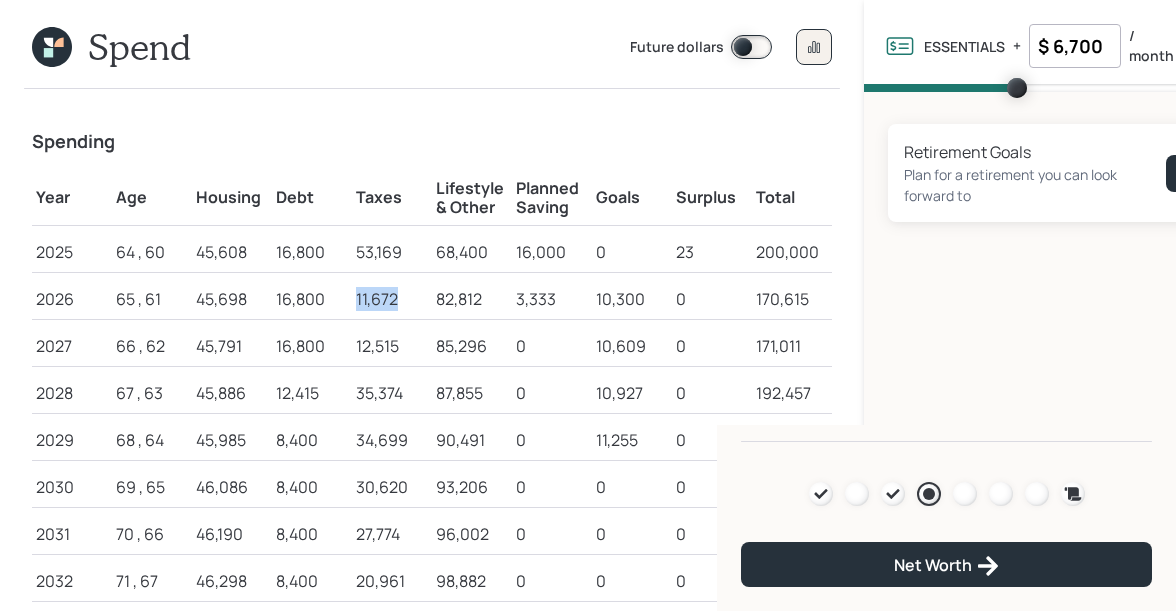 click on "11,672" at bounding box center [392, 299] 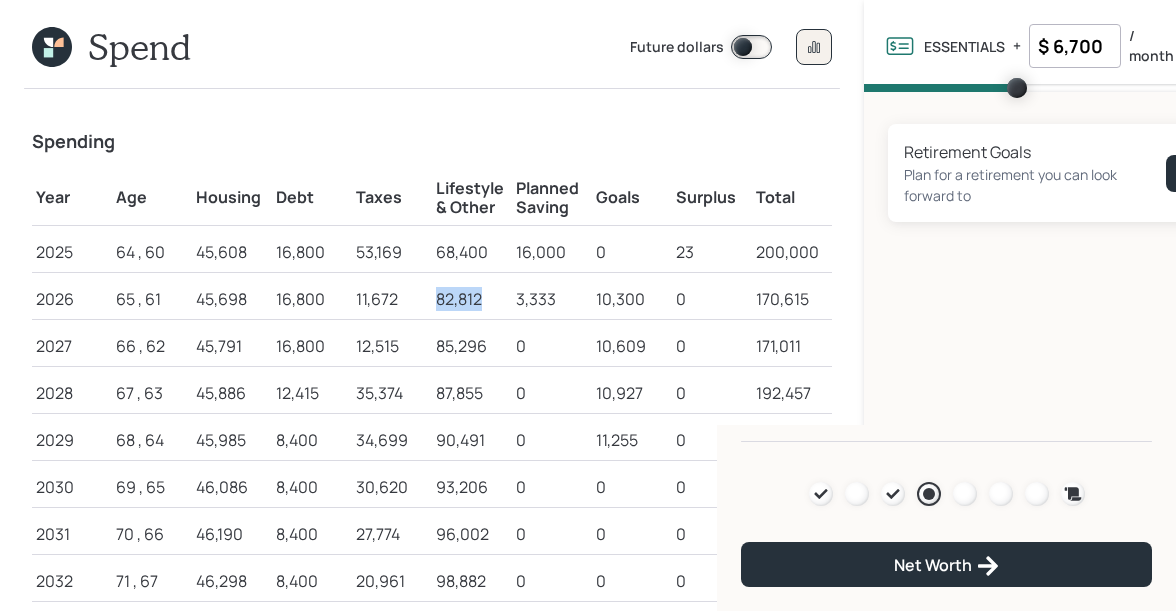 drag, startPoint x: 438, startPoint y: 297, endPoint x: 494, endPoint y: 298, distance: 56.008926 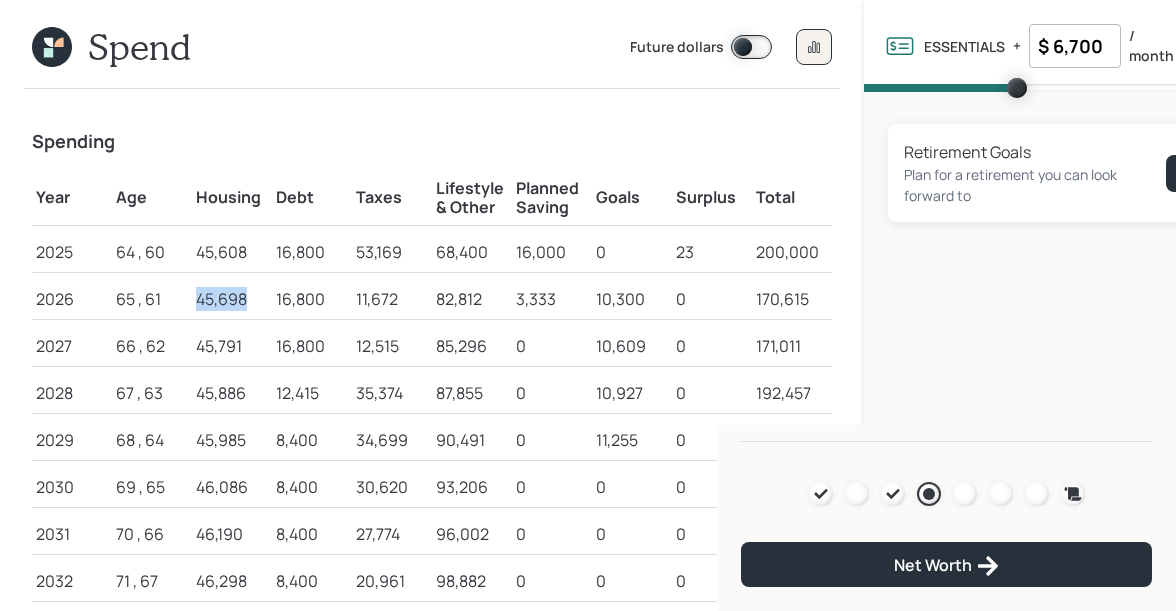 drag, startPoint x: 199, startPoint y: 299, endPoint x: 266, endPoint y: 299, distance: 67 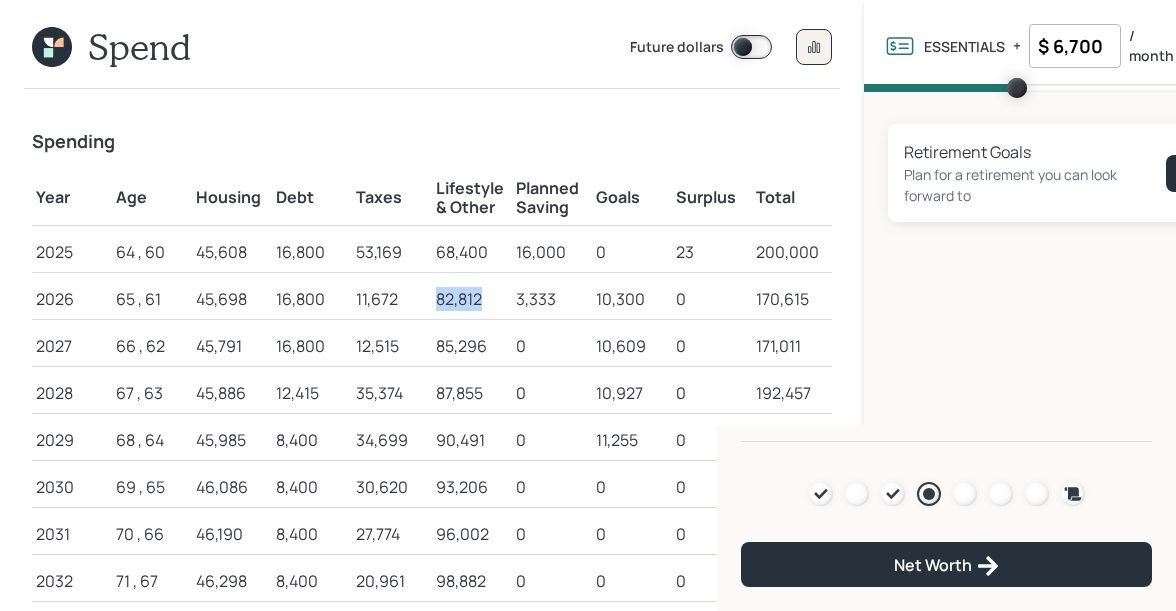 drag, startPoint x: 438, startPoint y: 293, endPoint x: 498, endPoint y: 294, distance: 60.00833 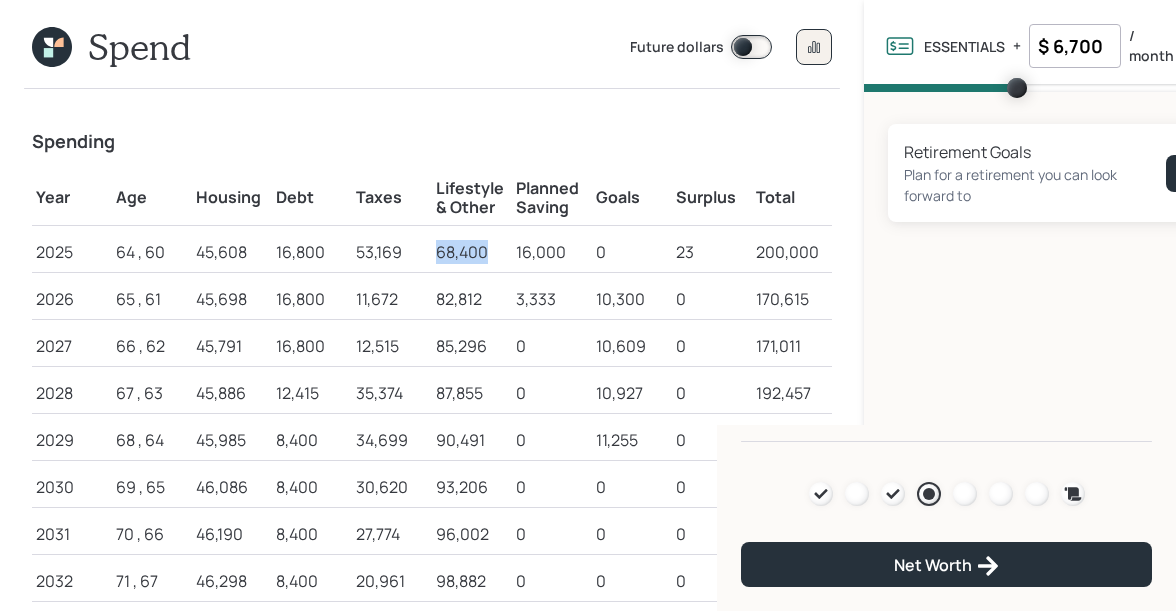 drag, startPoint x: 488, startPoint y: 251, endPoint x: 435, endPoint y: 251, distance: 53 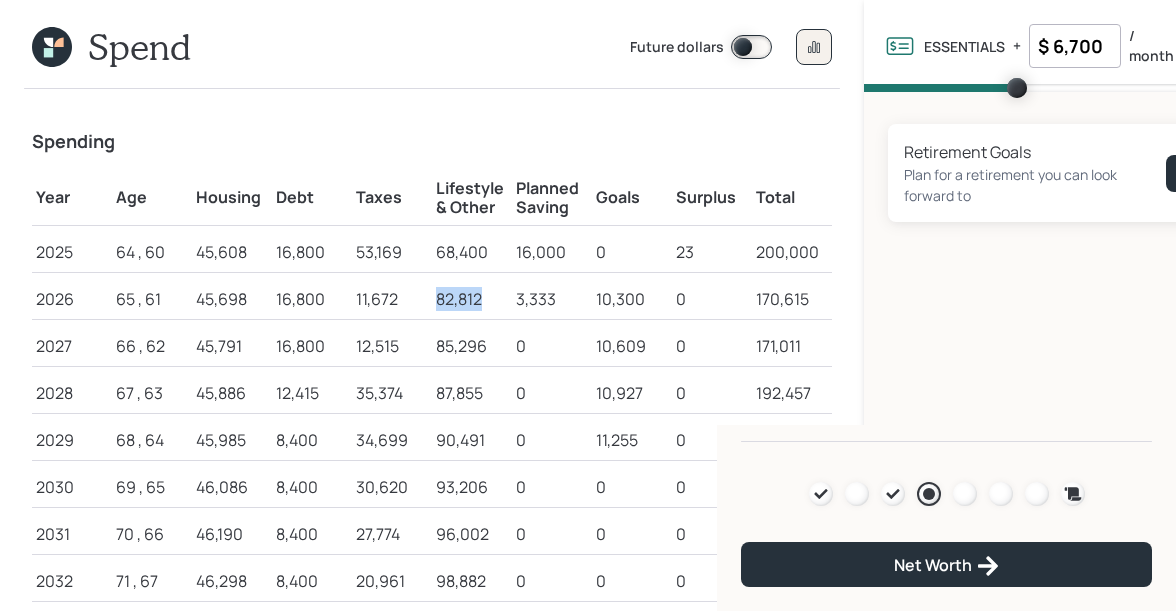 drag, startPoint x: 488, startPoint y: 296, endPoint x: 422, endPoint y: 296, distance: 66 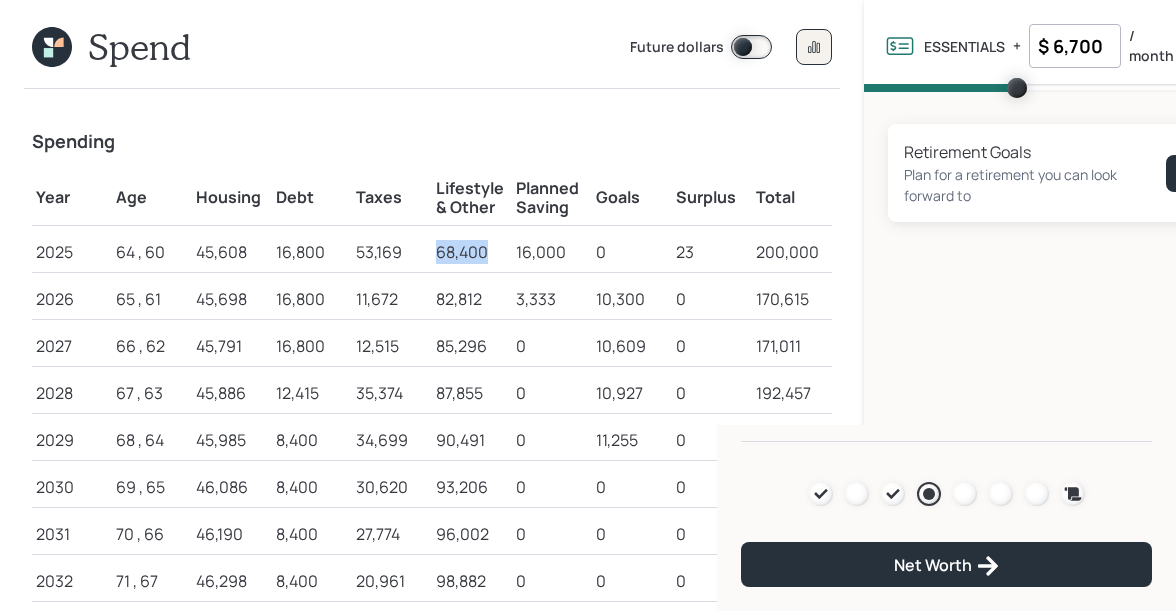 drag, startPoint x: 490, startPoint y: 255, endPoint x: 434, endPoint y: 255, distance: 56 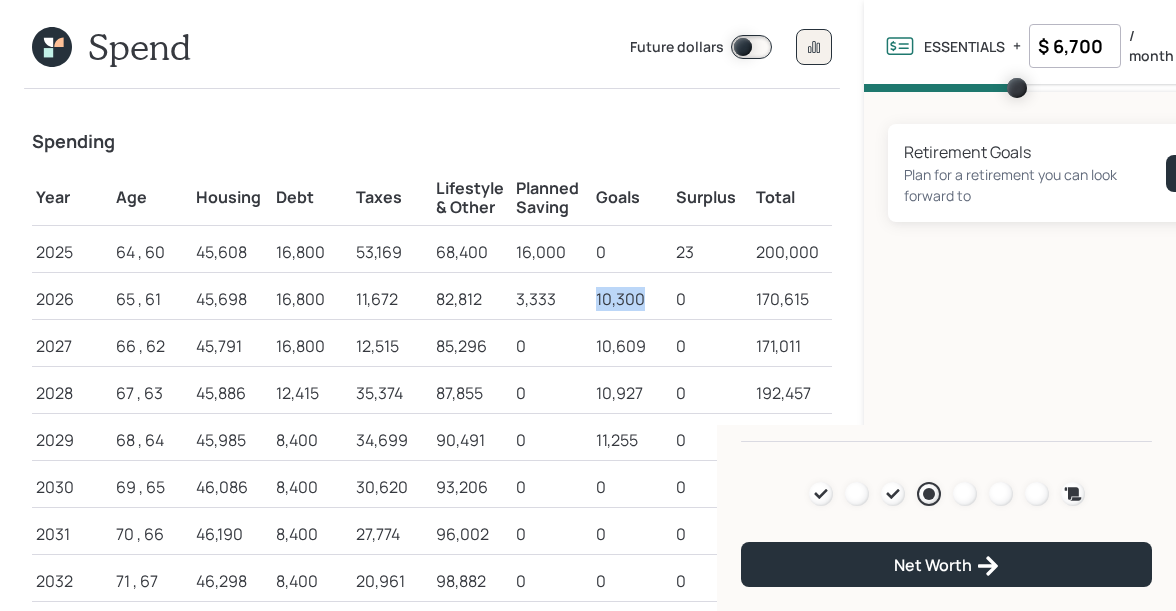 drag, startPoint x: 647, startPoint y: 302, endPoint x: 593, endPoint y: 302, distance: 54 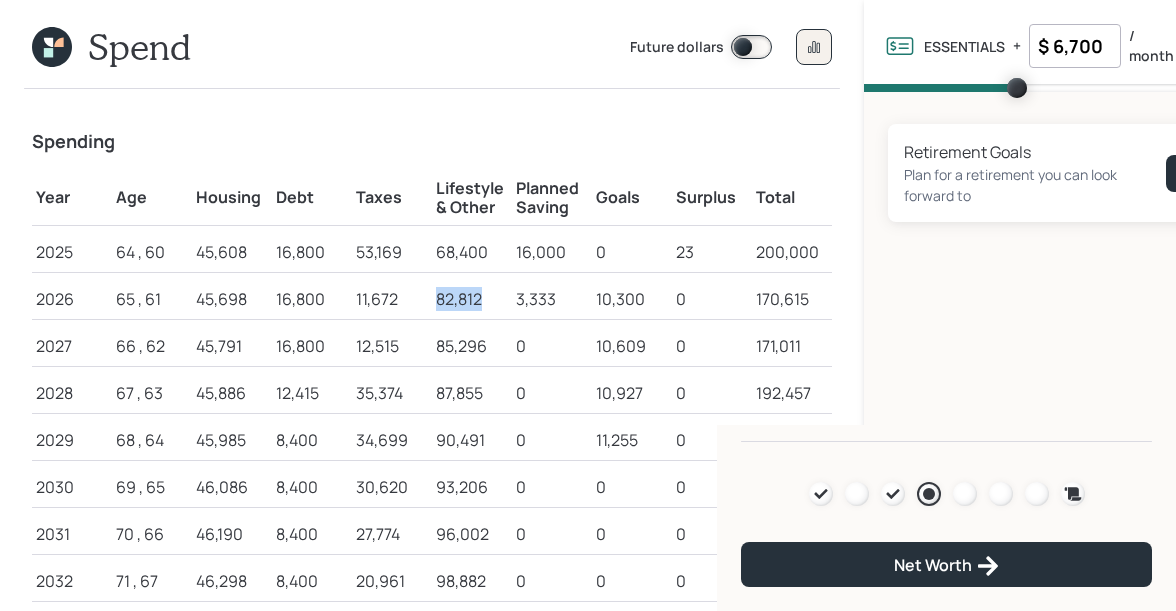 drag, startPoint x: 483, startPoint y: 296, endPoint x: 427, endPoint y: 296, distance: 56 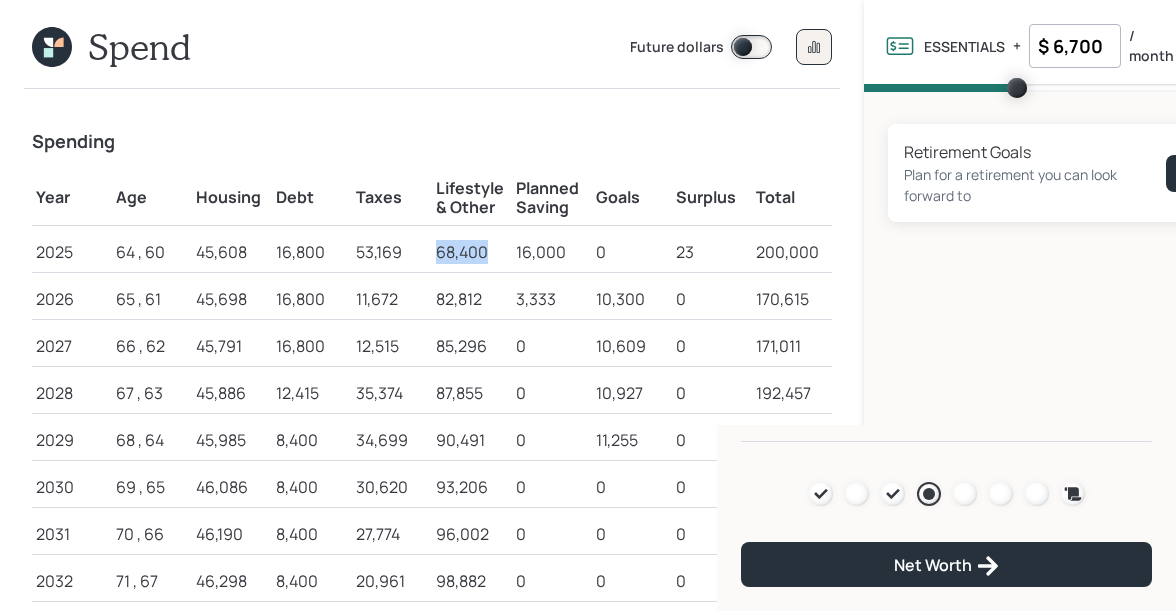 drag, startPoint x: 488, startPoint y: 256, endPoint x: 412, endPoint y: 257, distance: 76.00658 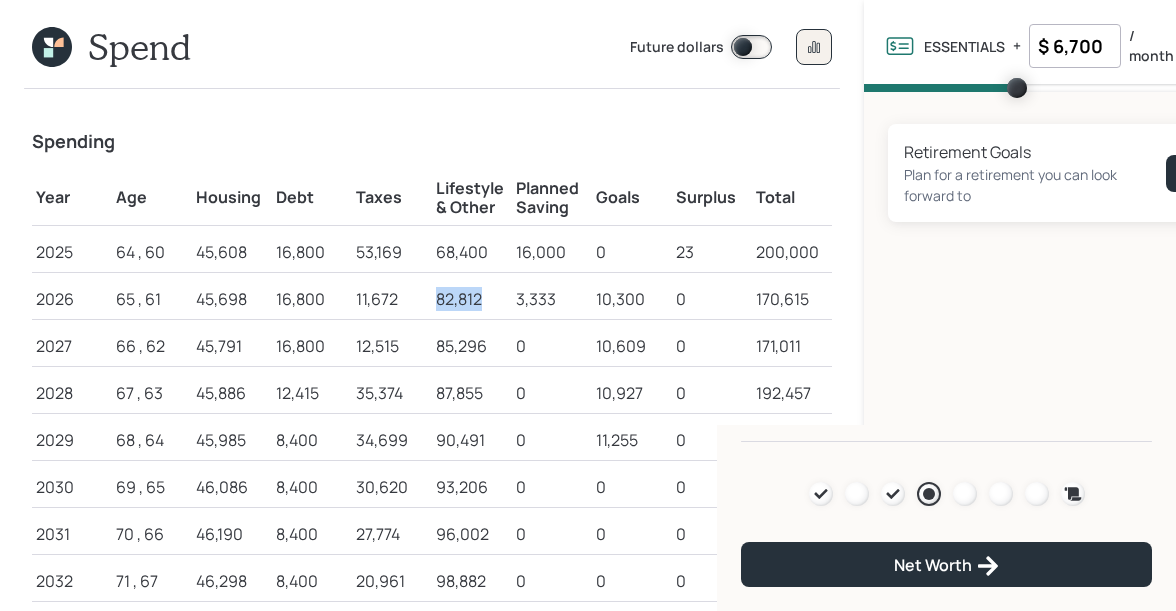 drag, startPoint x: 485, startPoint y: 297, endPoint x: 429, endPoint y: 296, distance: 56.008926 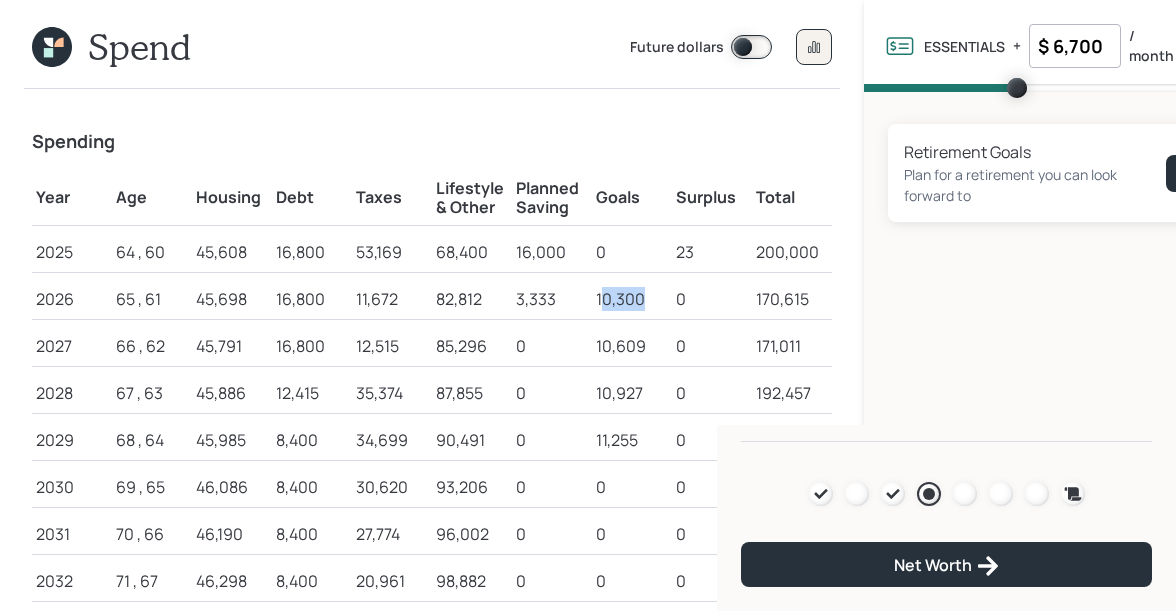 drag, startPoint x: 599, startPoint y: 300, endPoint x: 645, endPoint y: 302, distance: 46.043457 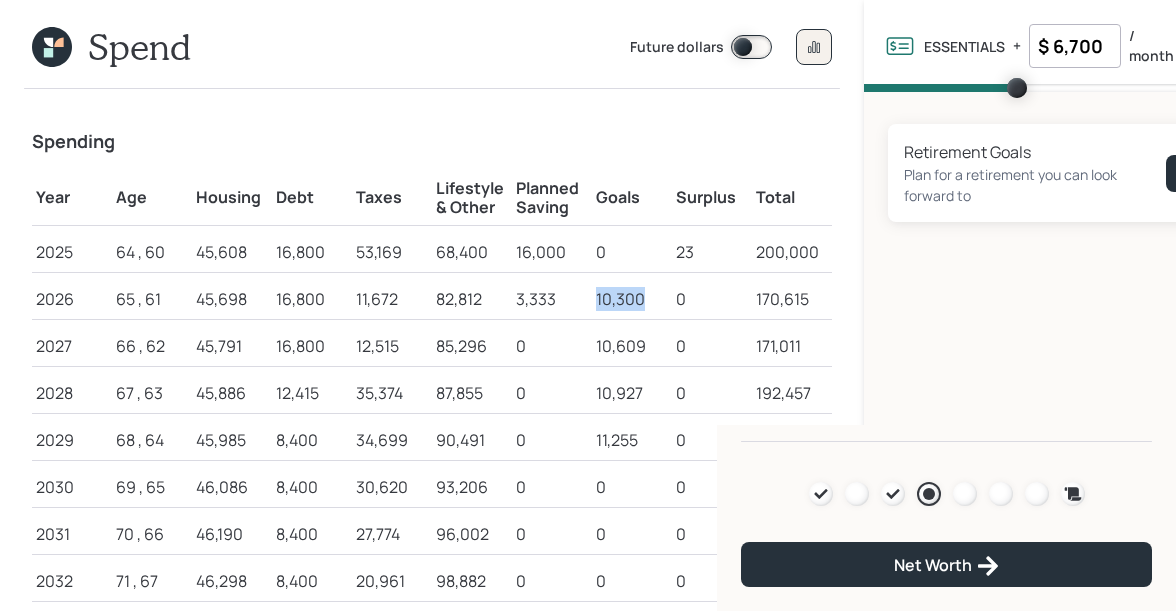 drag, startPoint x: 595, startPoint y: 296, endPoint x: 642, endPoint y: 296, distance: 47 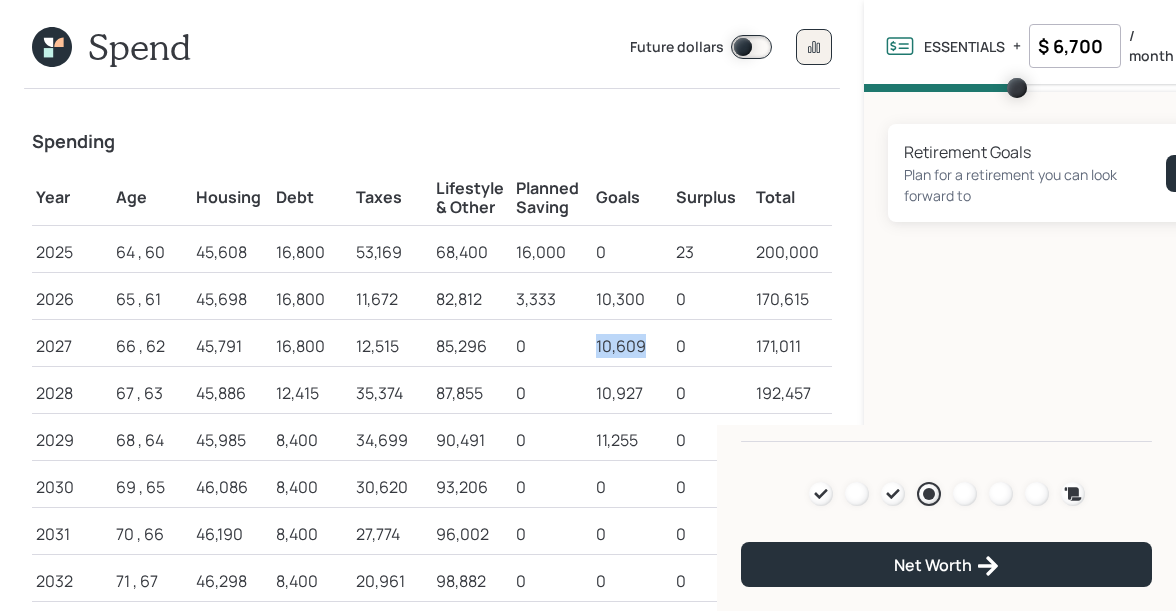 drag, startPoint x: 598, startPoint y: 345, endPoint x: 645, endPoint y: 349, distance: 47.169907 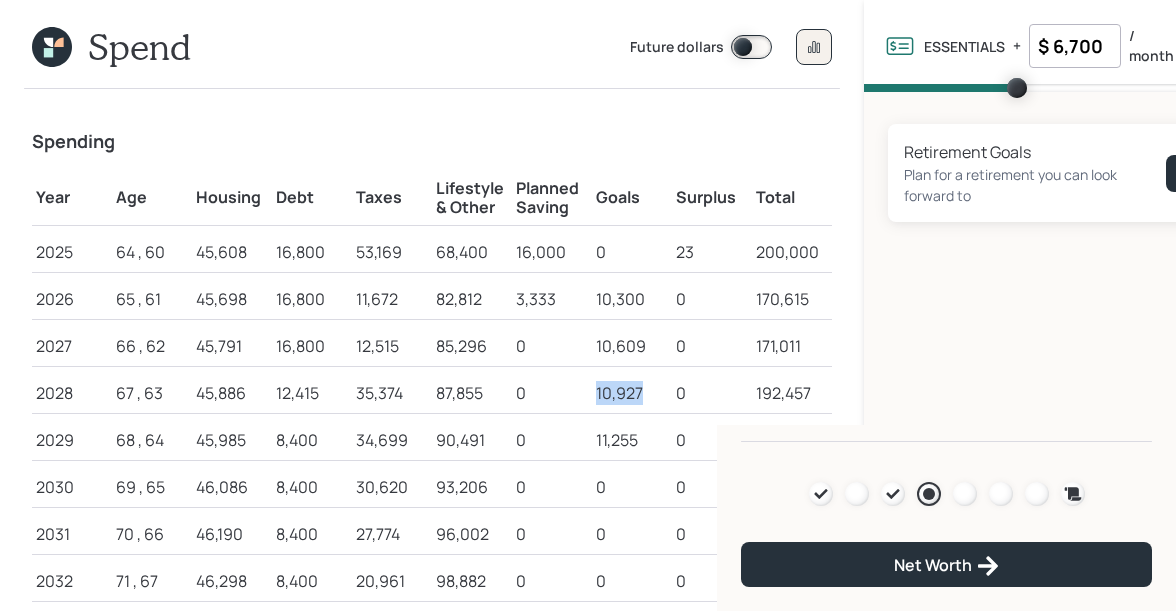 drag, startPoint x: 593, startPoint y: 394, endPoint x: 658, endPoint y: 394, distance: 65 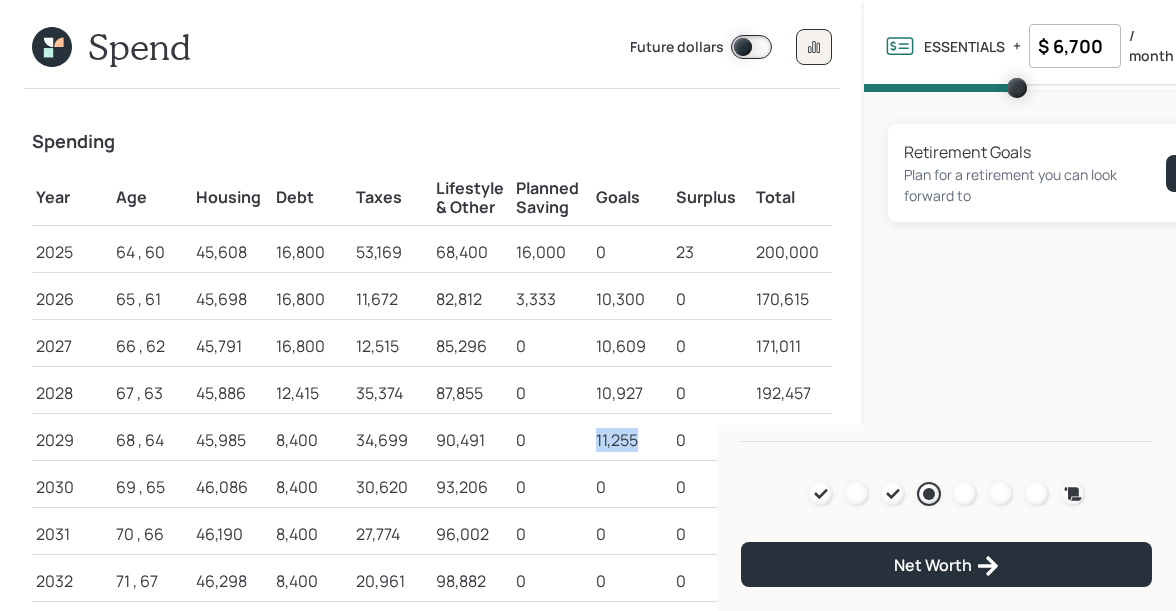 drag, startPoint x: 594, startPoint y: 434, endPoint x: 654, endPoint y: 434, distance: 60 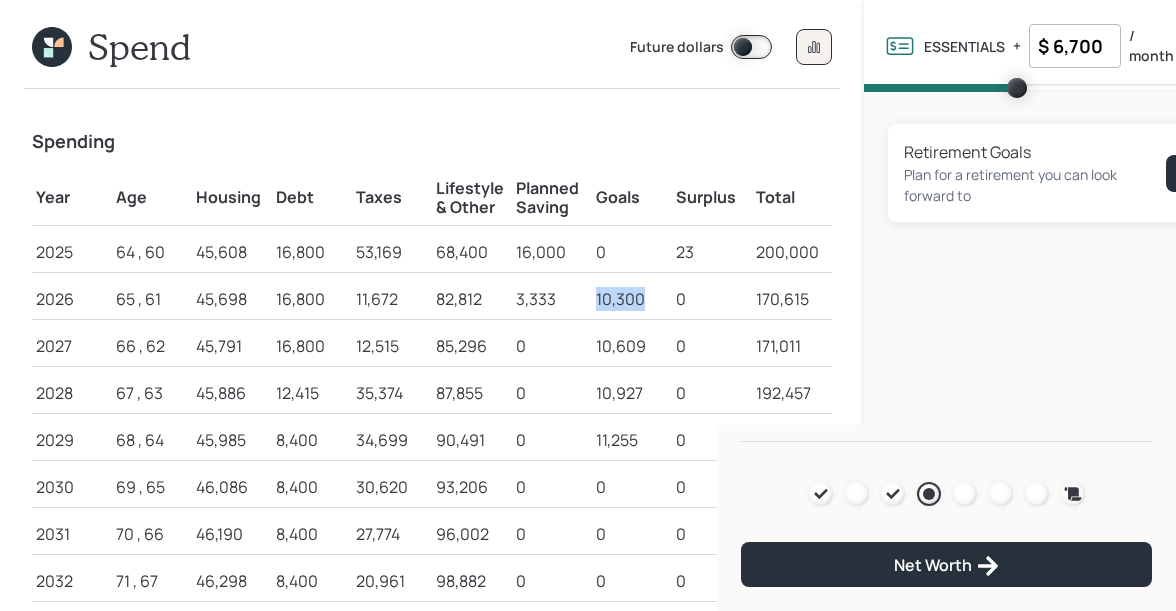 drag, startPoint x: 598, startPoint y: 303, endPoint x: 650, endPoint y: 305, distance: 52.03845 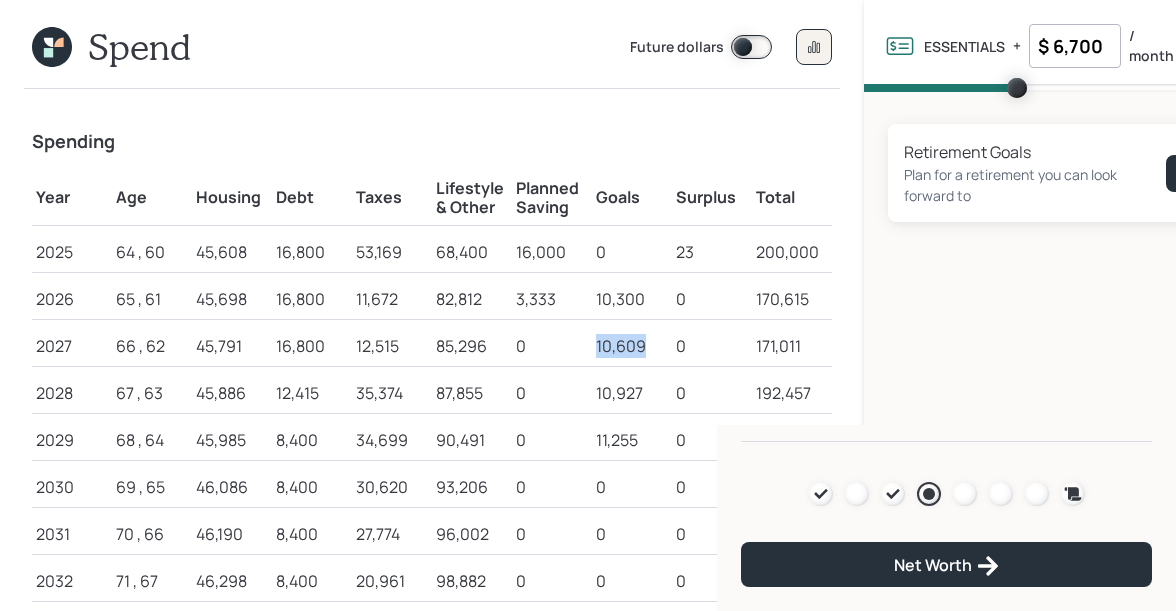 drag, startPoint x: 596, startPoint y: 343, endPoint x: 668, endPoint y: 346, distance: 72.06247 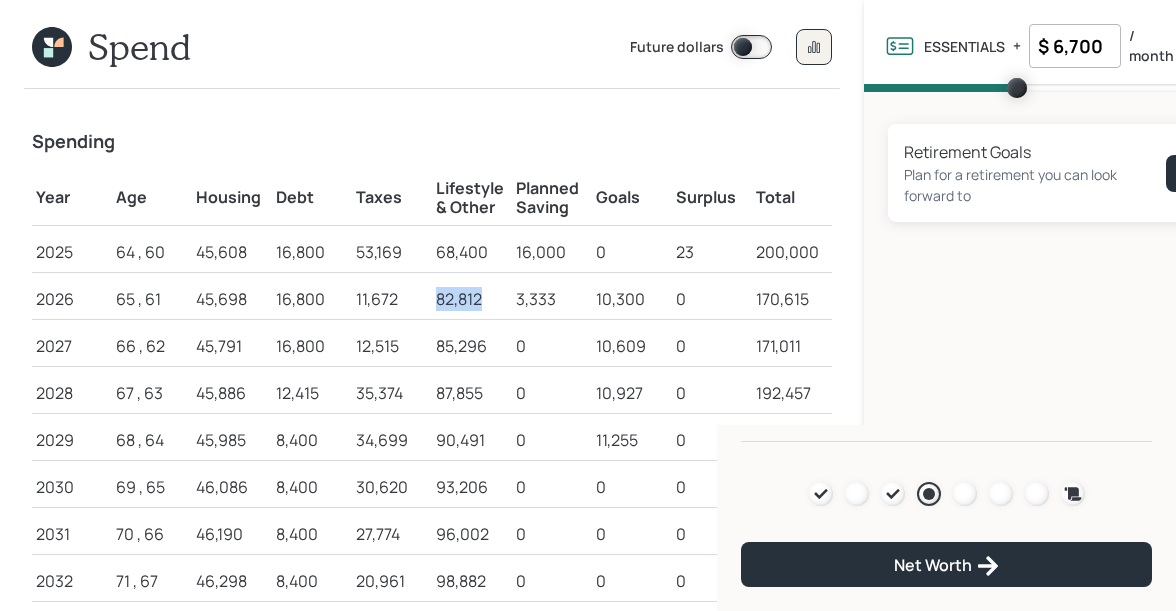 drag, startPoint x: 432, startPoint y: 298, endPoint x: 497, endPoint y: 300, distance: 65.03076 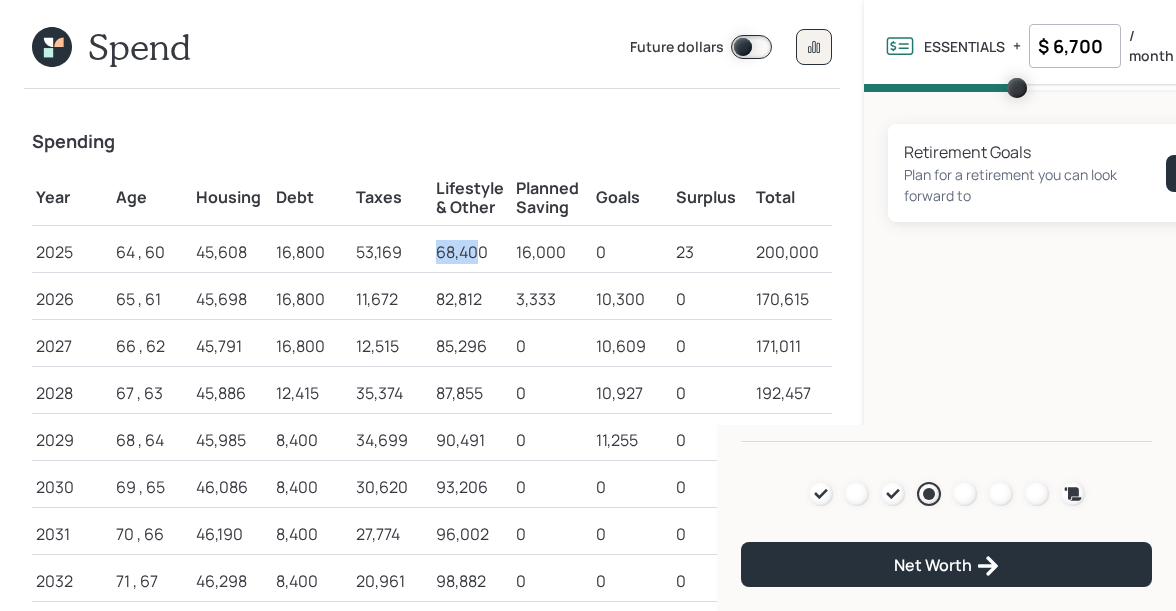drag, startPoint x: 435, startPoint y: 255, endPoint x: 475, endPoint y: 259, distance: 40.1995 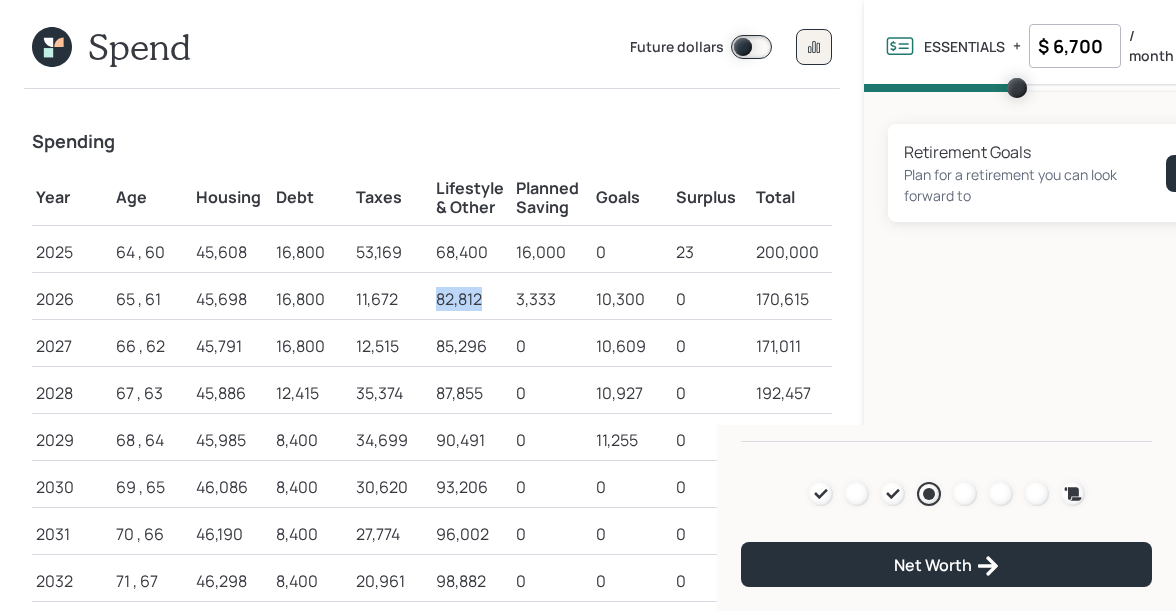 drag, startPoint x: 438, startPoint y: 297, endPoint x: 483, endPoint y: 298, distance: 45.01111 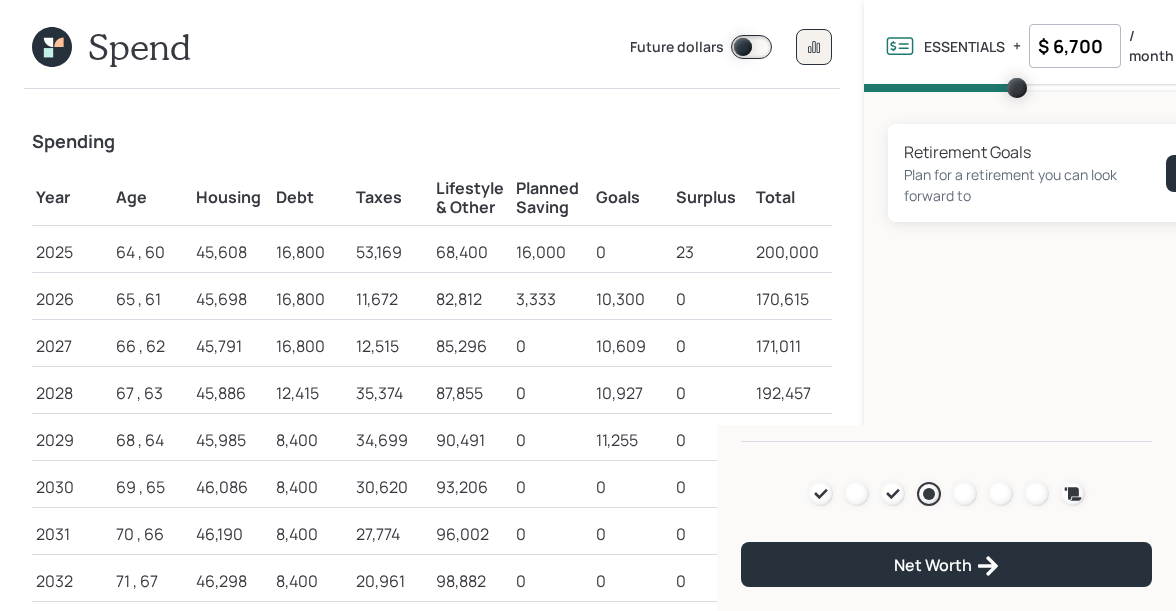 click 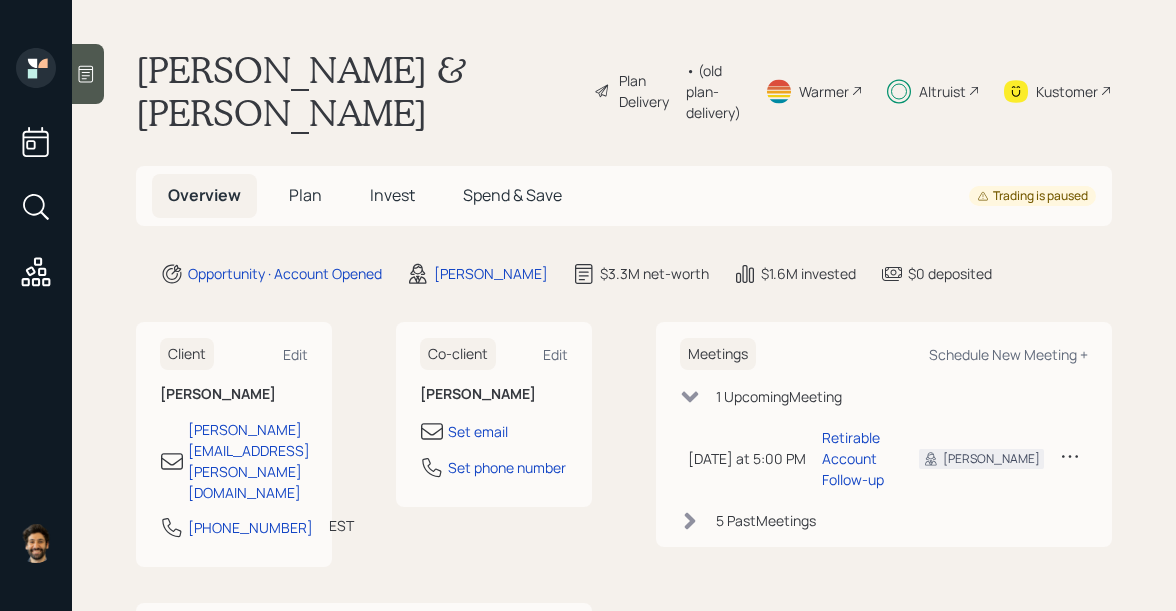 click on "Plan" at bounding box center [305, 195] 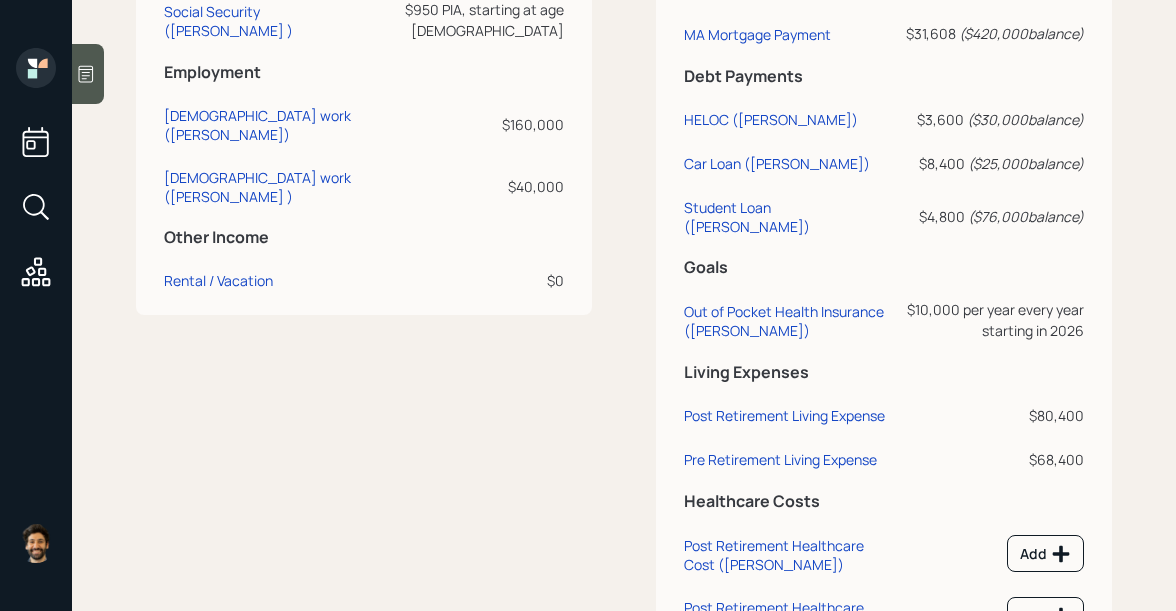 scroll, scrollTop: 1558, scrollLeft: 0, axis: vertical 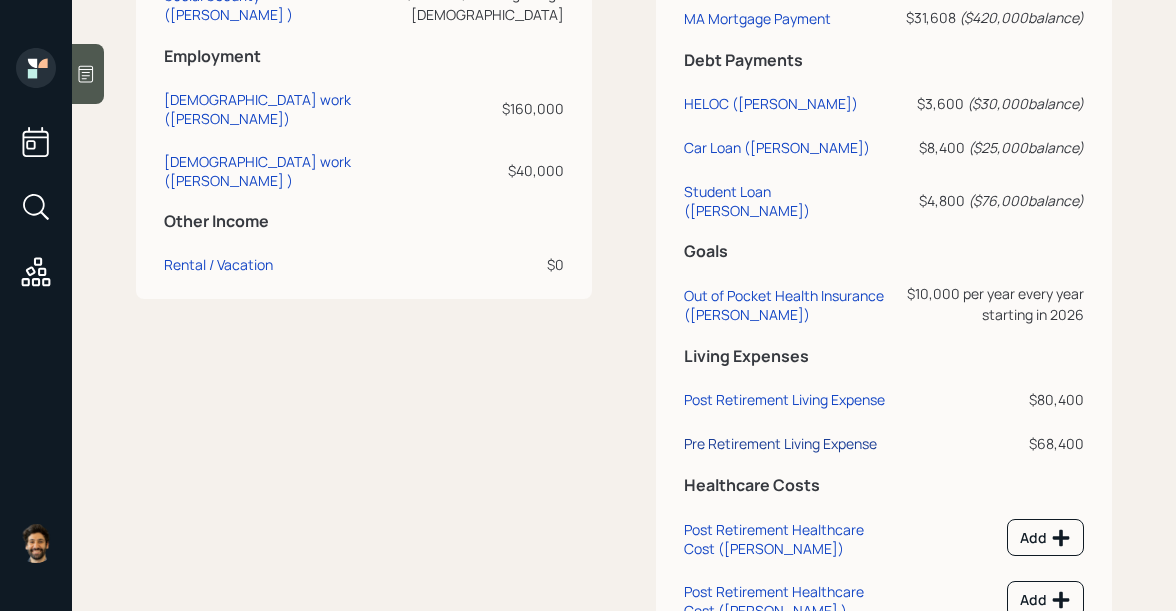 click on "Pre Retirement Living Expense" at bounding box center [780, 443] 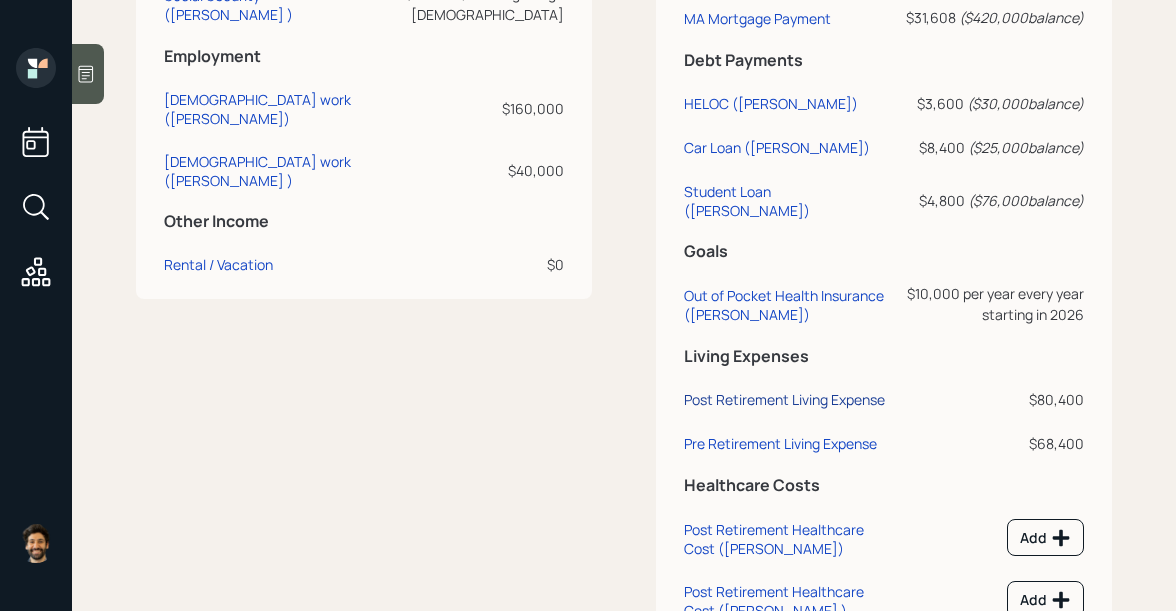 click on "Post Retirement Living Expense" at bounding box center [784, 399] 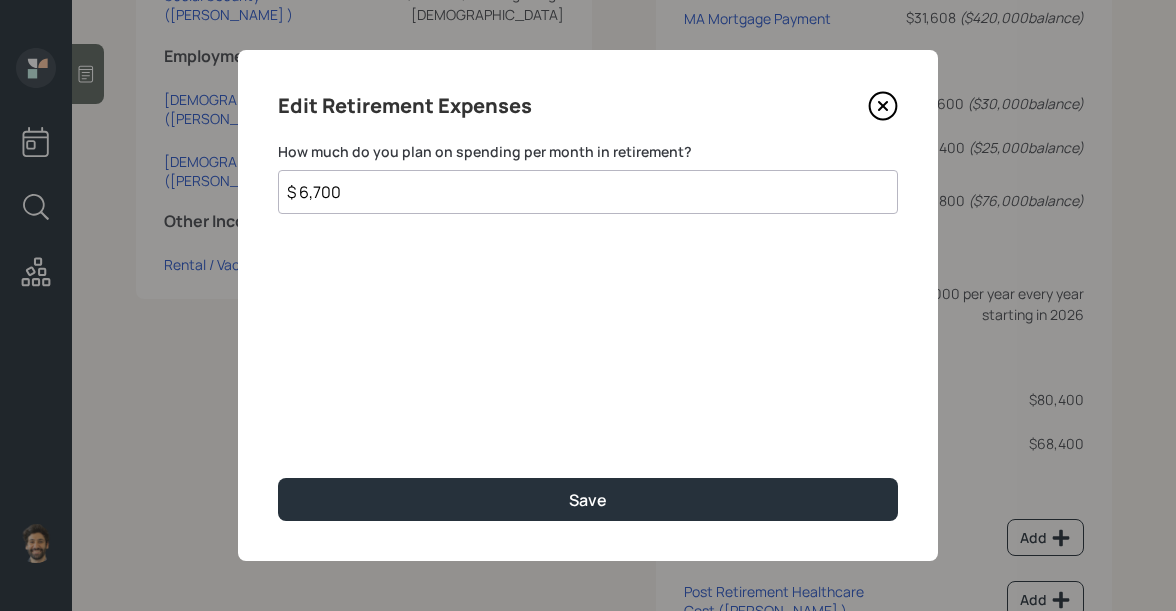 click on "$ 6,700" at bounding box center [588, 192] 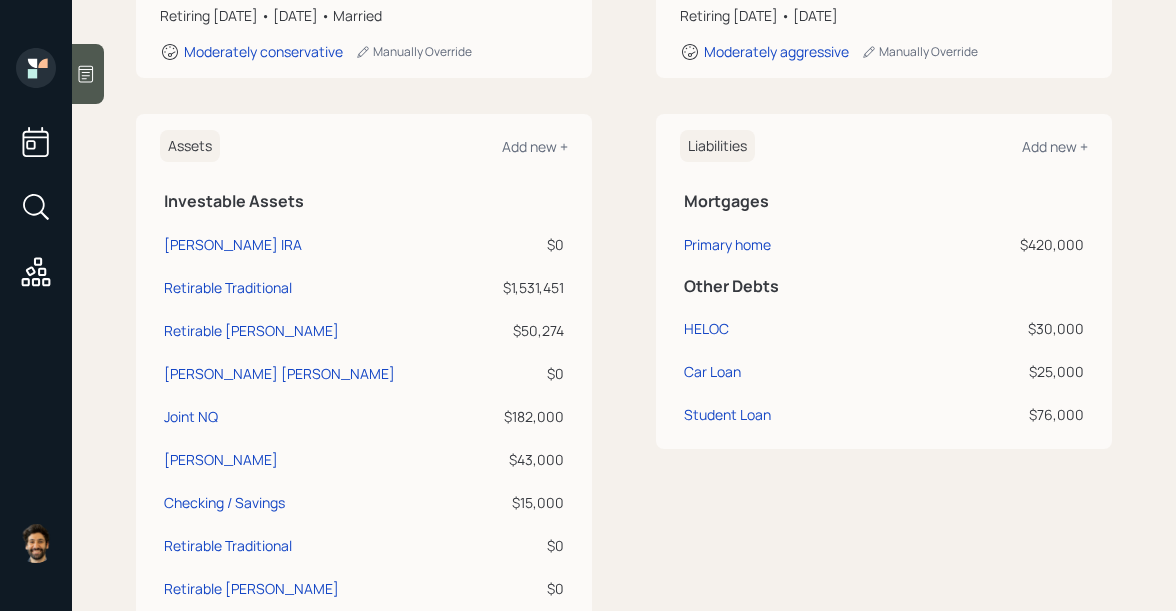 scroll, scrollTop: 0, scrollLeft: 0, axis: both 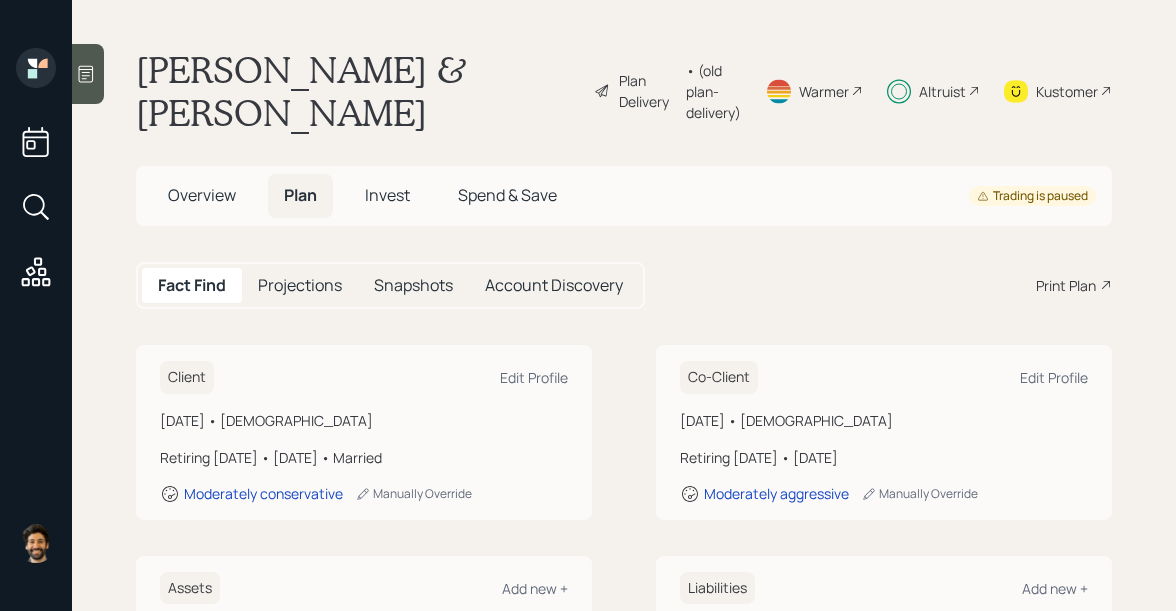 click on "• (old plan-delivery)" at bounding box center (713, 91) 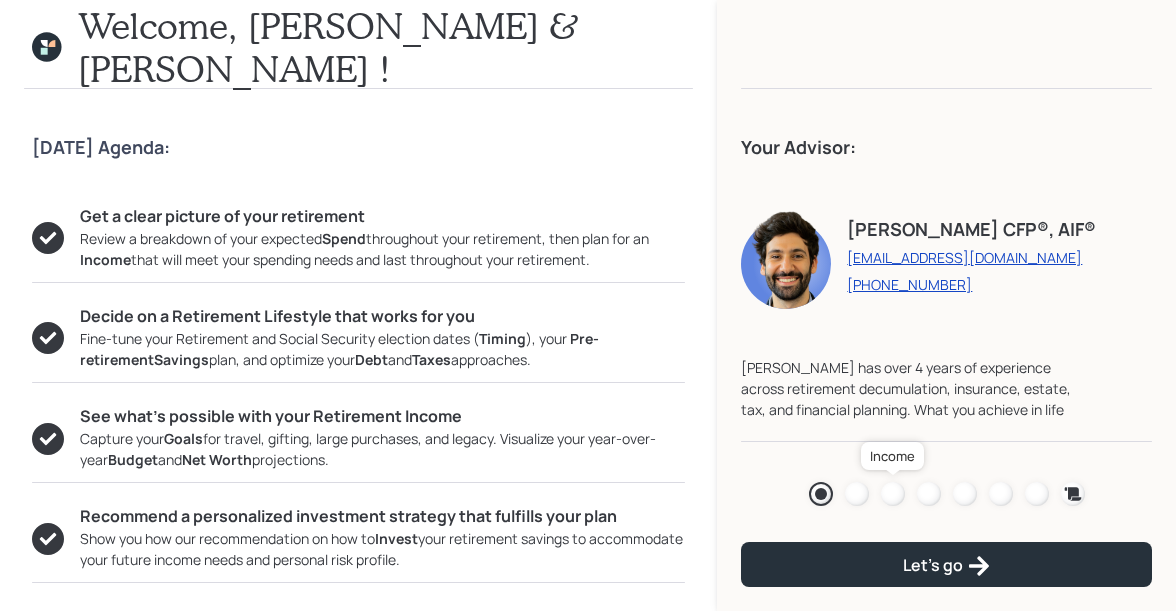 click at bounding box center (893, 494) 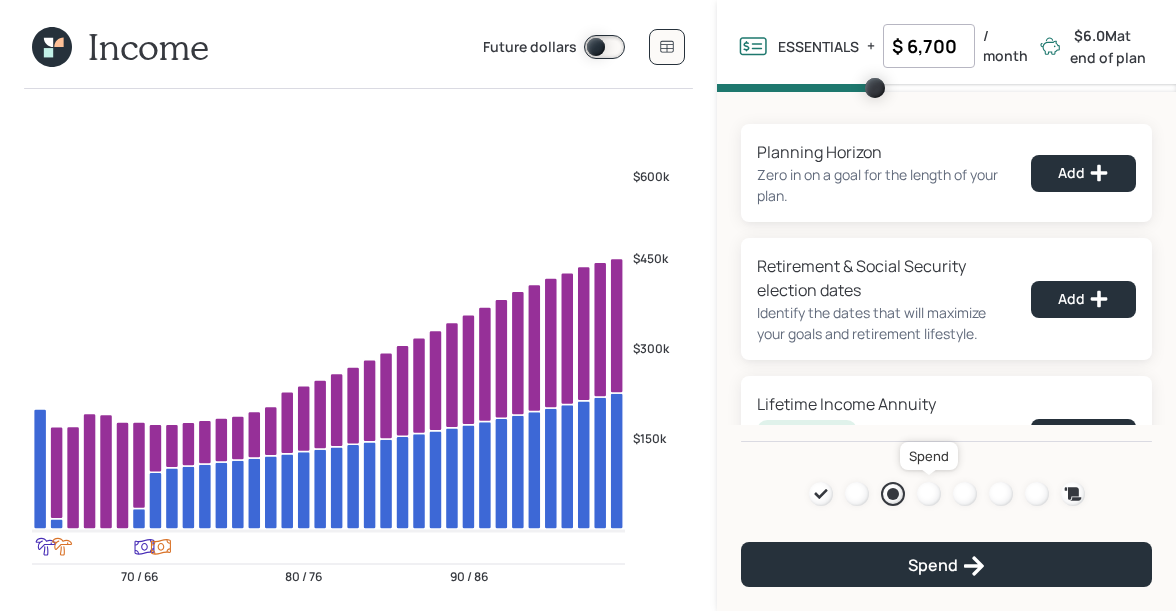 click at bounding box center (929, 494) 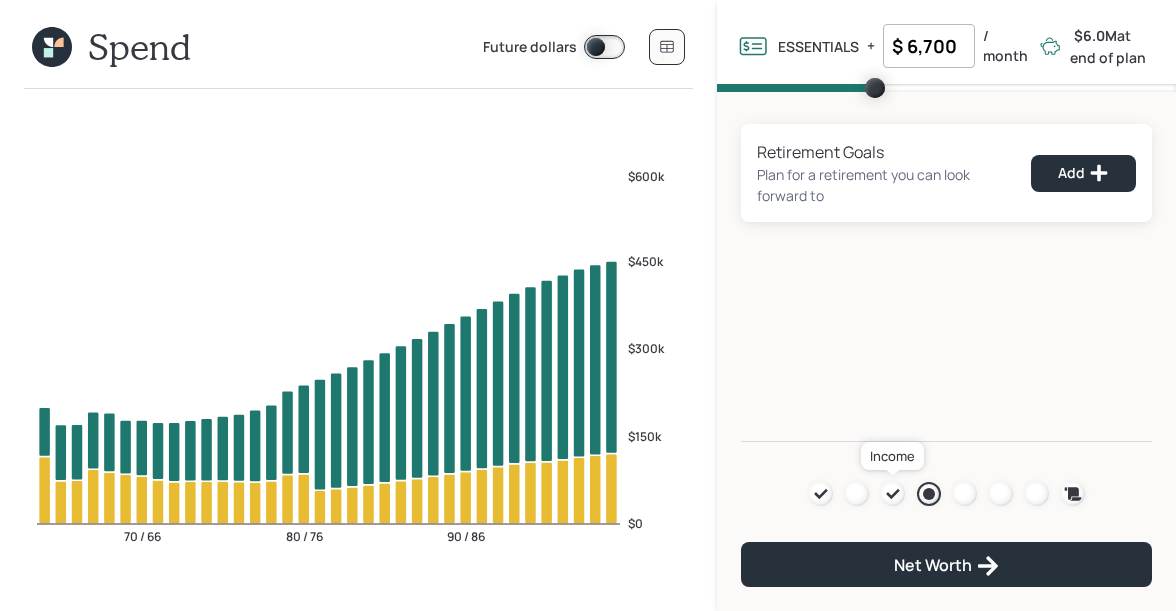 click 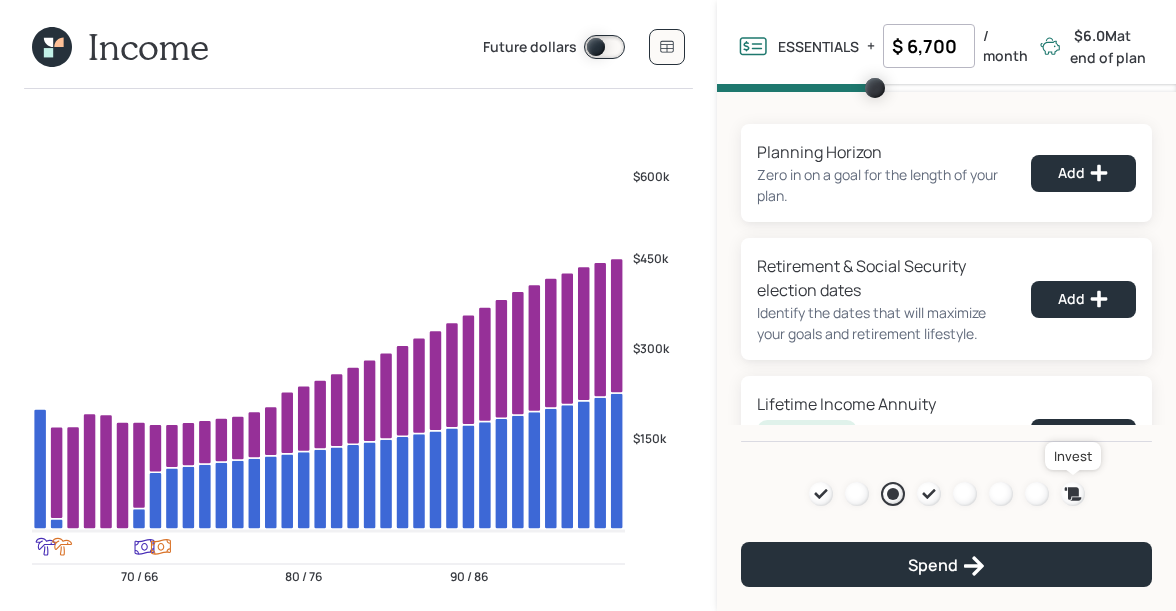 click 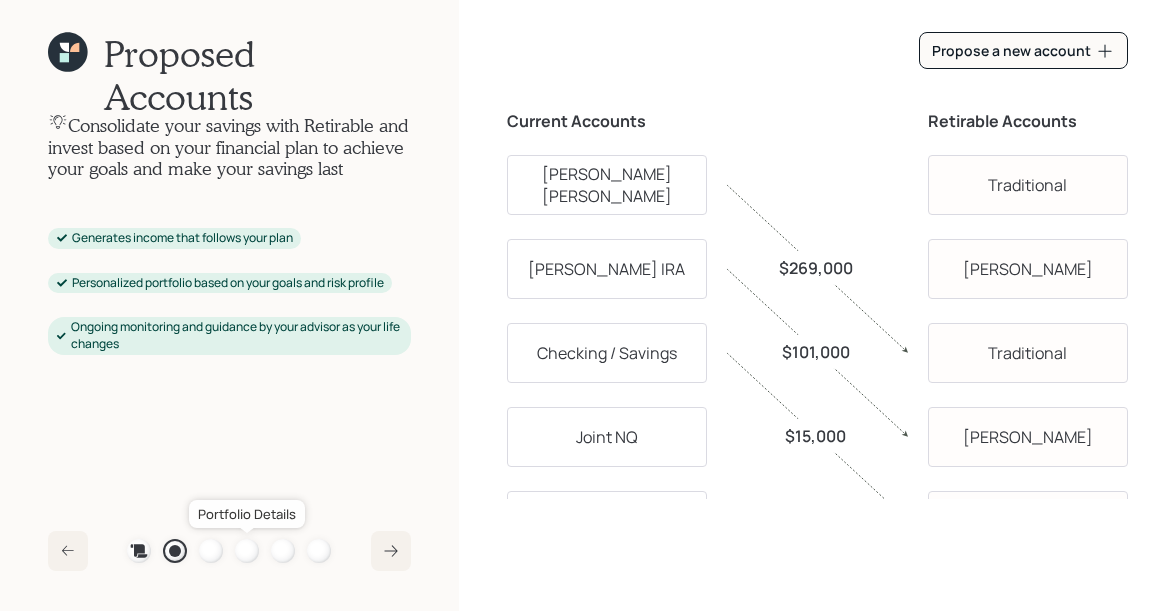 click at bounding box center [247, 551] 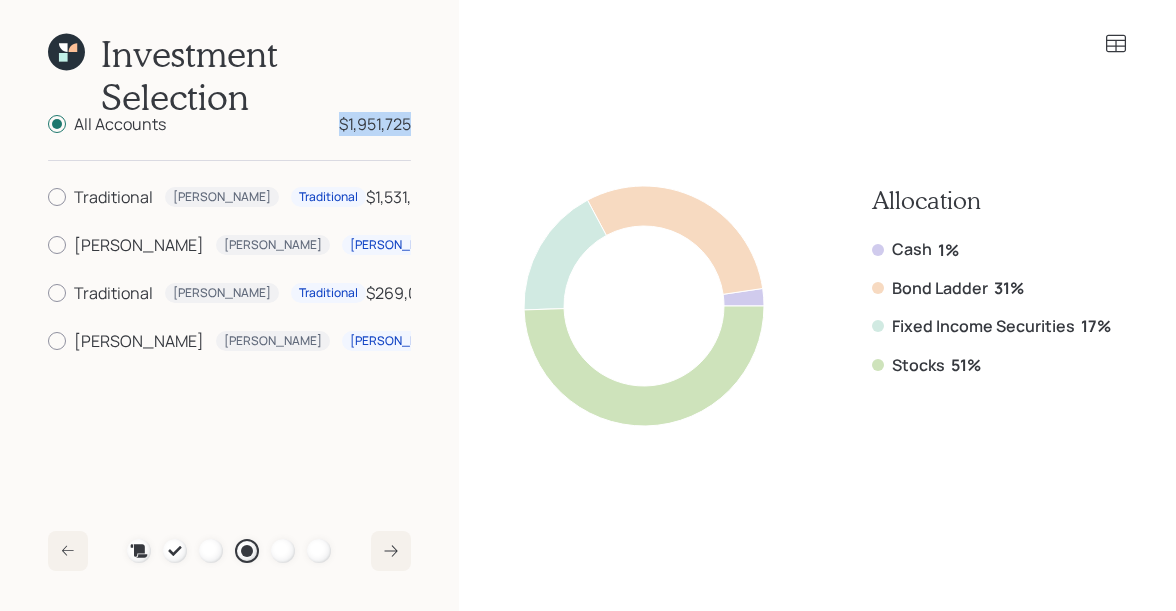 drag, startPoint x: 333, startPoint y: 117, endPoint x: 414, endPoint y: 128, distance: 81.7435 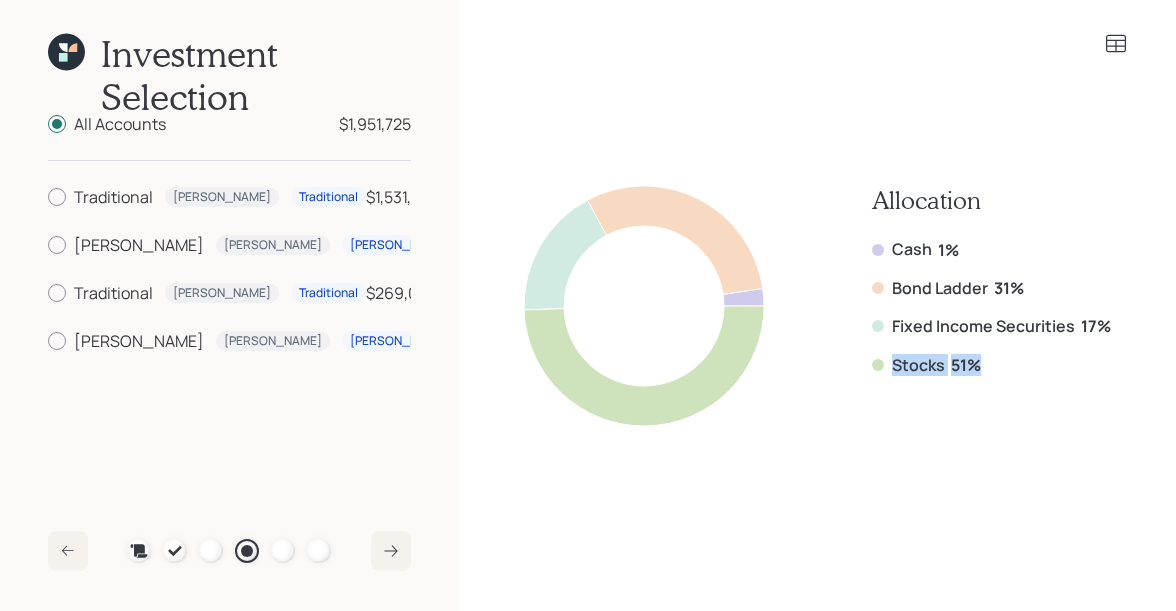 drag, startPoint x: 985, startPoint y: 367, endPoint x: 860, endPoint y: 361, distance: 125.14392 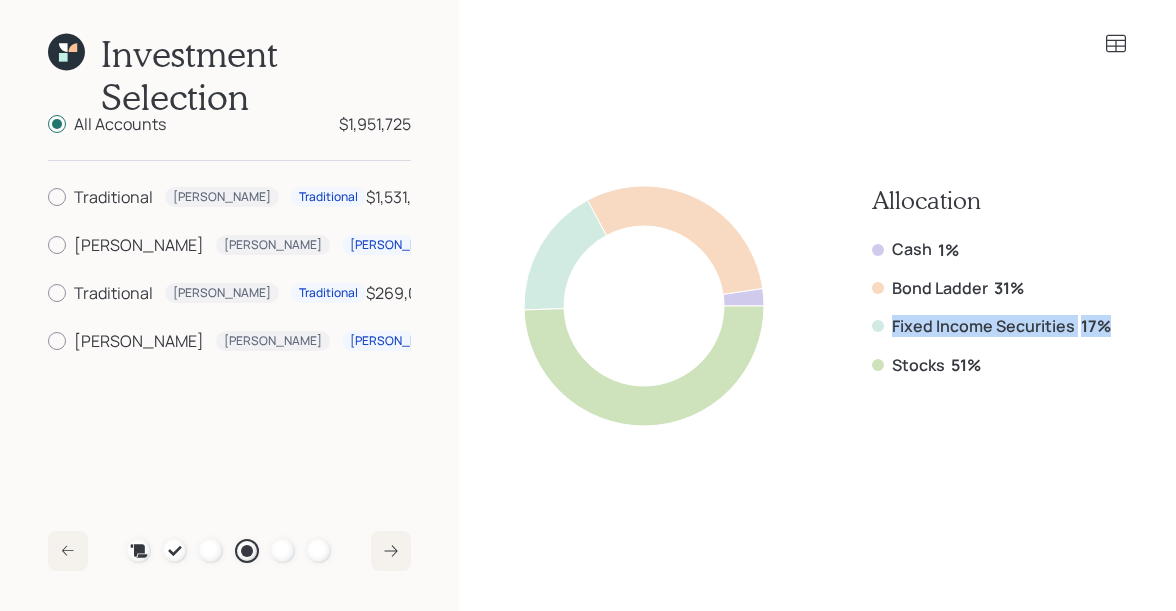 drag, startPoint x: 1113, startPoint y: 325, endPoint x: 880, endPoint y: 329, distance: 233.03433 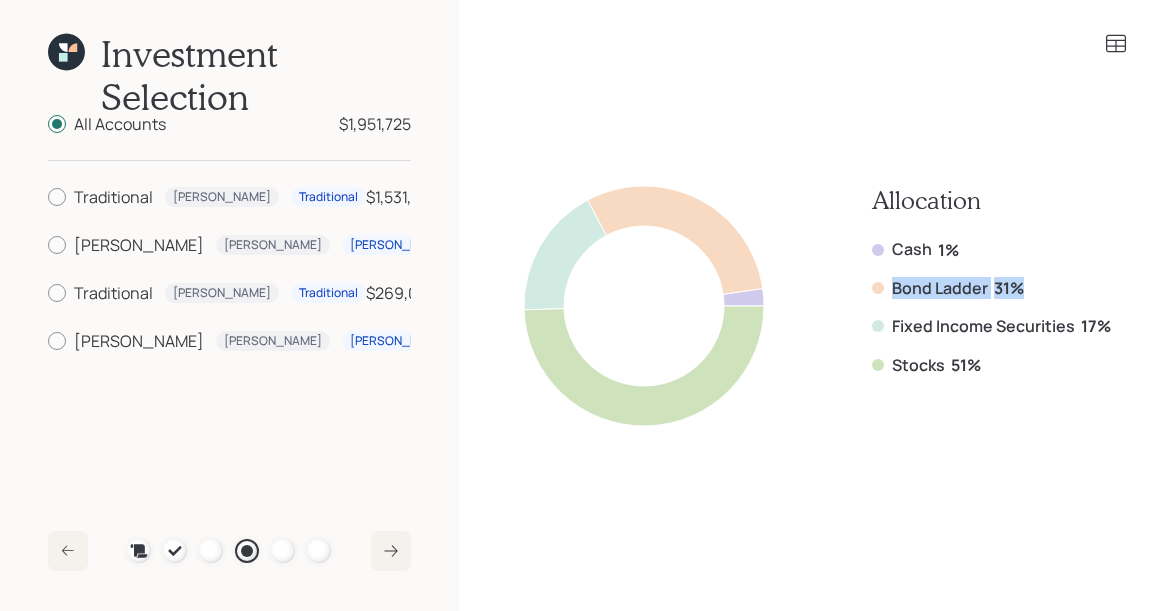 drag, startPoint x: 1029, startPoint y: 283, endPoint x: 873, endPoint y: 295, distance: 156.46086 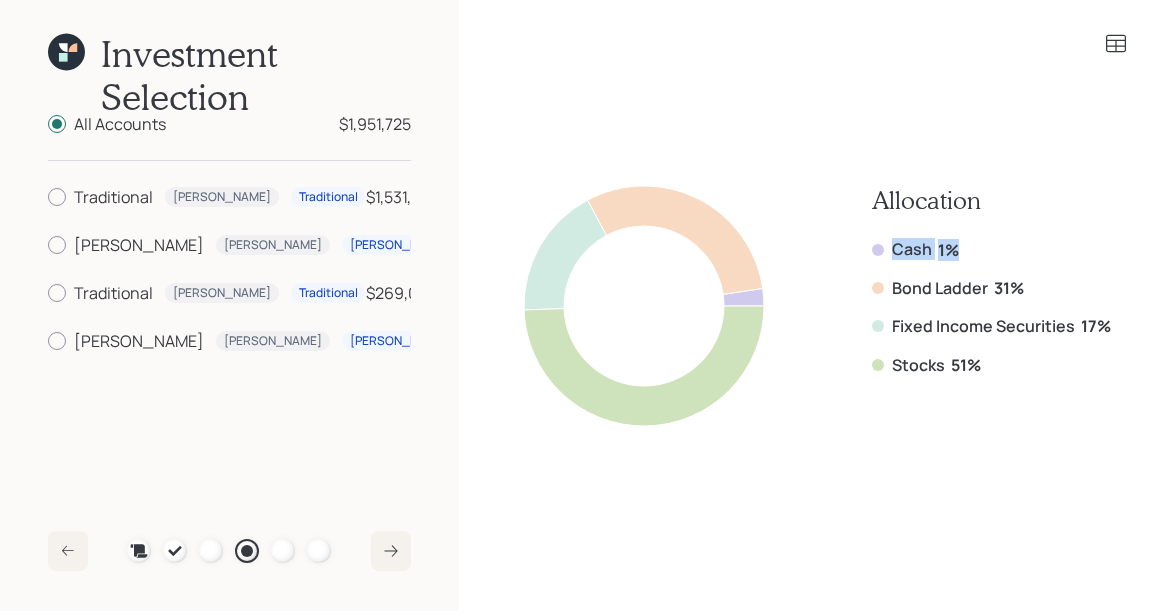 drag, startPoint x: 960, startPoint y: 255, endPoint x: 856, endPoint y: 255, distance: 104 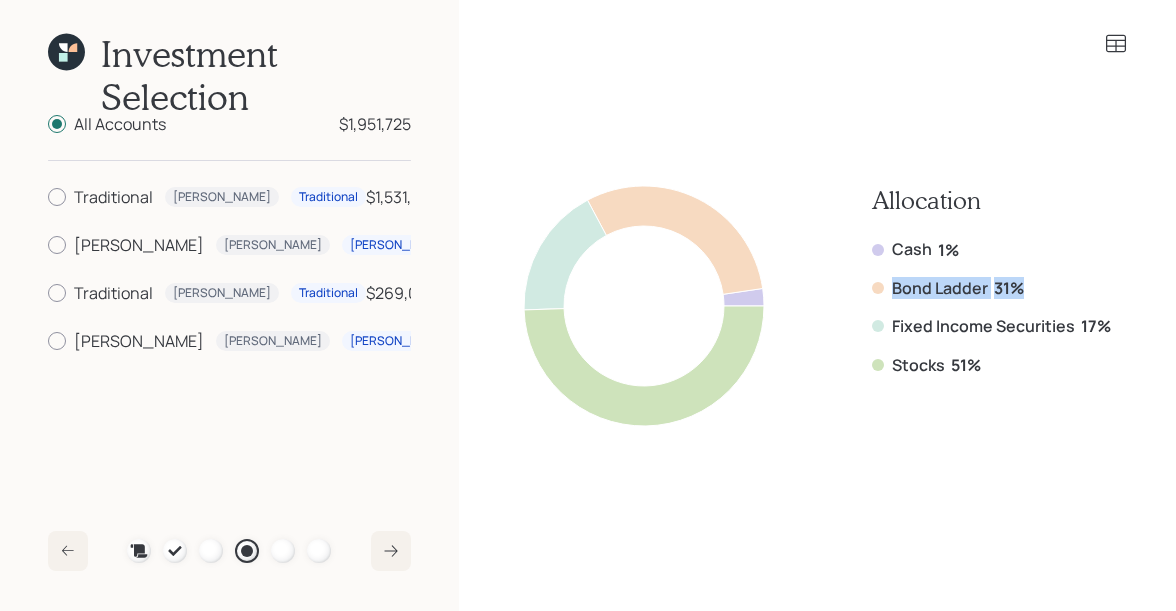 drag, startPoint x: 1026, startPoint y: 290, endPoint x: 884, endPoint y: 296, distance: 142.12671 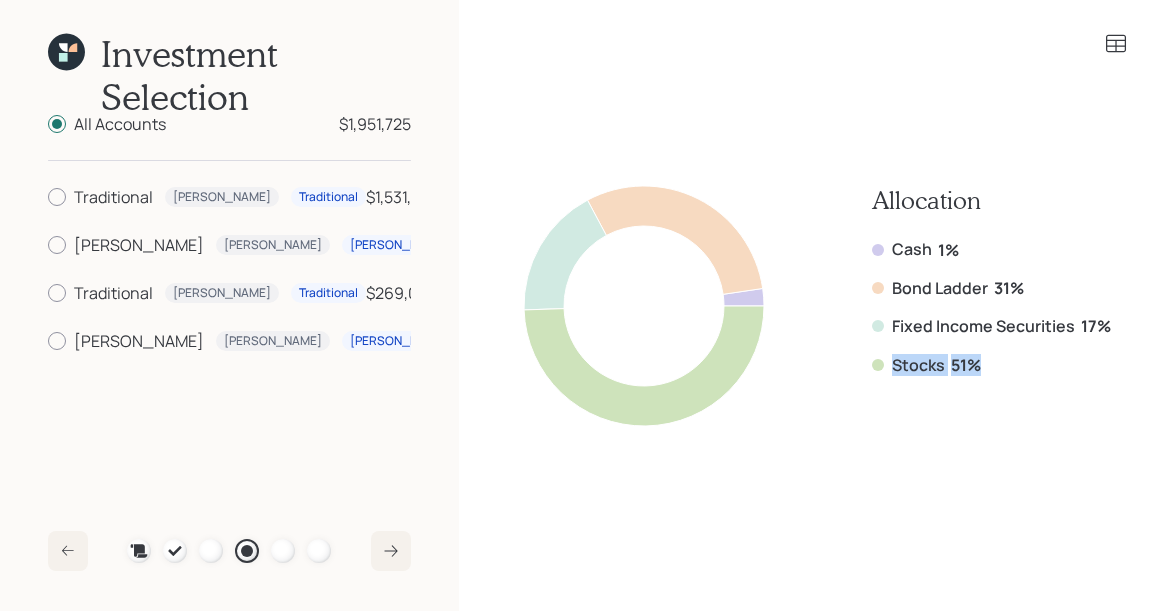 drag, startPoint x: 980, startPoint y: 362, endPoint x: 875, endPoint y: 363, distance: 105.00476 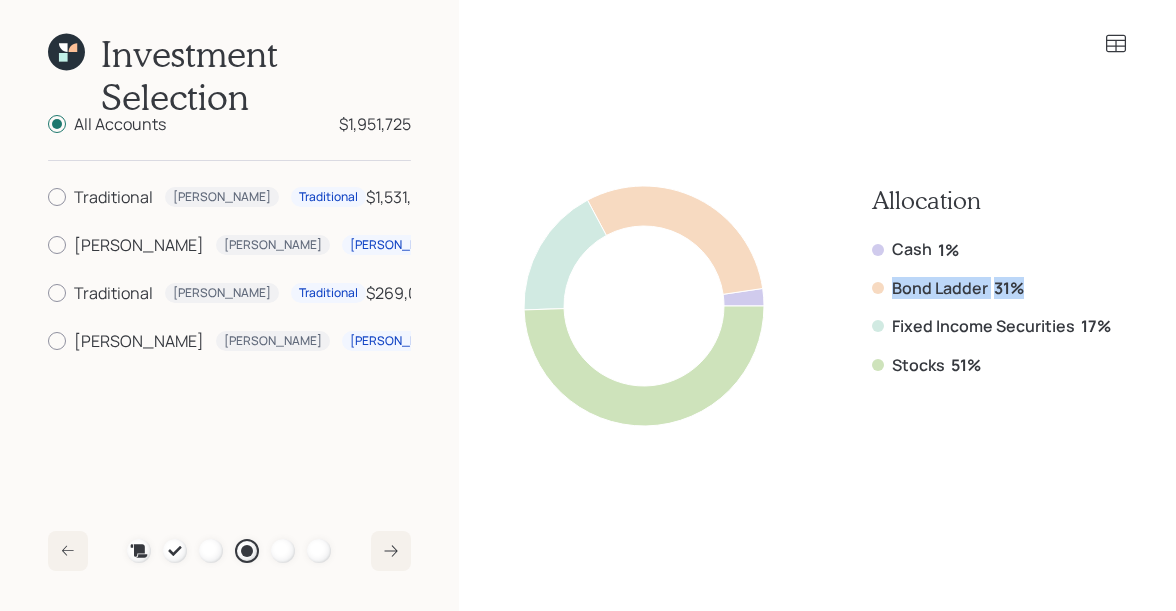 drag, startPoint x: 1024, startPoint y: 287, endPoint x: 896, endPoint y: 288, distance: 128.0039 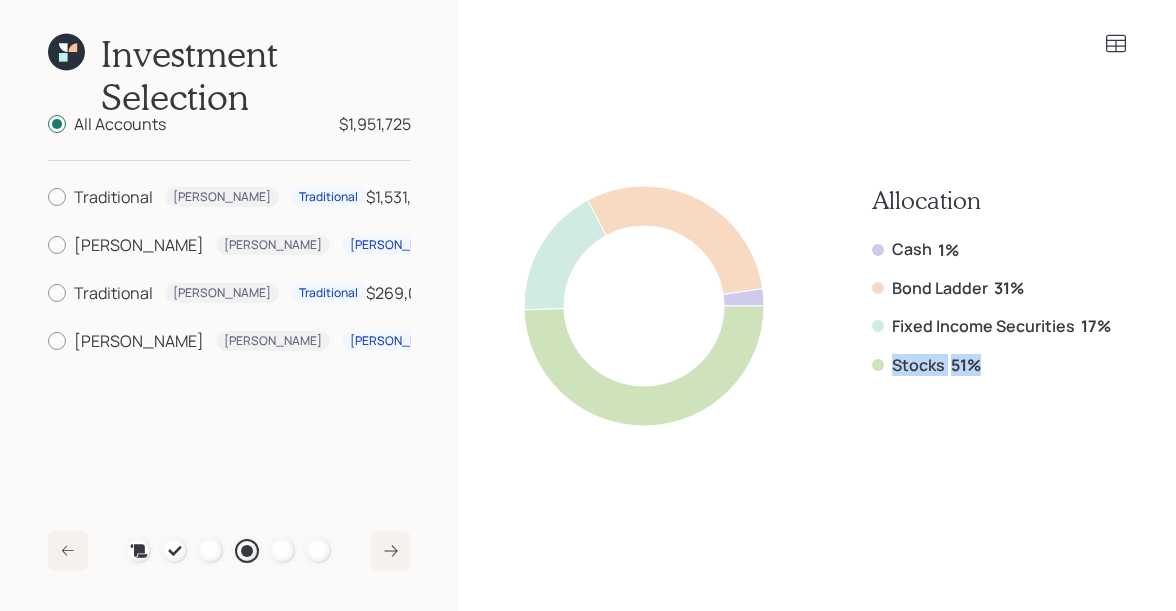 drag, startPoint x: 983, startPoint y: 366, endPoint x: 858, endPoint y: 366, distance: 125 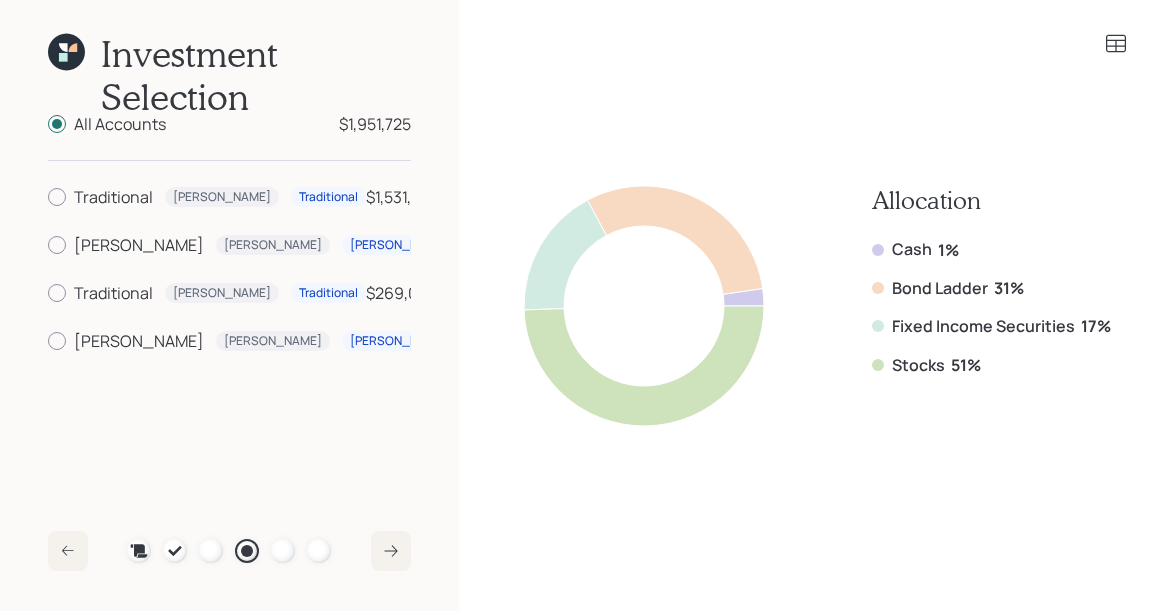 click 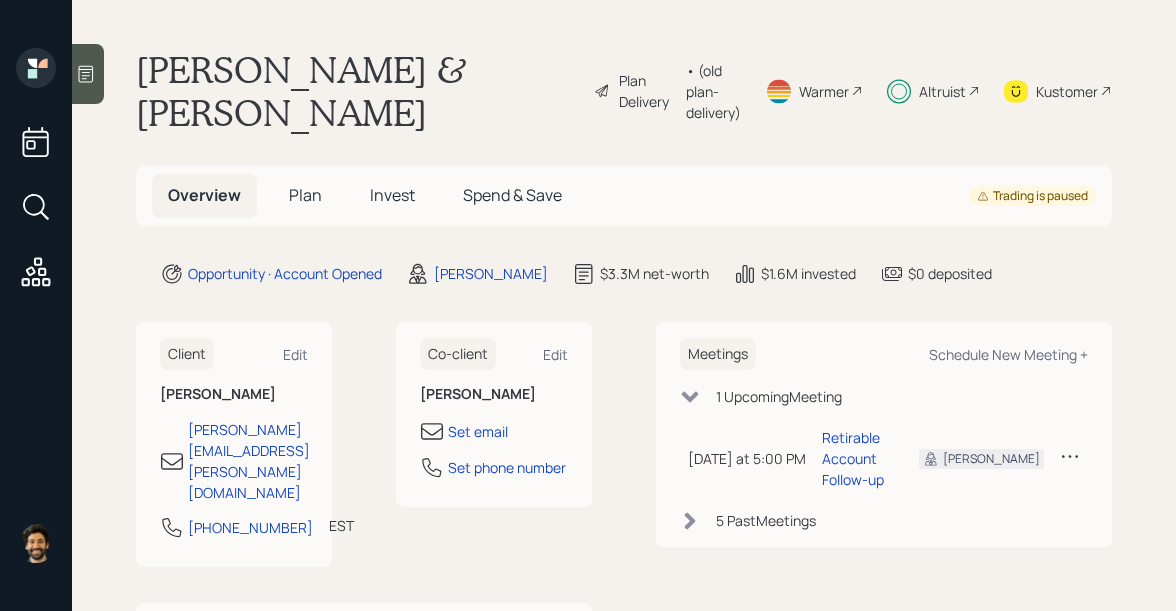 click on "• (old plan-delivery)" at bounding box center [713, 91] 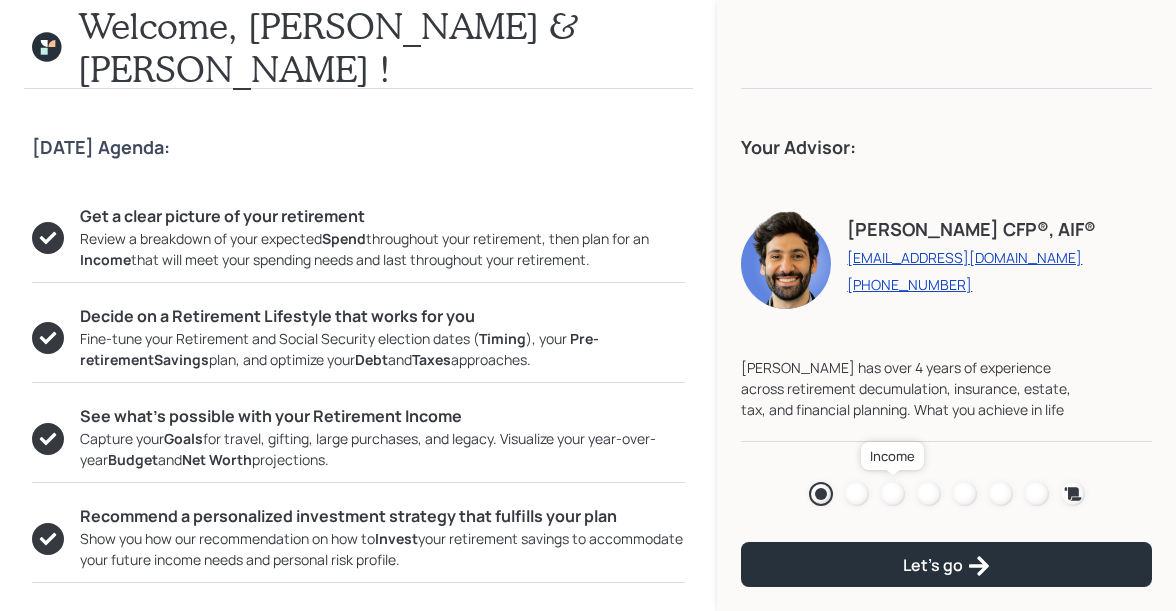 click at bounding box center (893, 494) 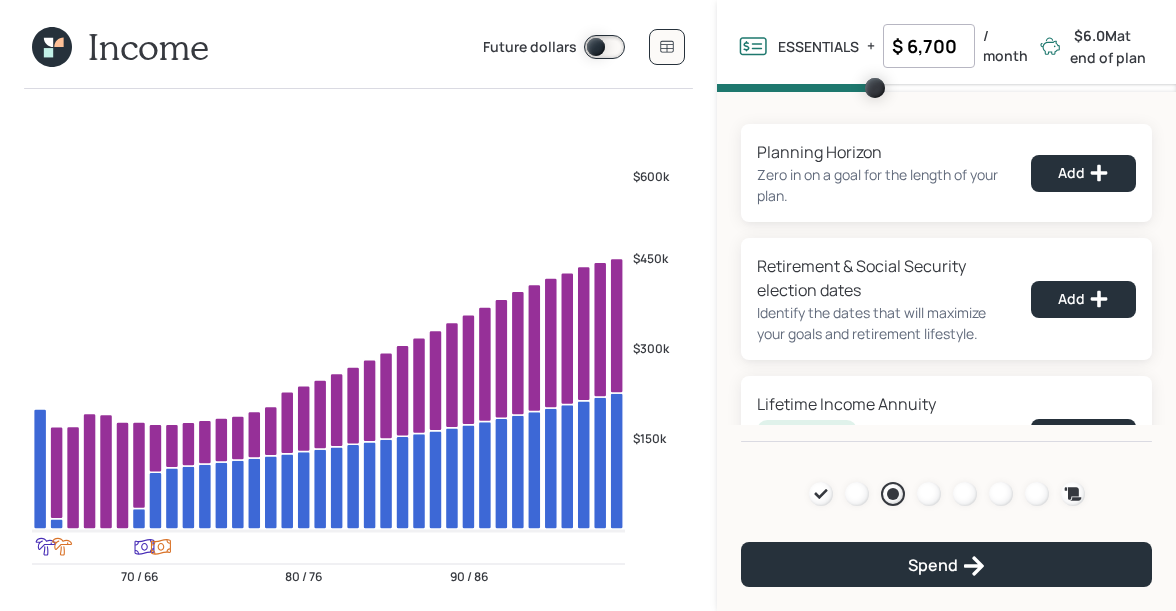 click on "$ 6,700" at bounding box center [929, 46] 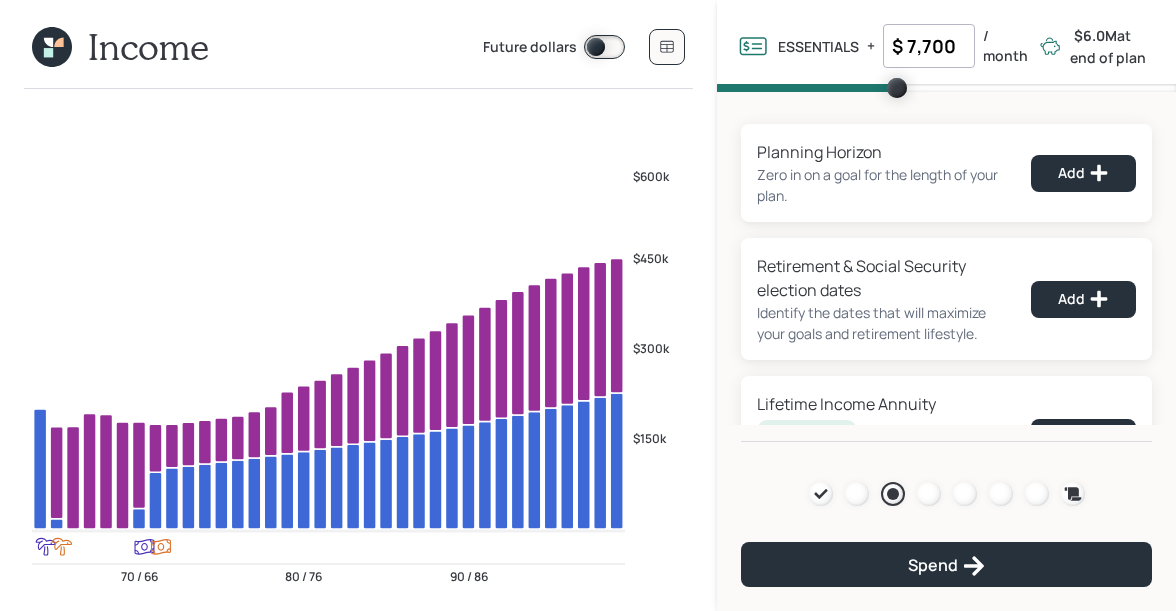 type on "$ 7,700" 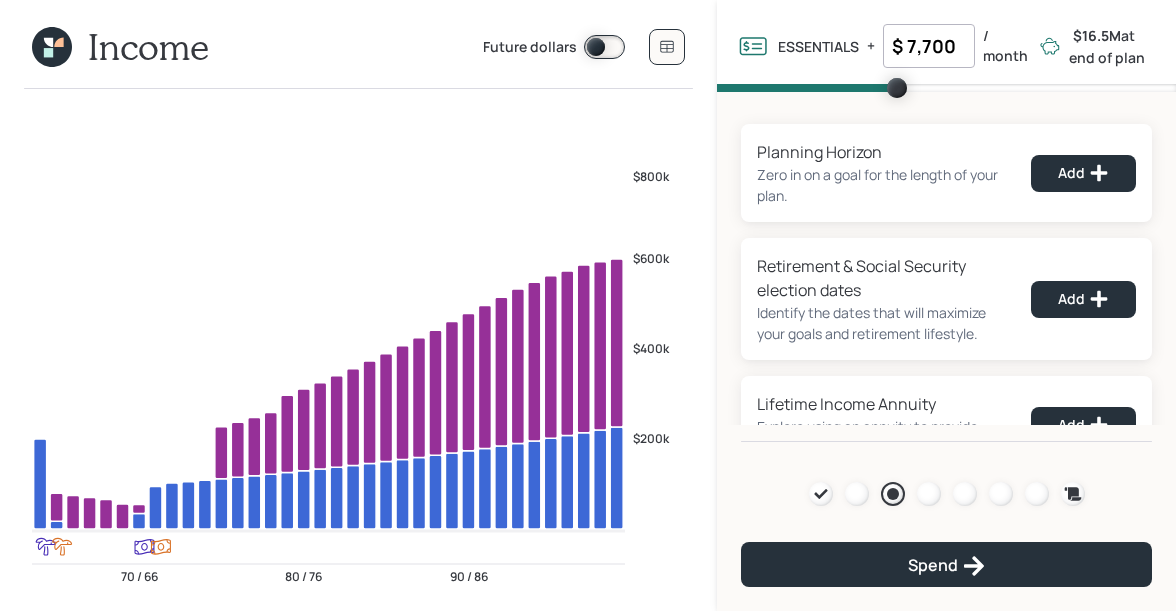 click 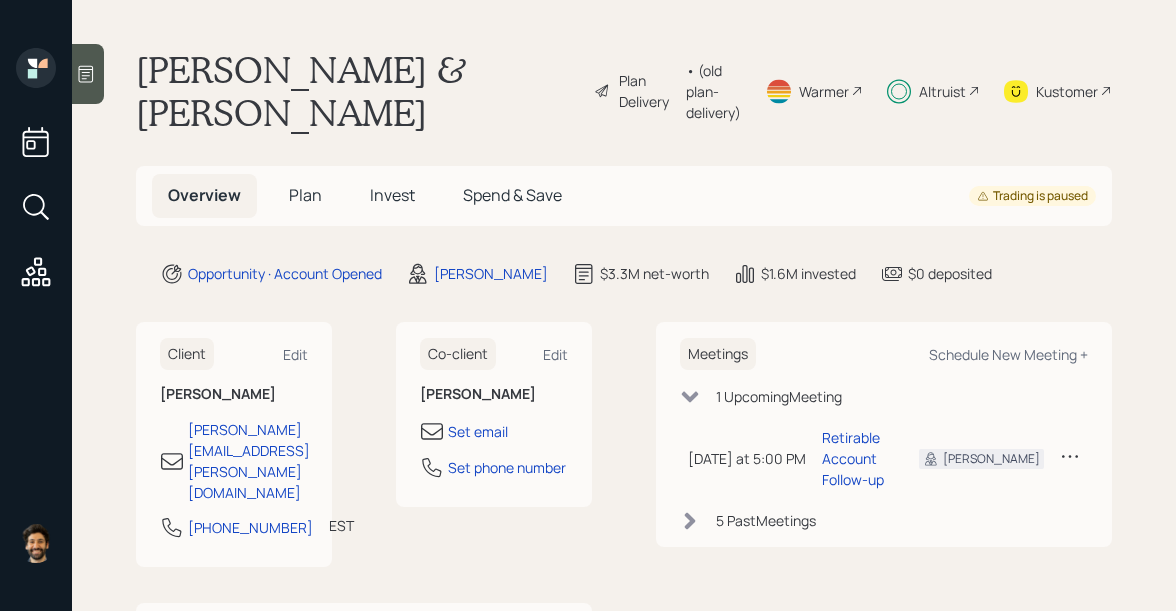 click on "Plan" at bounding box center [305, 195] 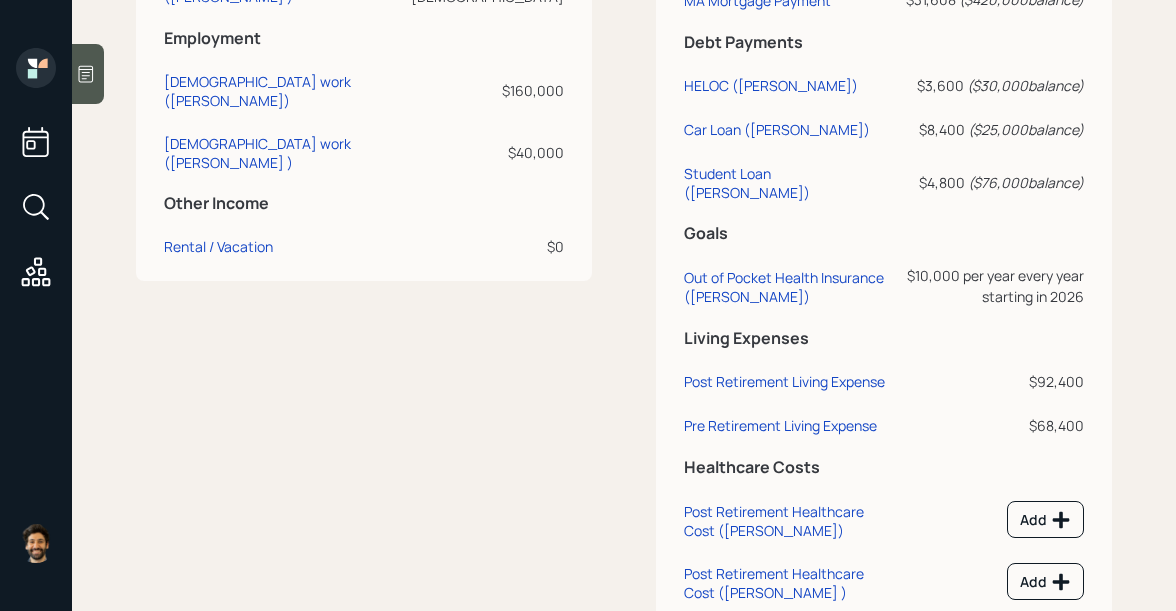scroll, scrollTop: 1640, scrollLeft: 0, axis: vertical 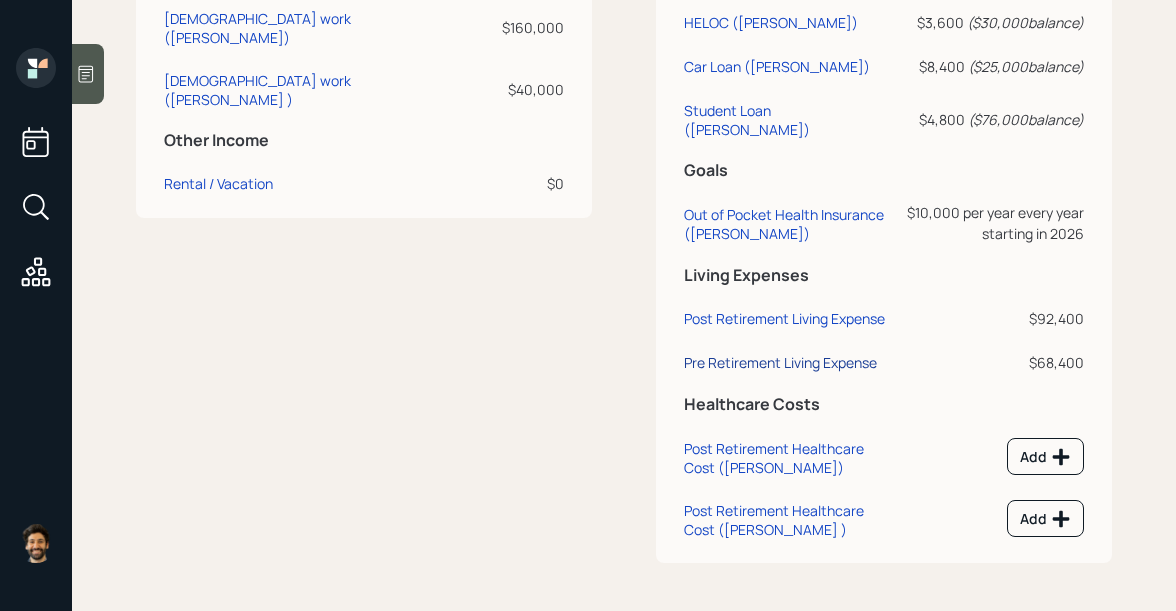 click on "Pre Retirement Living Expense" at bounding box center [780, 362] 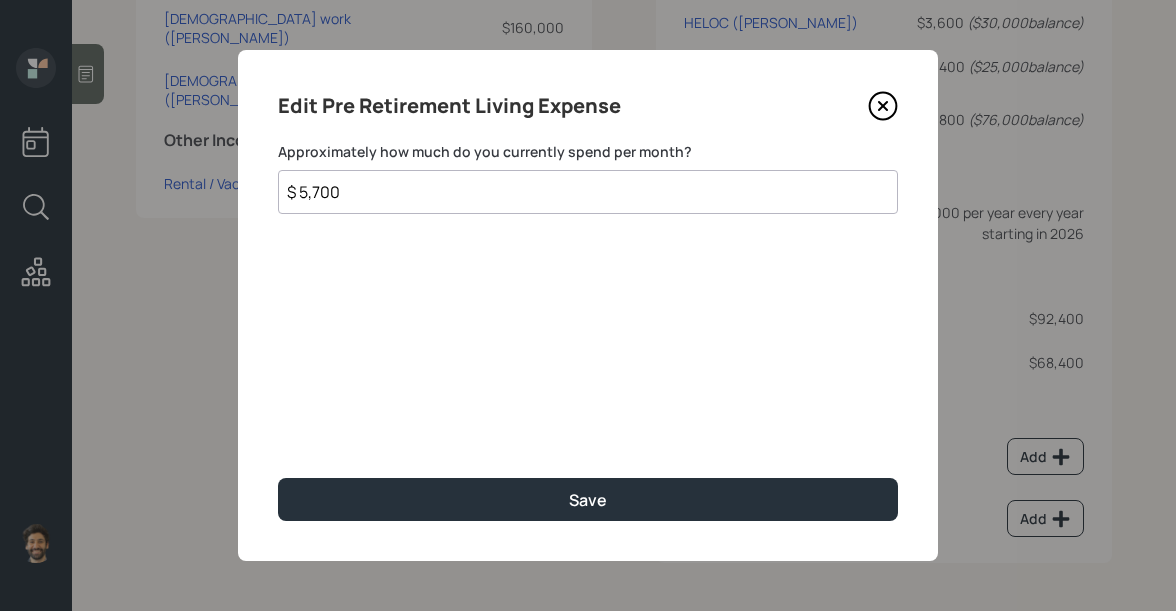 click on "$ 5,700" at bounding box center (588, 192) 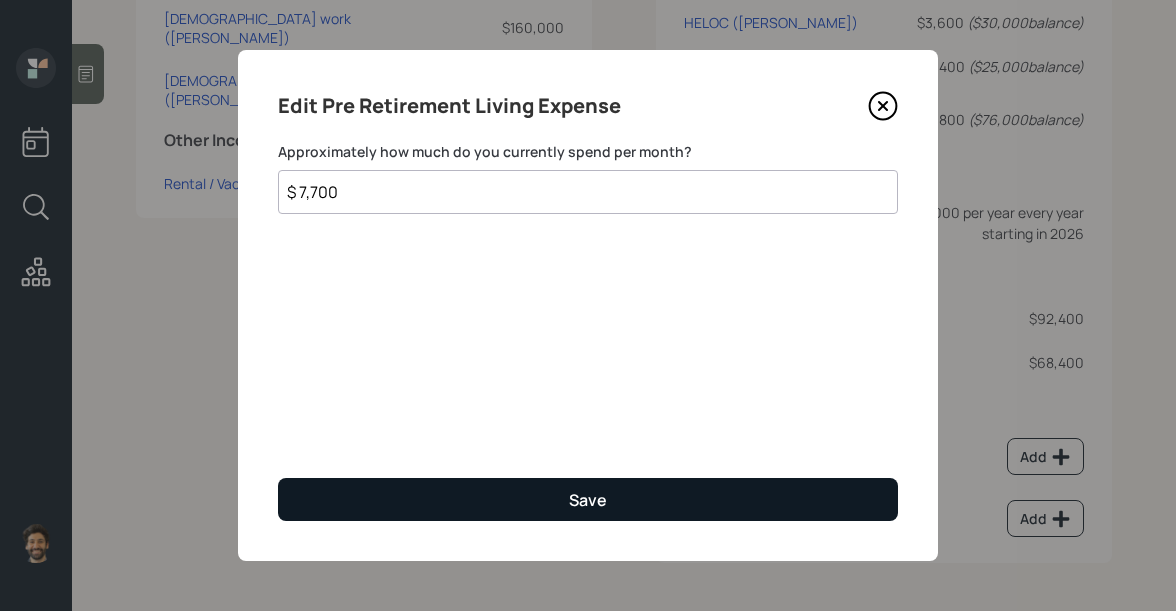 type on "$ 7,700" 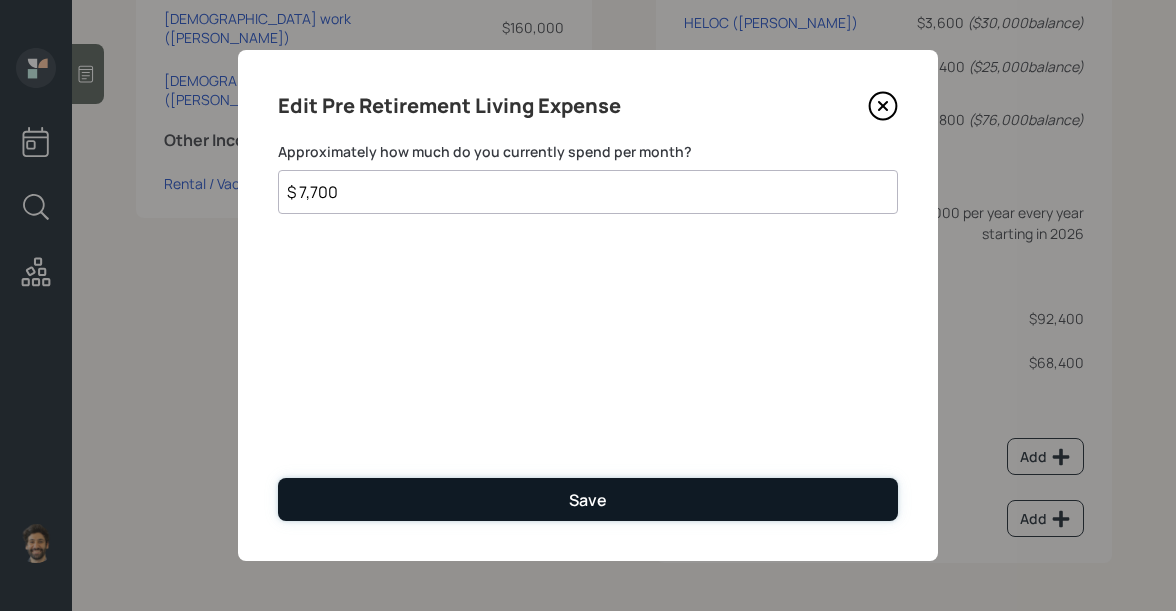 click on "Save" at bounding box center (588, 499) 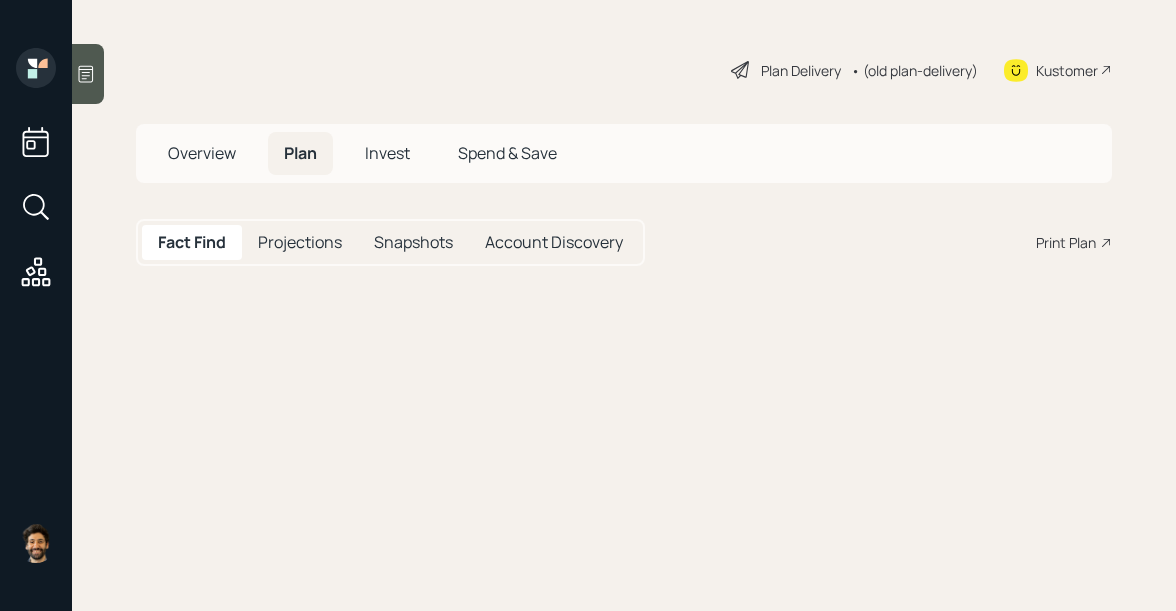 scroll, scrollTop: 0, scrollLeft: 0, axis: both 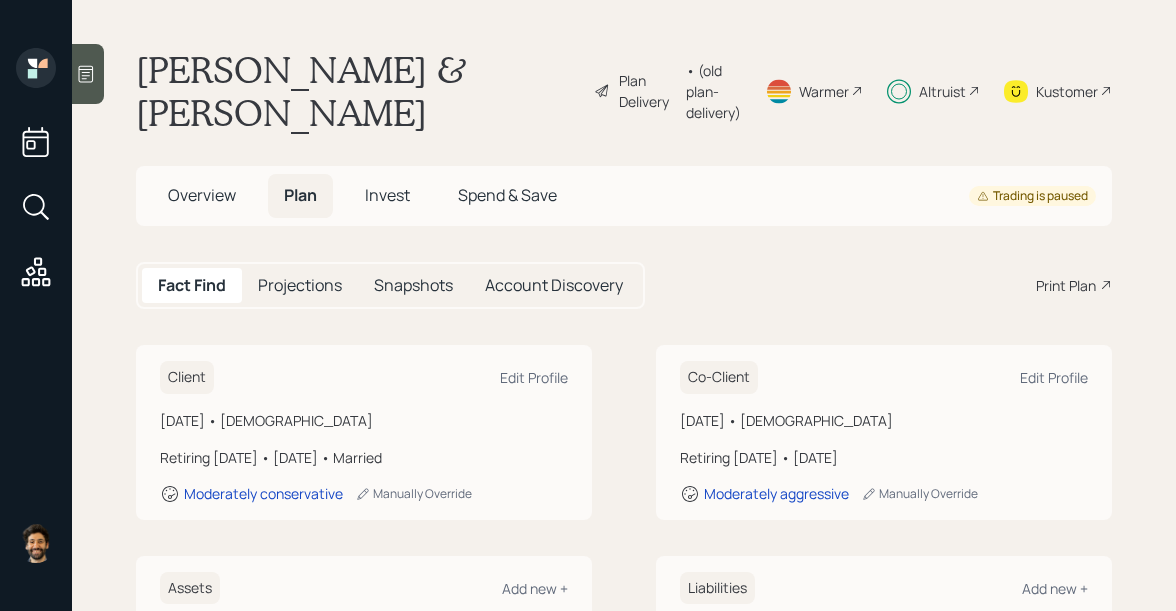 click on "• (old plan-delivery)" at bounding box center (713, 91) 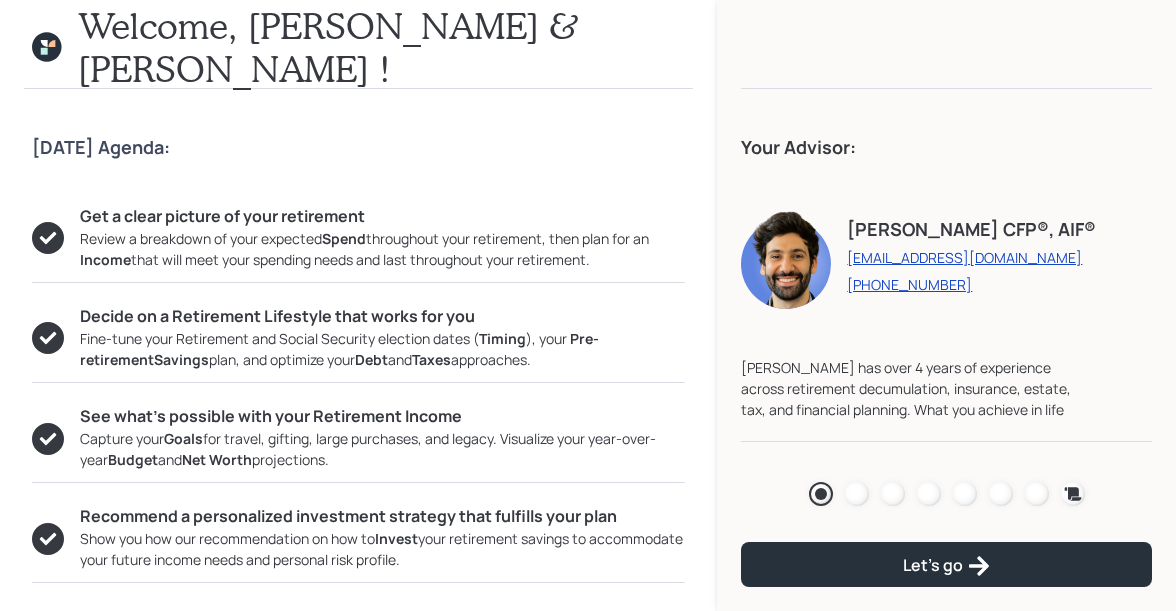 click at bounding box center [893, 494] 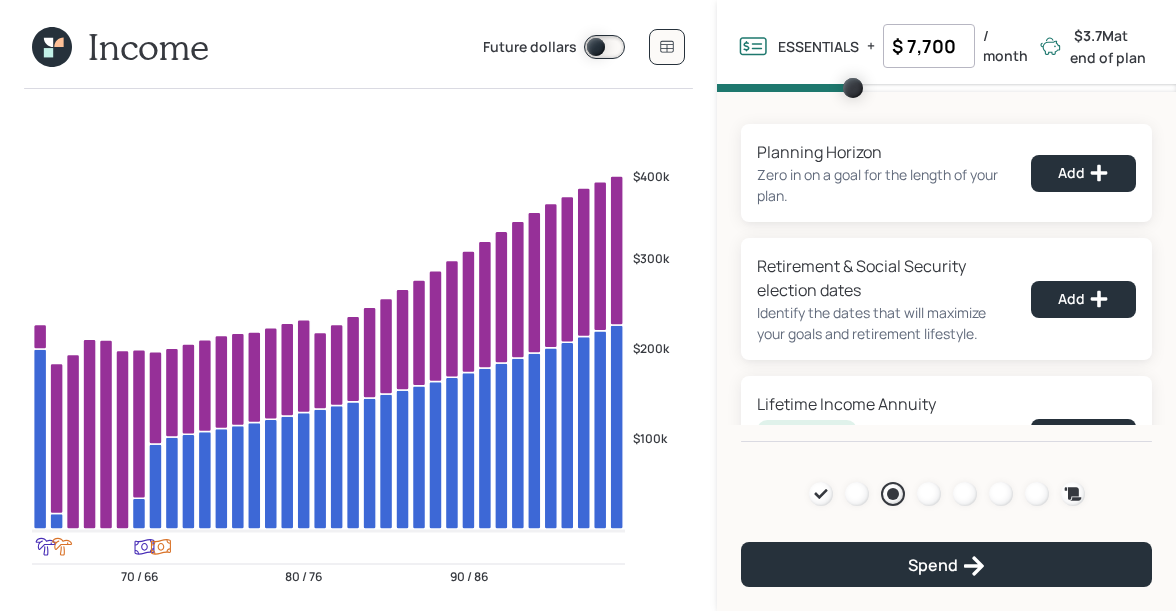 click on "$ 7,700" at bounding box center [929, 46] 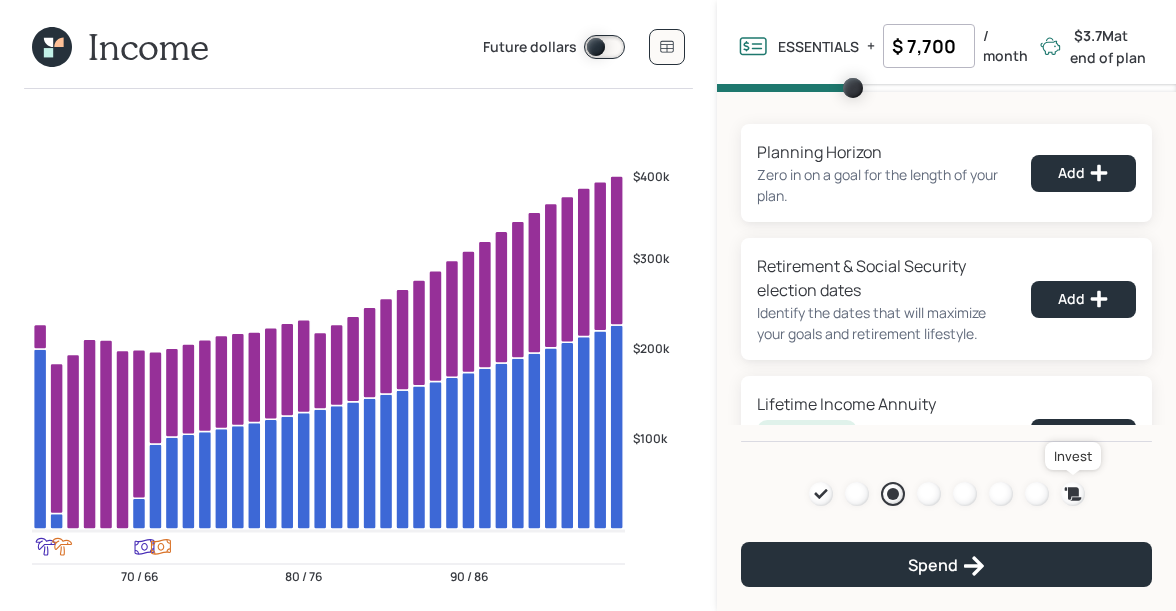 click 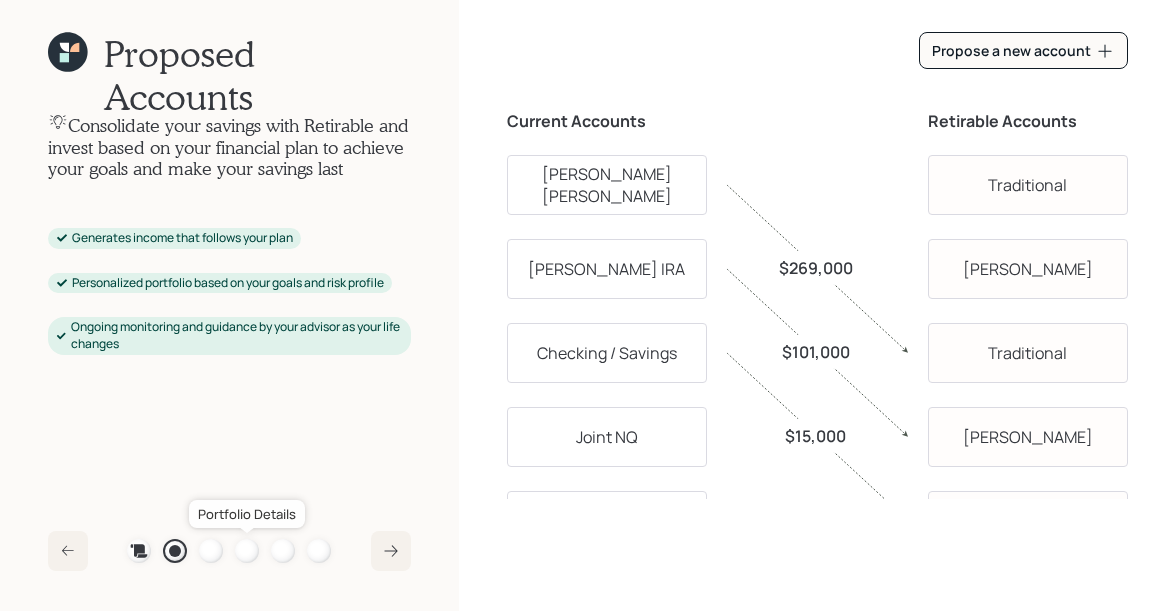 click at bounding box center (247, 551) 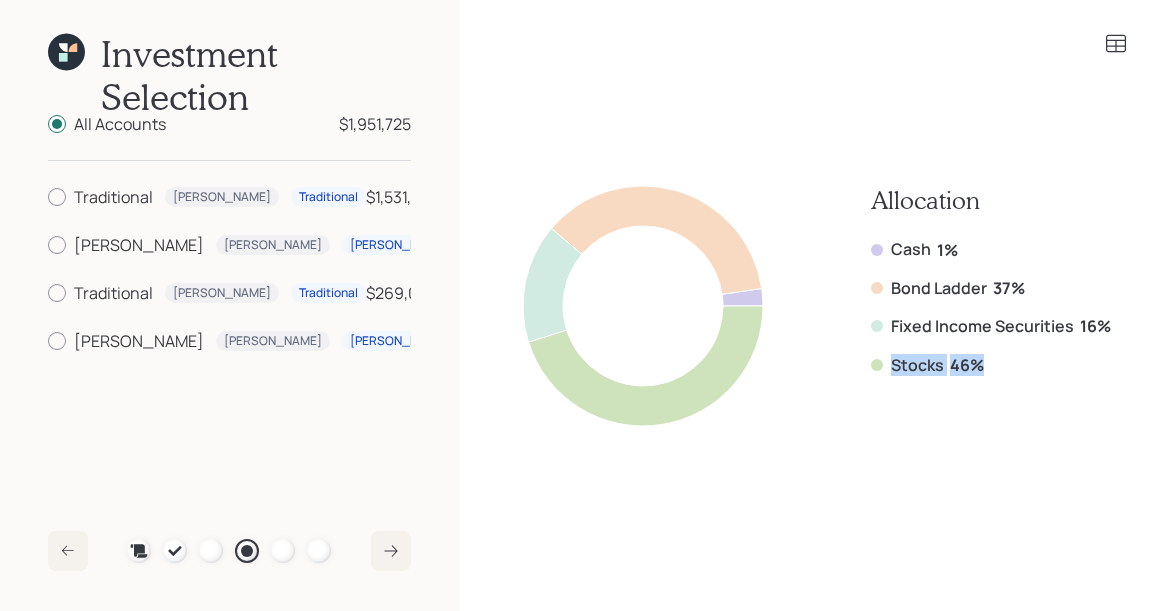 drag, startPoint x: 981, startPoint y: 368, endPoint x: 863, endPoint y: 367, distance: 118.004234 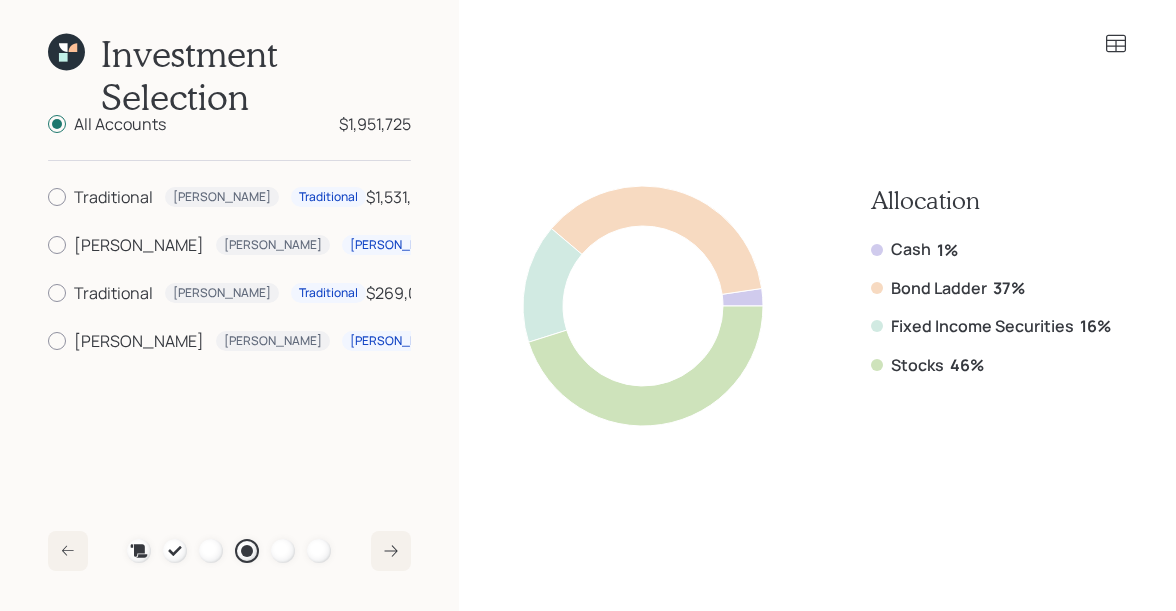 click 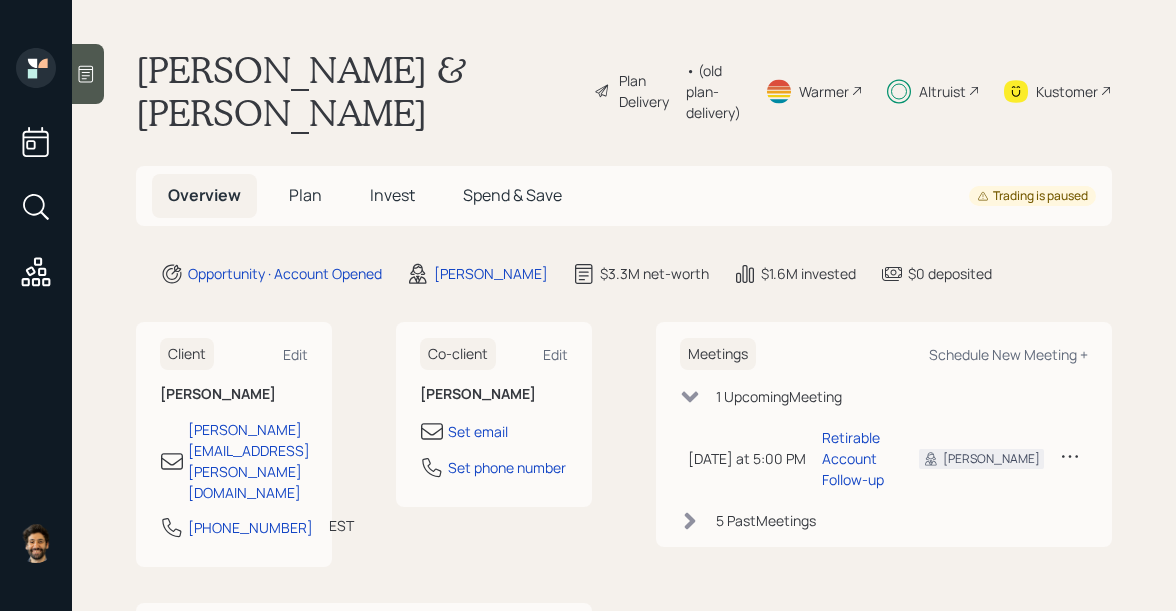 click on "• (old plan-delivery)" at bounding box center (713, 91) 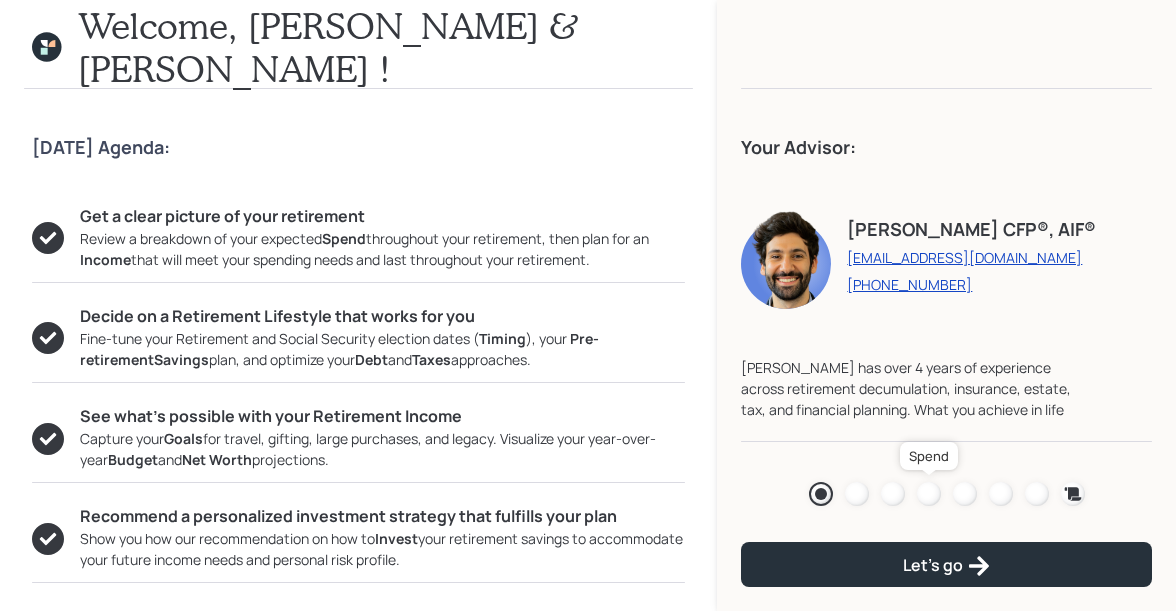 click at bounding box center (929, 494) 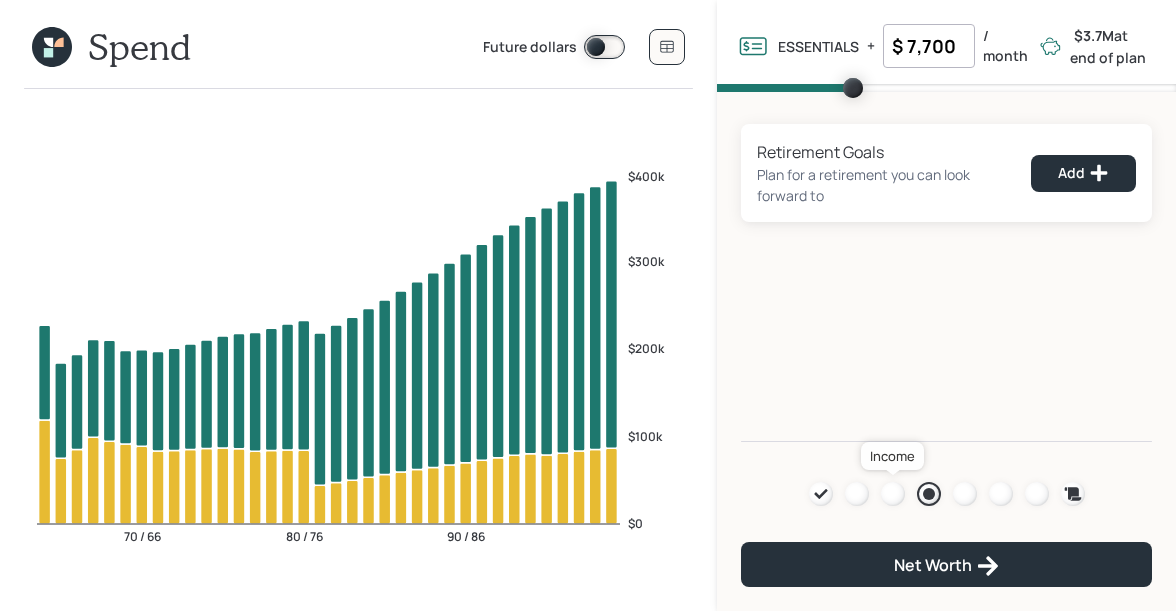 click at bounding box center (893, 494) 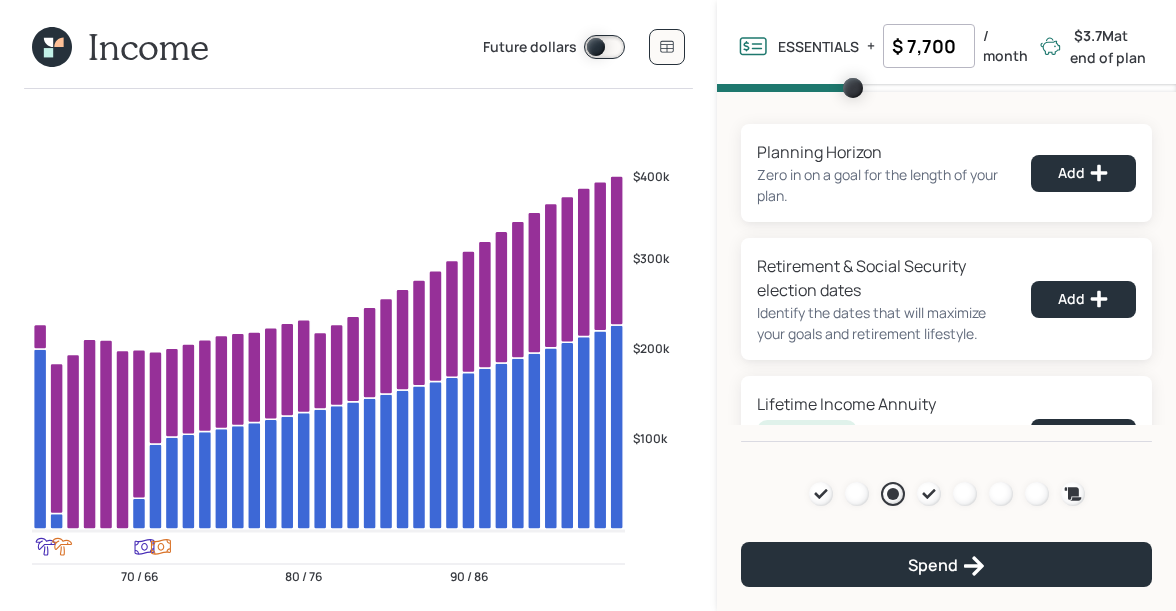 click on "$ 7,700" at bounding box center [929, 46] 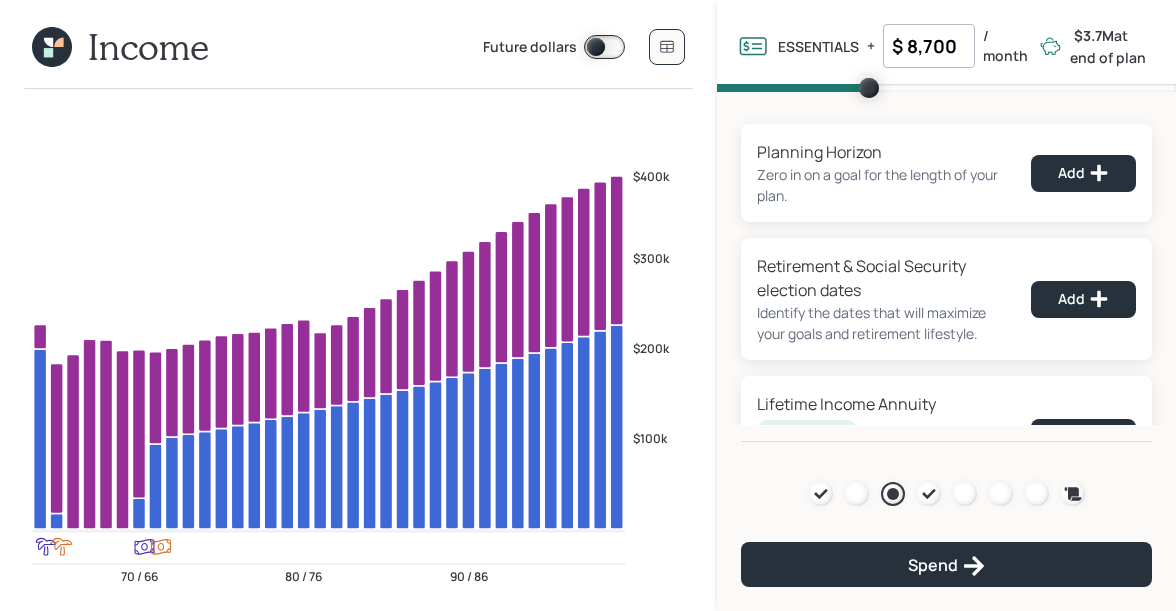 type on "$ 8,700" 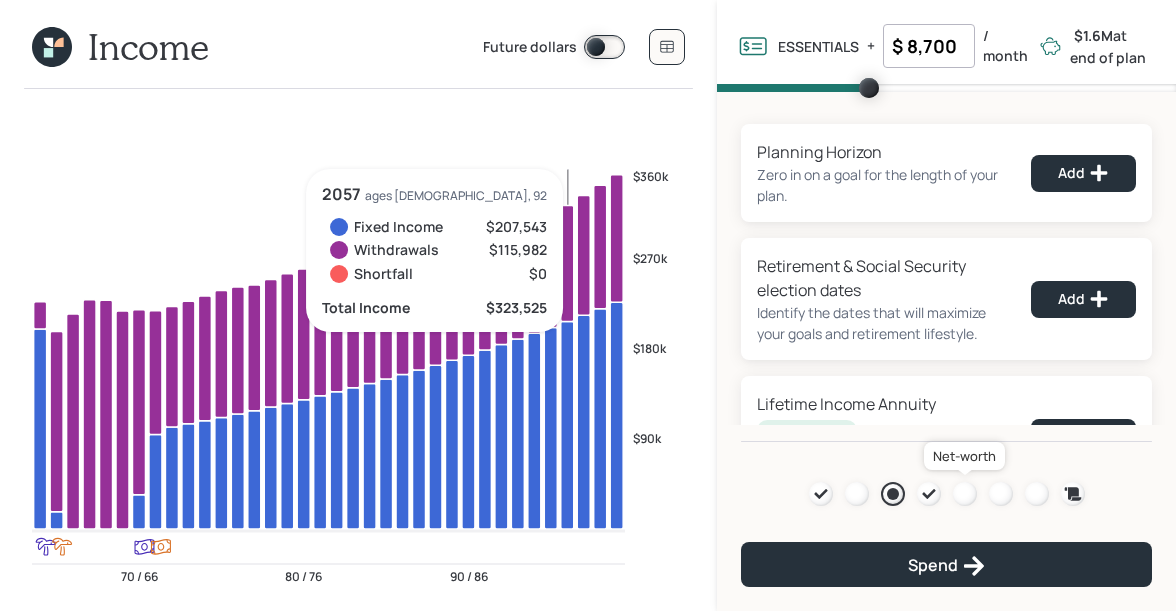 click at bounding box center (965, 494) 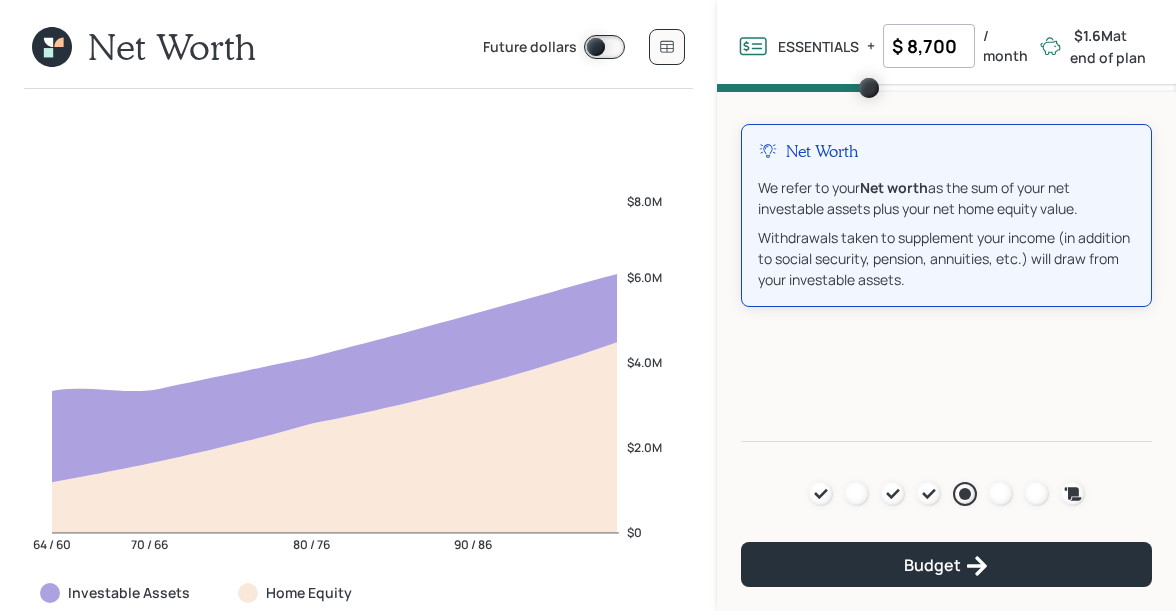 click at bounding box center [604, 47] 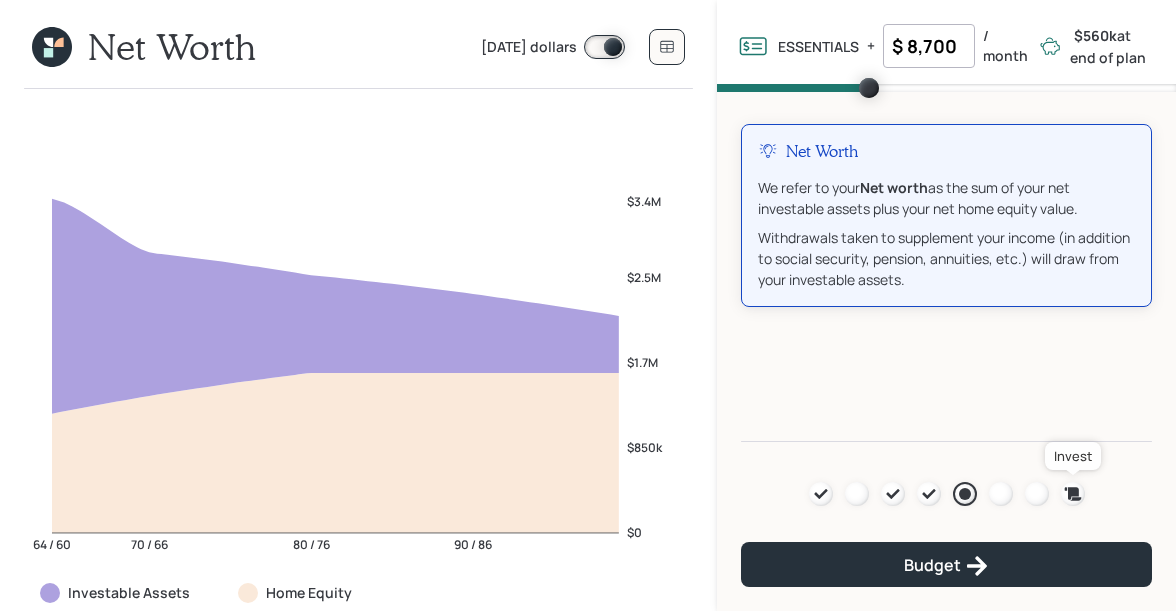 click 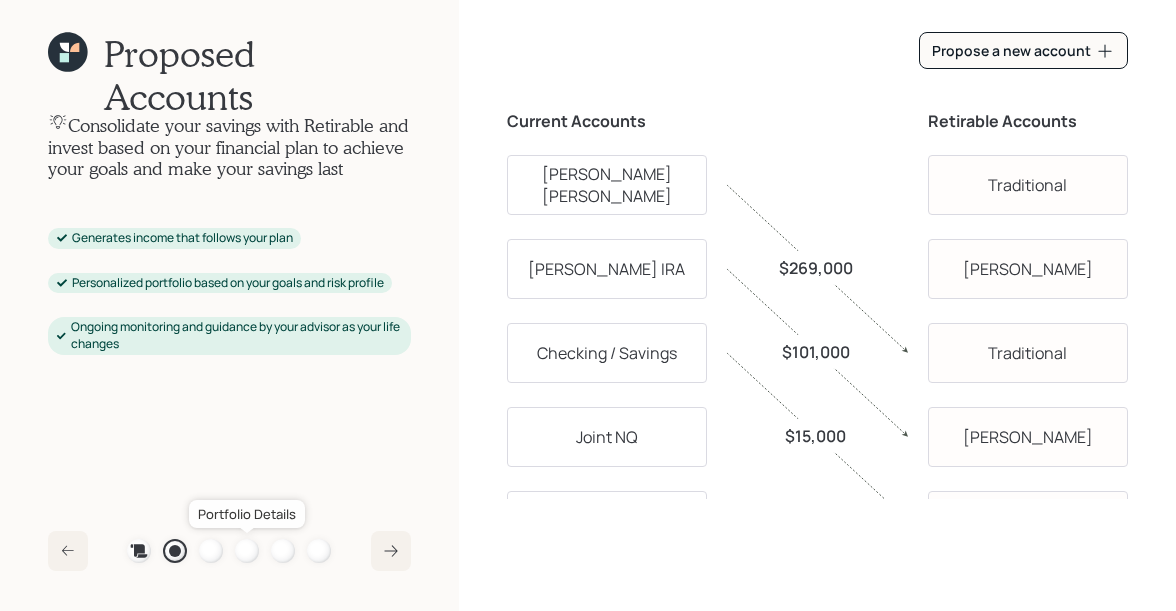 click at bounding box center [247, 551] 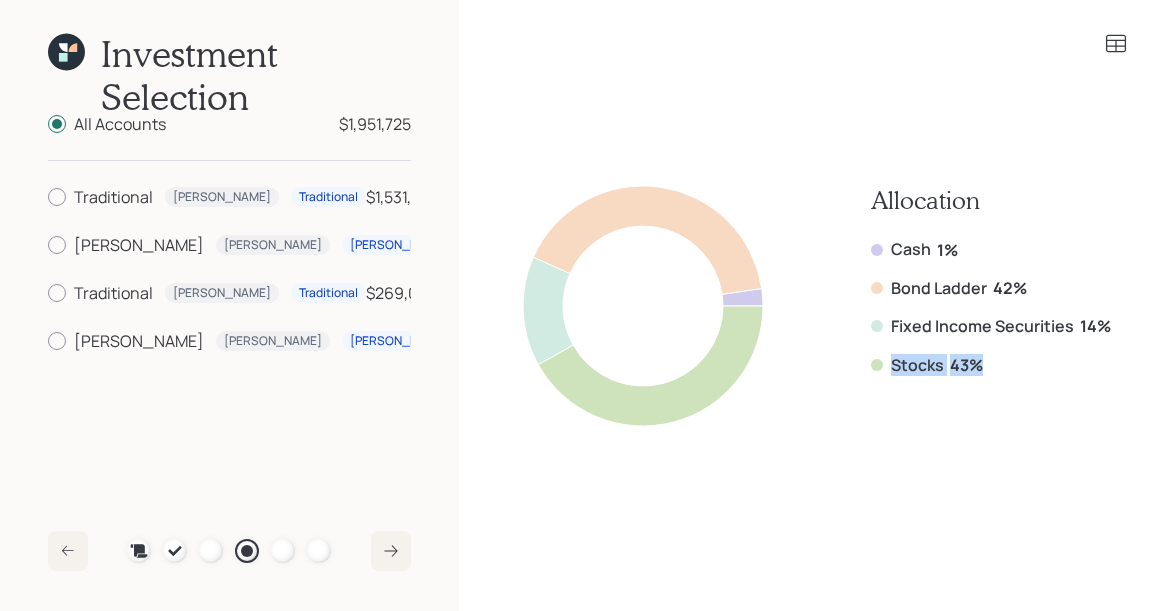 drag, startPoint x: 980, startPoint y: 373, endPoint x: 875, endPoint y: 366, distance: 105.23308 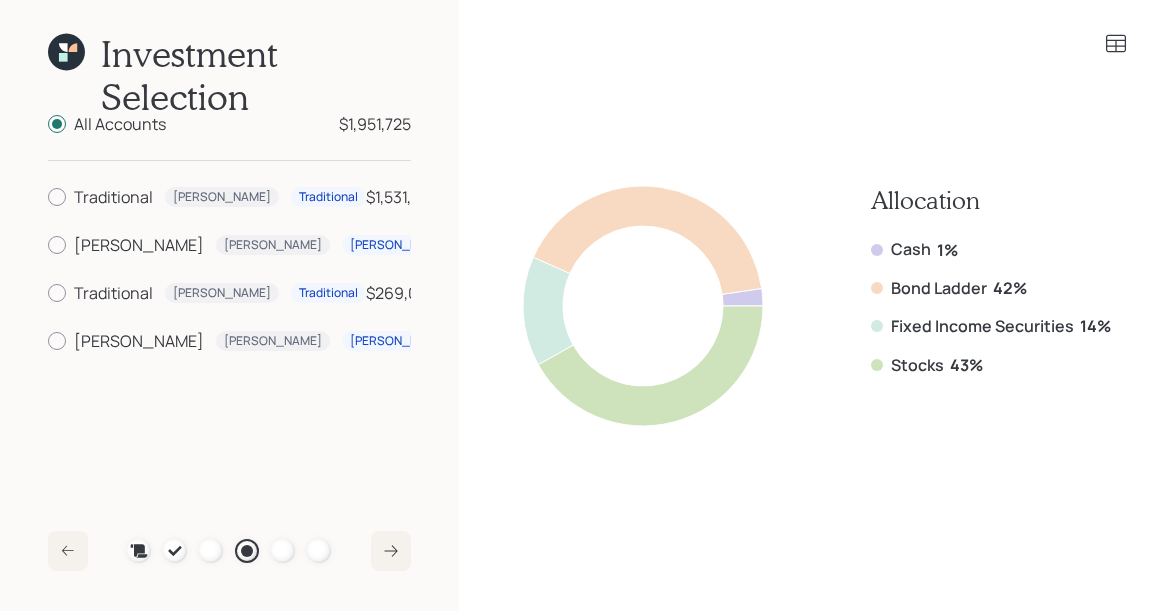 click 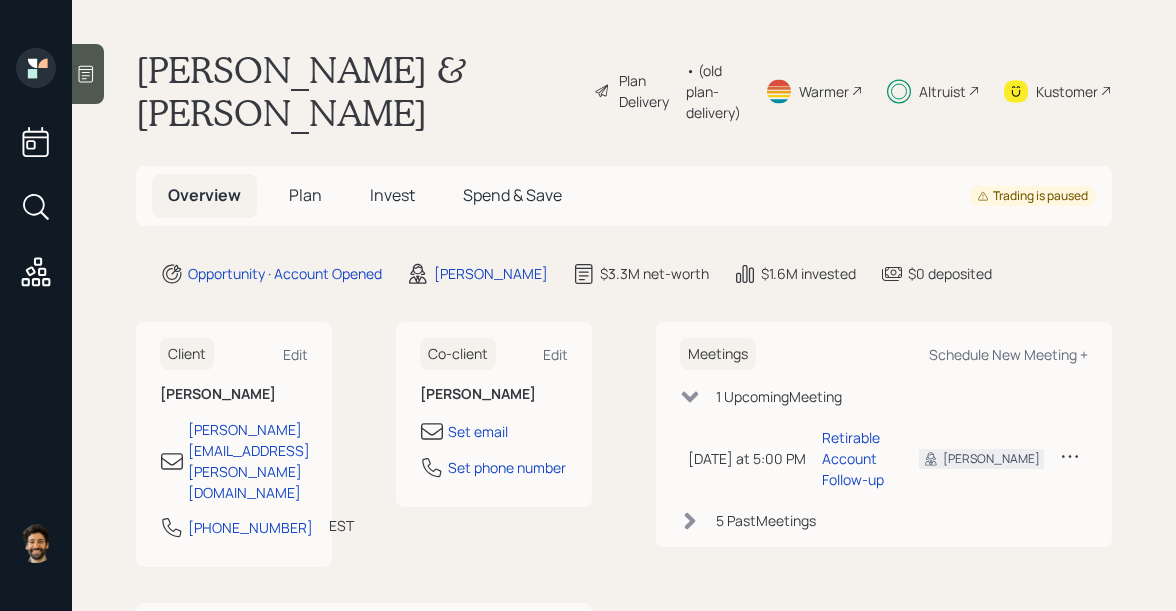 click on "• (old plan-delivery)" at bounding box center (713, 91) 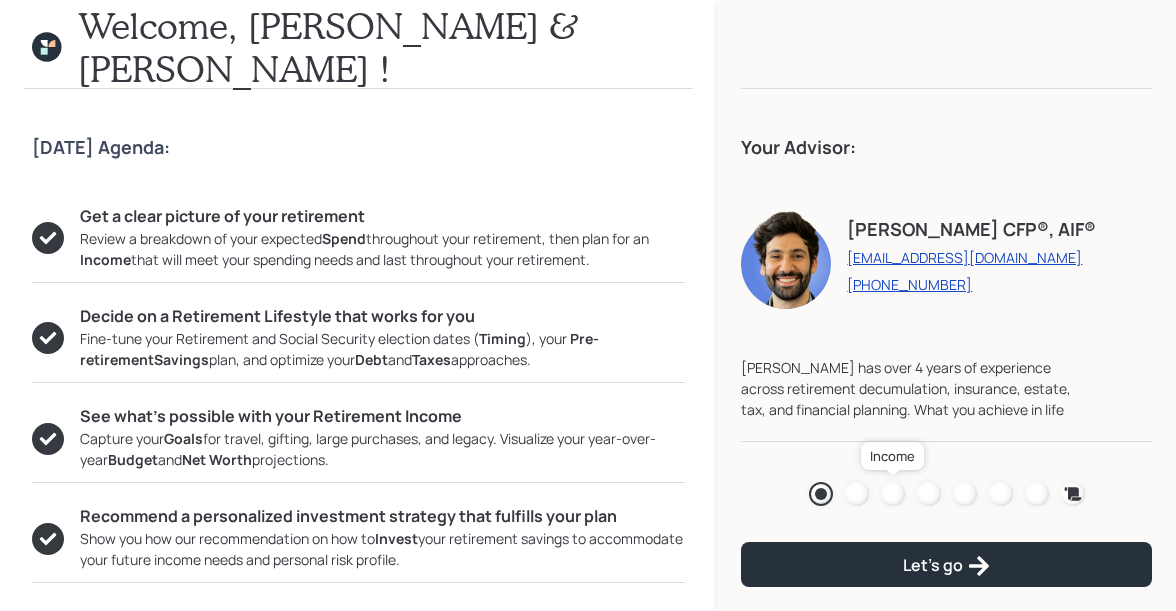 click at bounding box center [893, 494] 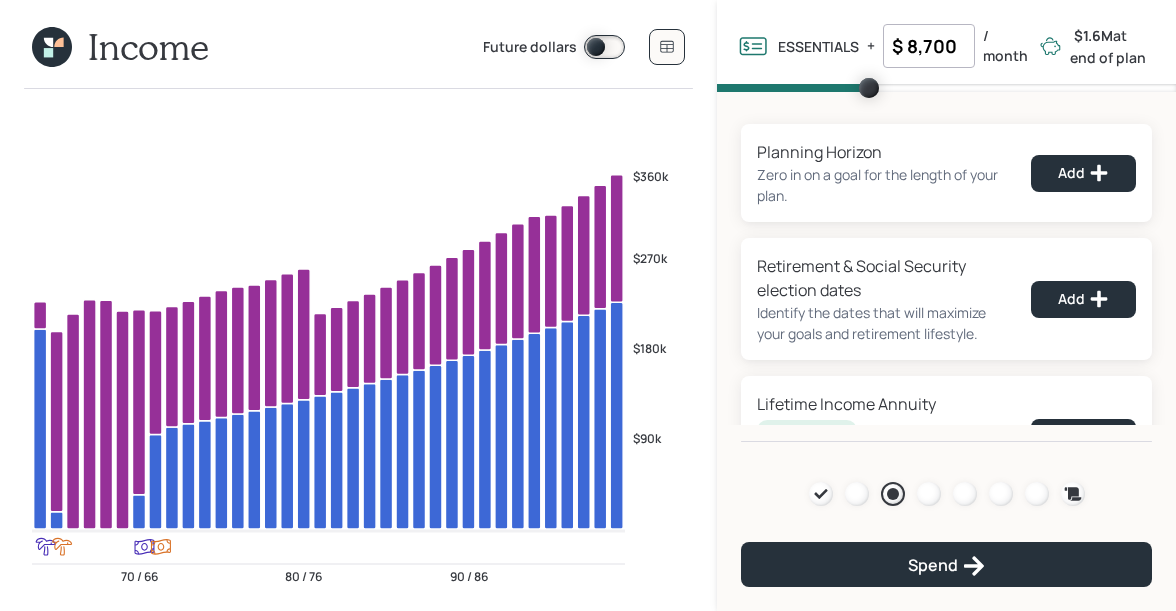 click on "$ 8,700" at bounding box center (929, 46) 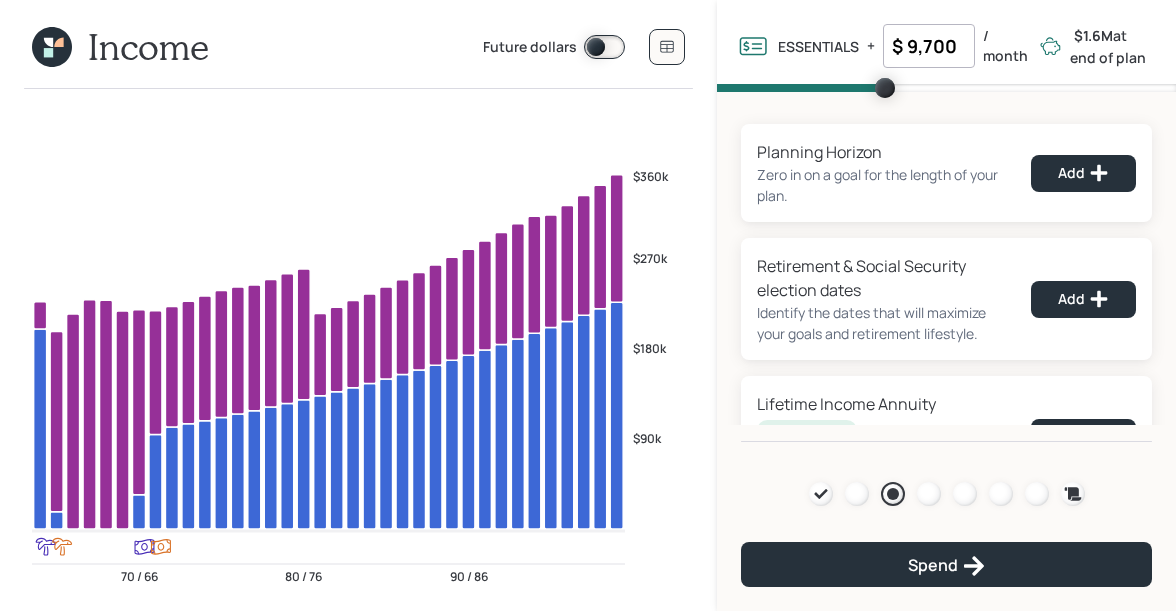 click on "Planning Horizon Zero in on a goal for the length of your plan. Add Retirement & Social Security election dates Identify the dates that will maximize your goals and retirement lifestyle. Add Lifetime Income Annuity   Recommended Explore using an annuity to provide fixed income for the rest of your life. Add Social Security Bridge Annuity   Recommended Explore using an annuity to provide fixed income while you delay Social Security. Add   Agenda Review Income Spend Net-worth Budget Taxes Invest   Spend" at bounding box center (946, 267) 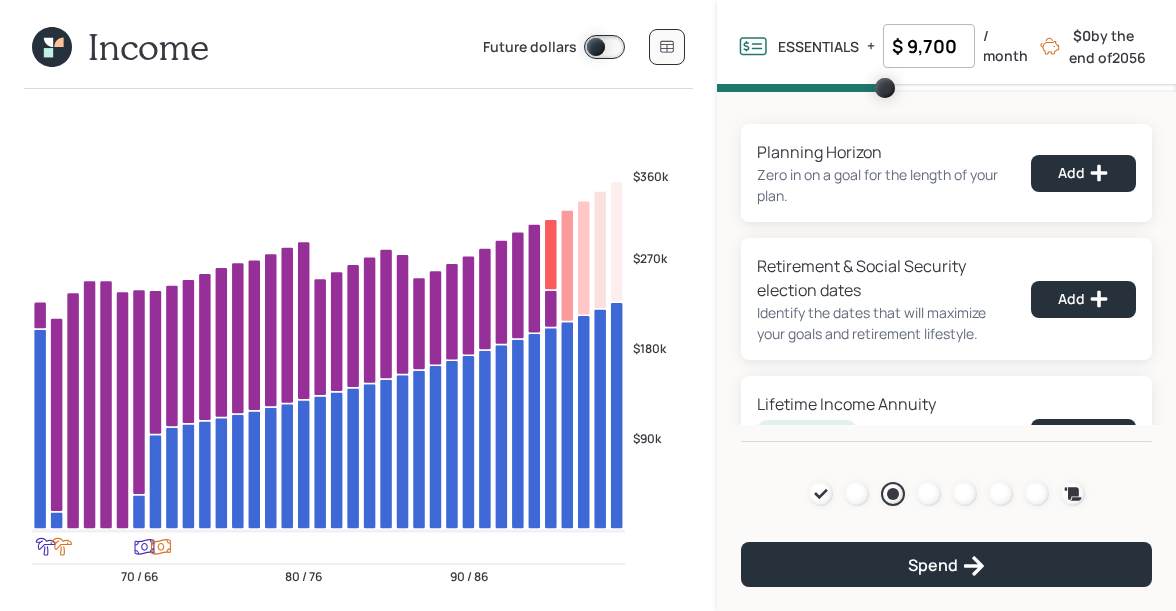 click on "$ 9,700" at bounding box center (929, 46) 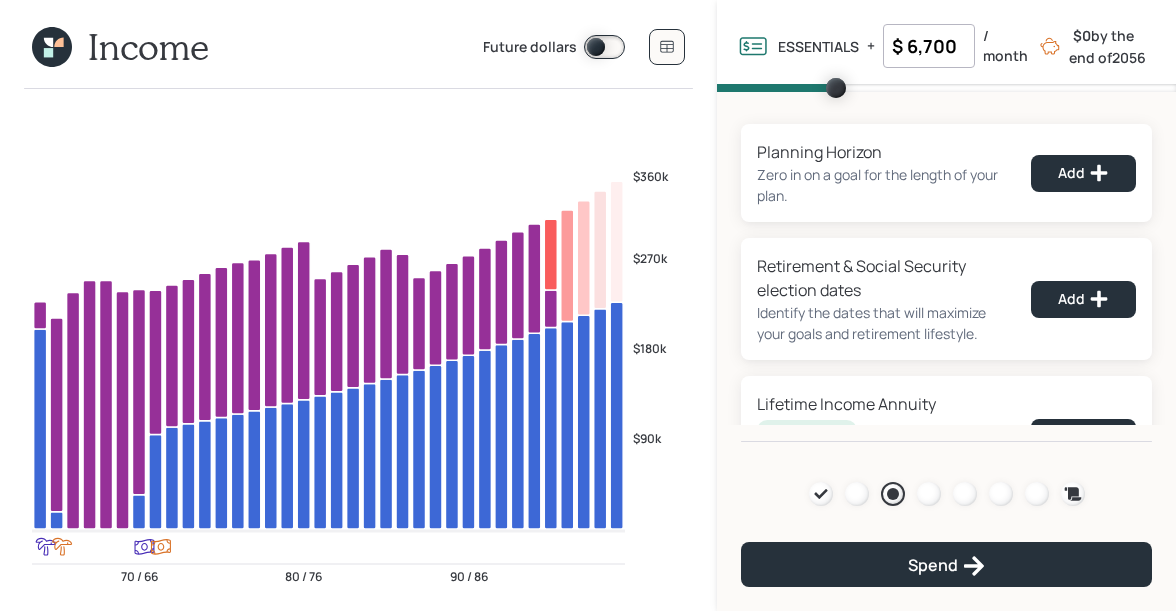 type on "$ 6,700" 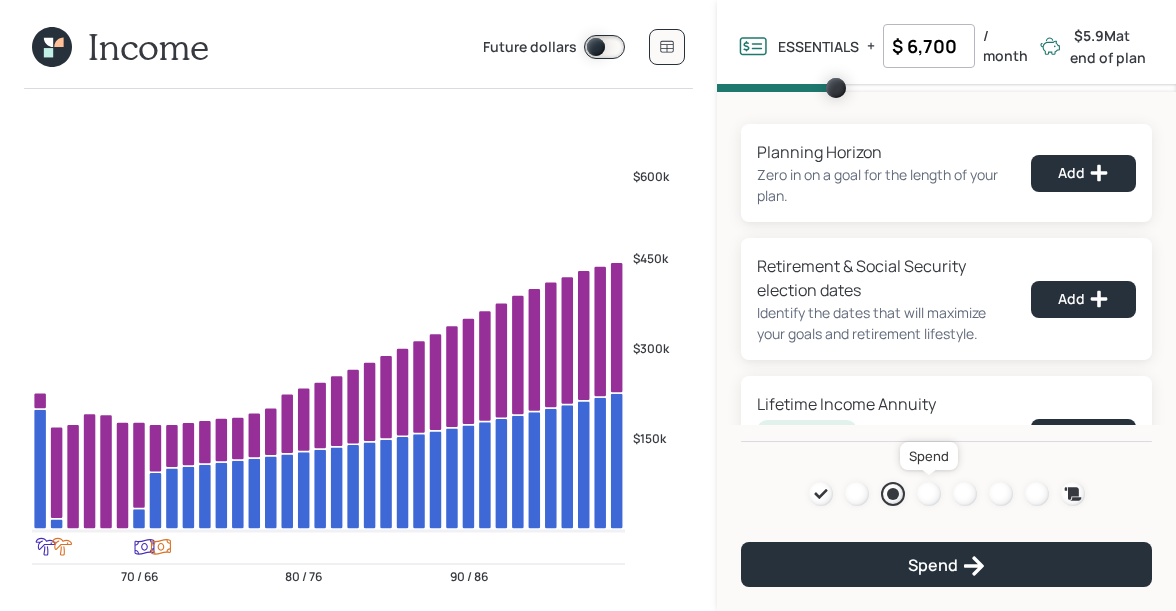 click at bounding box center [929, 494] 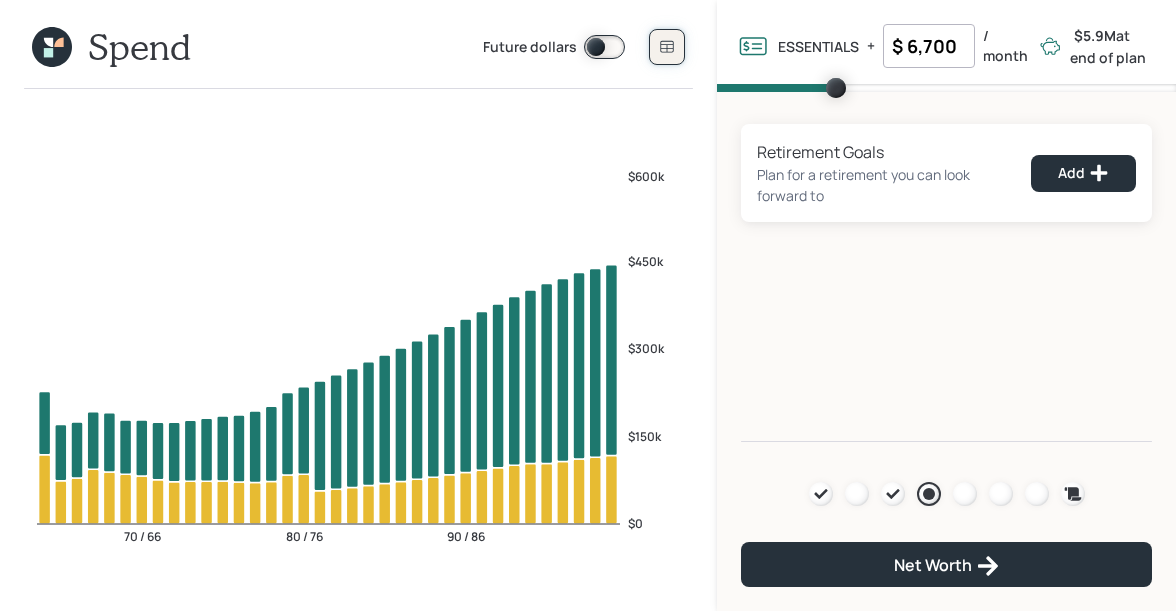 click at bounding box center [667, 47] 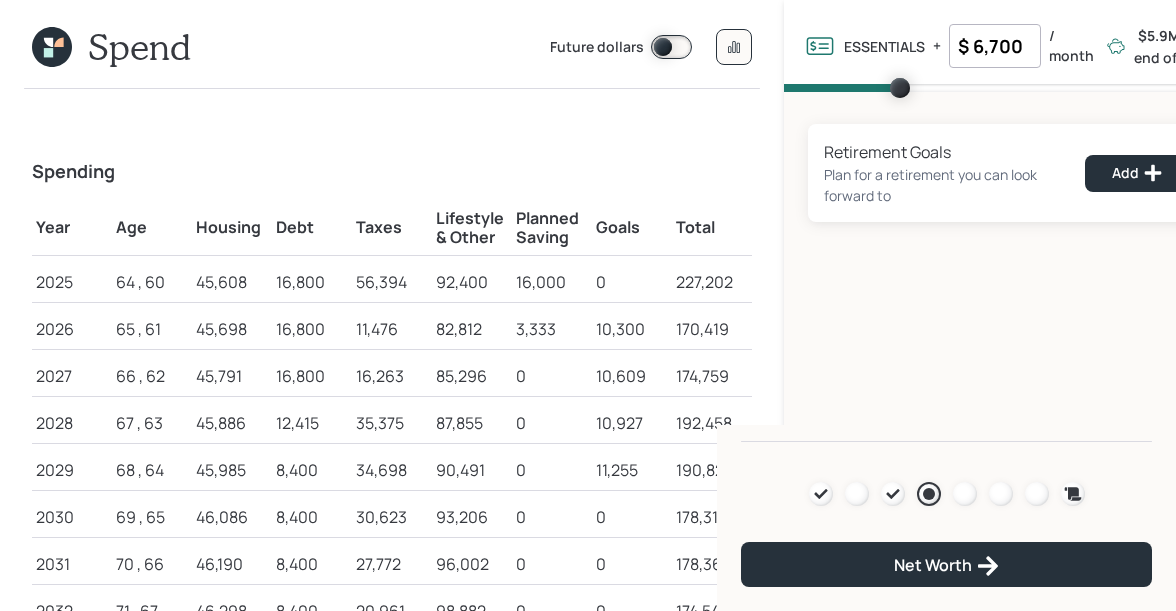 click on "Spend" at bounding box center [111, 44] 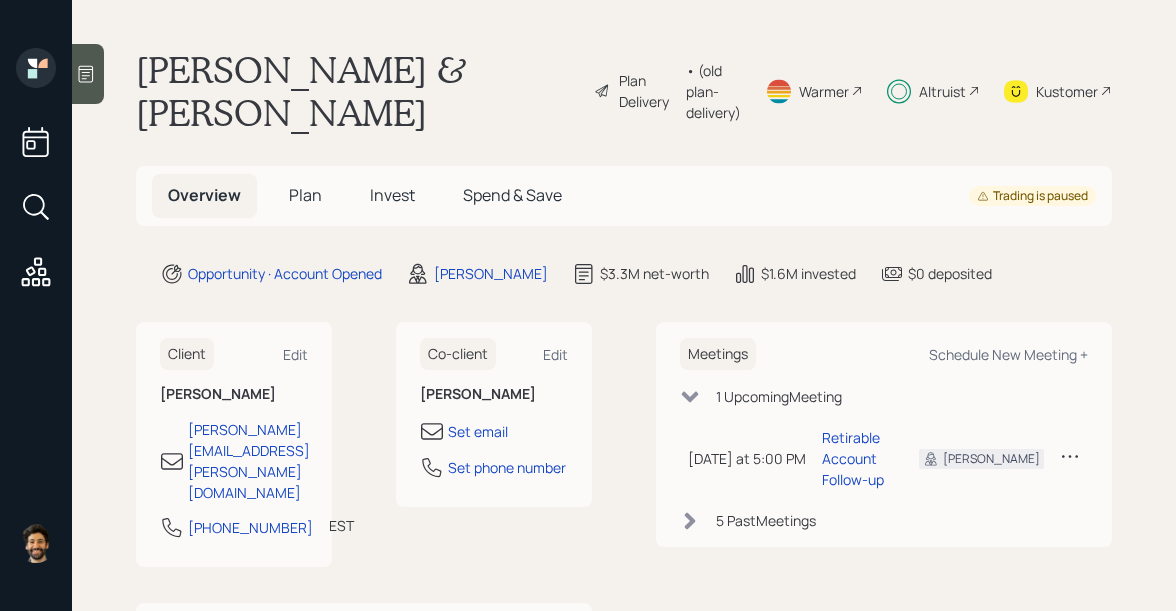 click on "Plan" at bounding box center [305, 195] 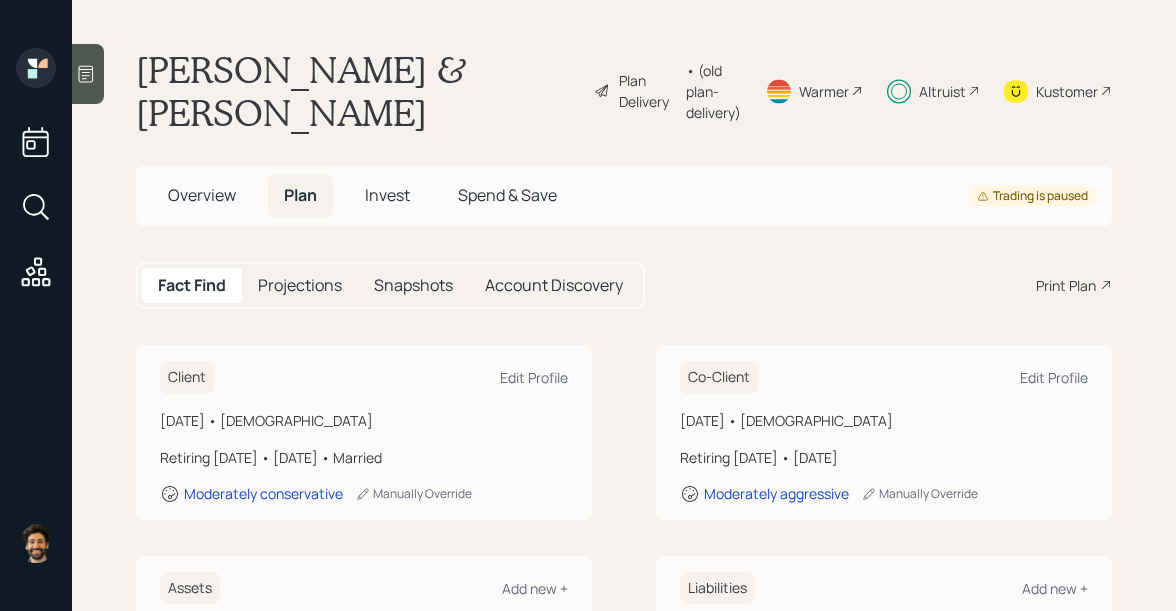 click on "• (old plan-delivery)" at bounding box center (713, 91) 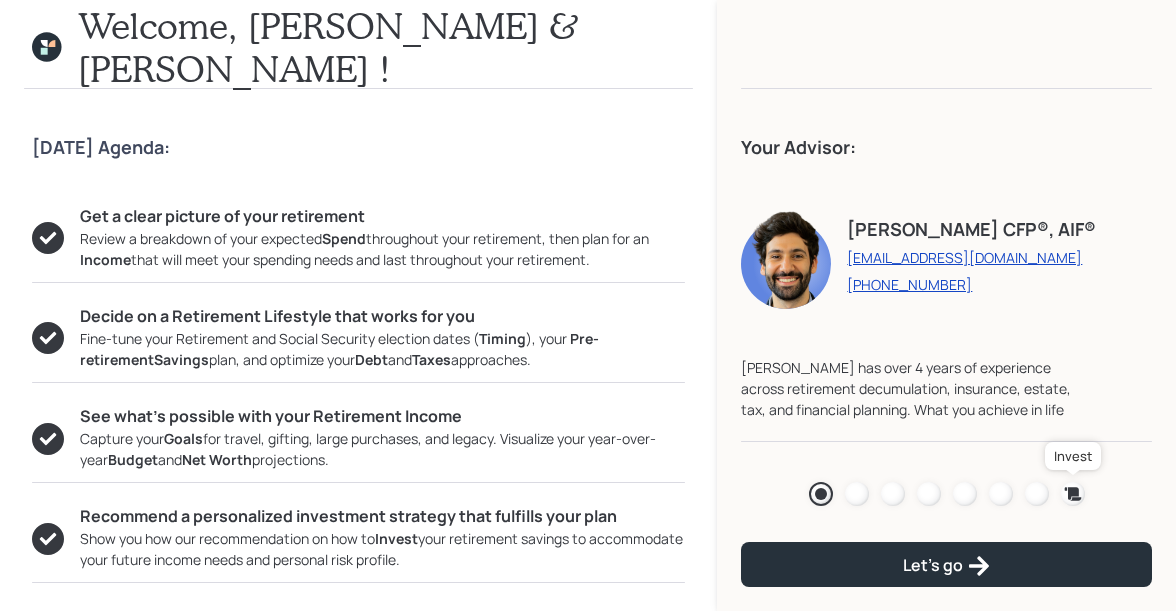 click 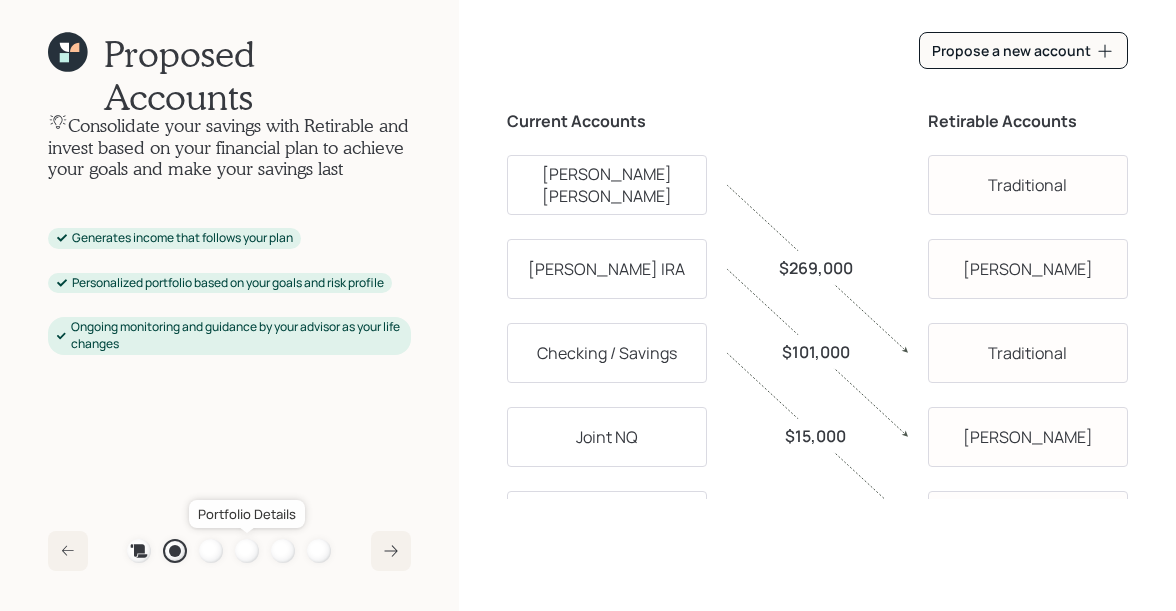 click at bounding box center (247, 551) 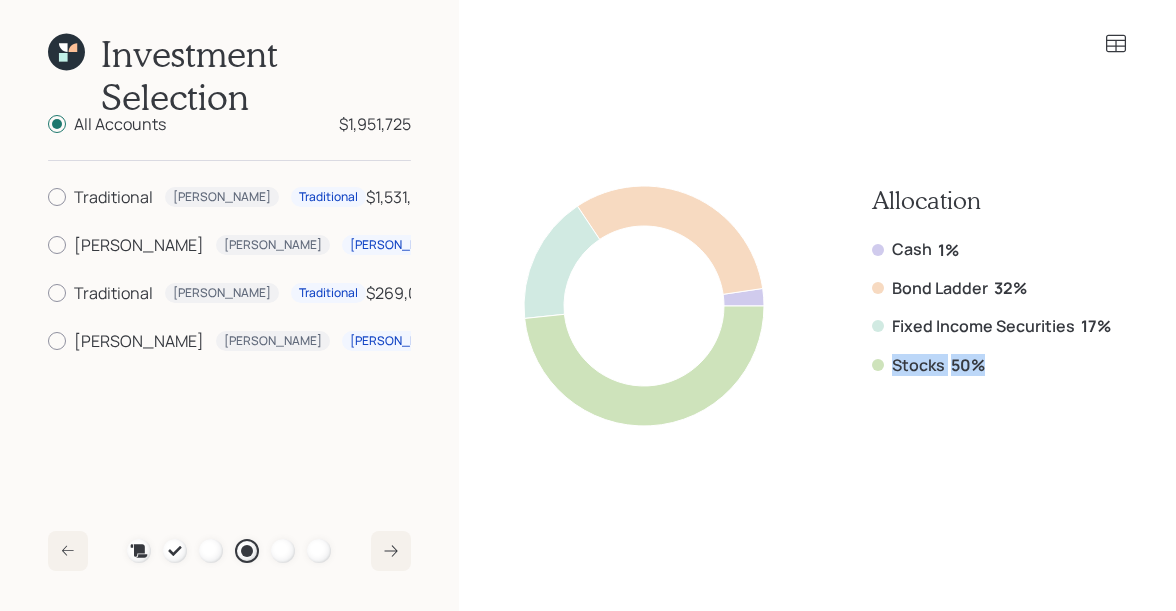 drag, startPoint x: 992, startPoint y: 366, endPoint x: 890, endPoint y: 364, distance: 102.01961 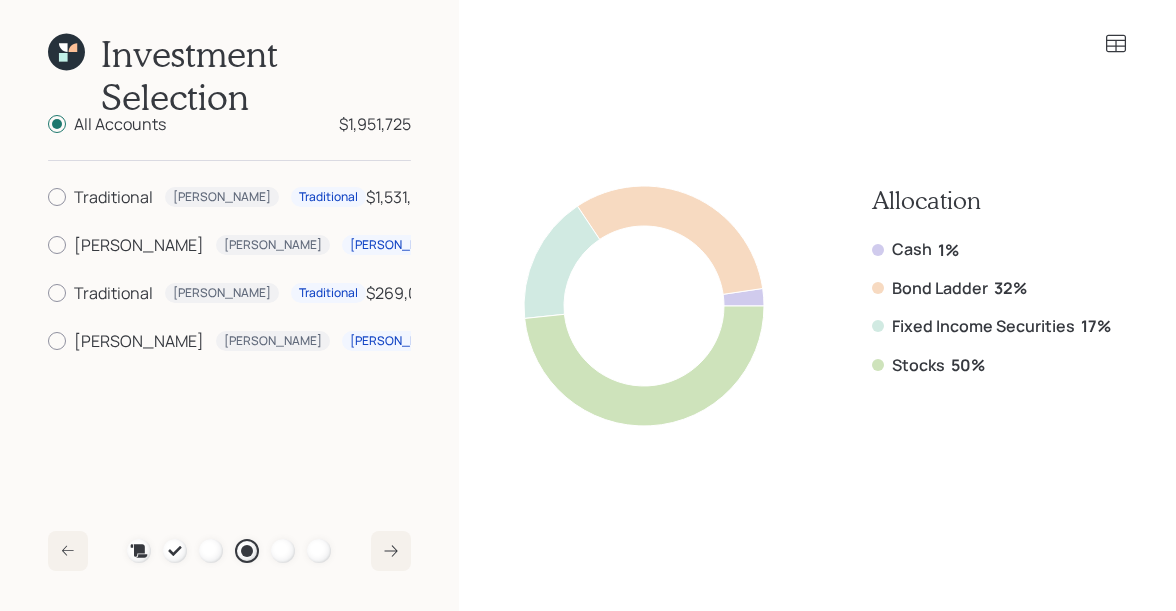 click 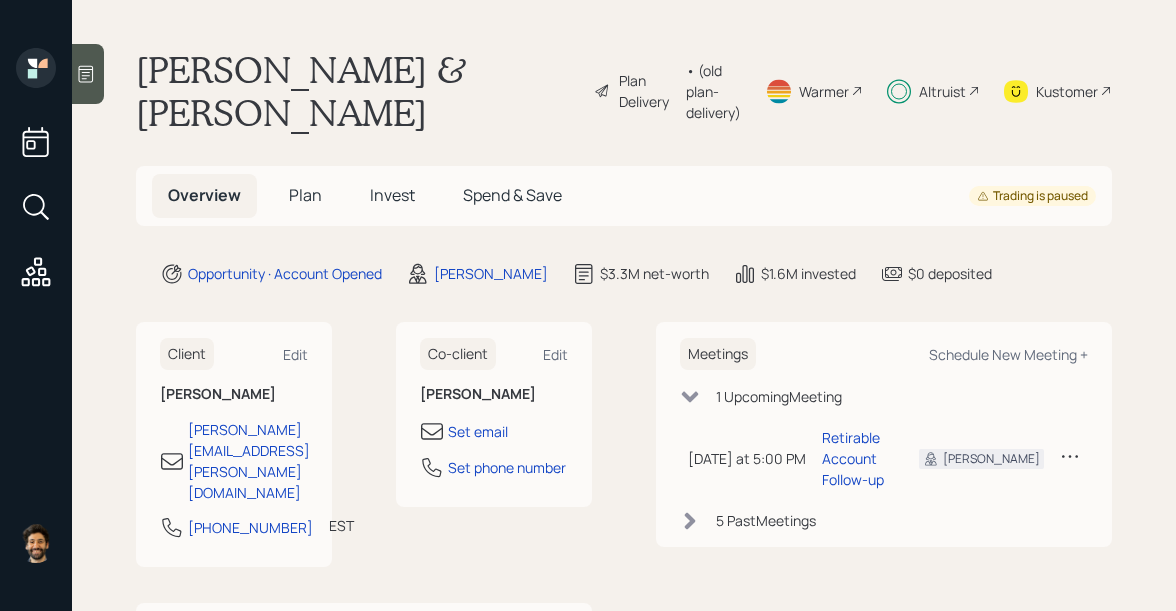 click on "Invest" at bounding box center [392, 195] 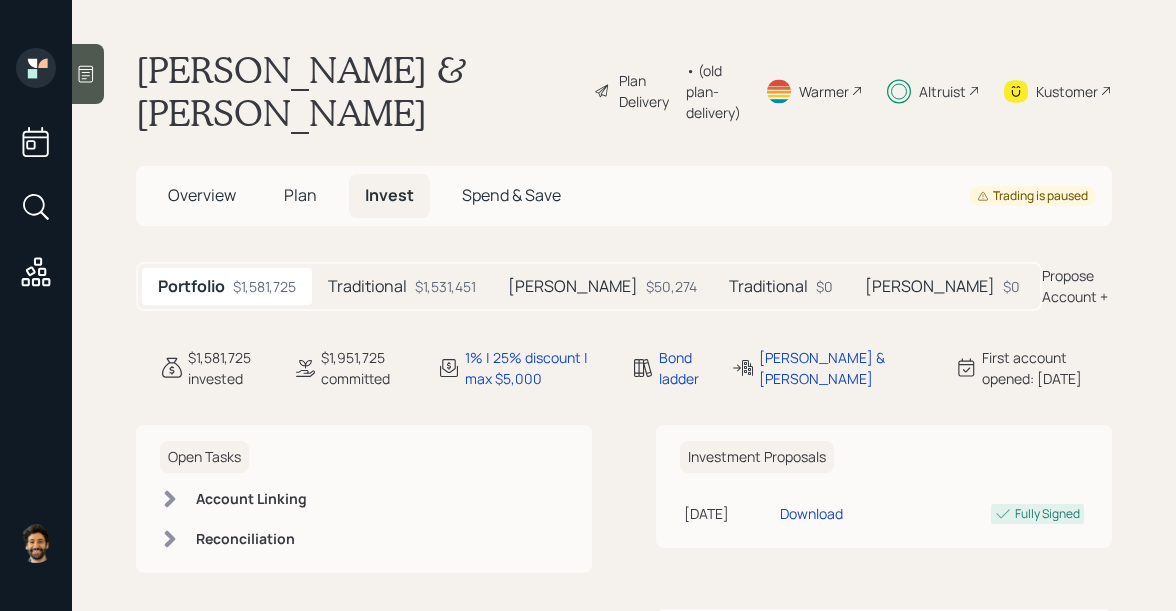 click on "Traditional" at bounding box center (367, 286) 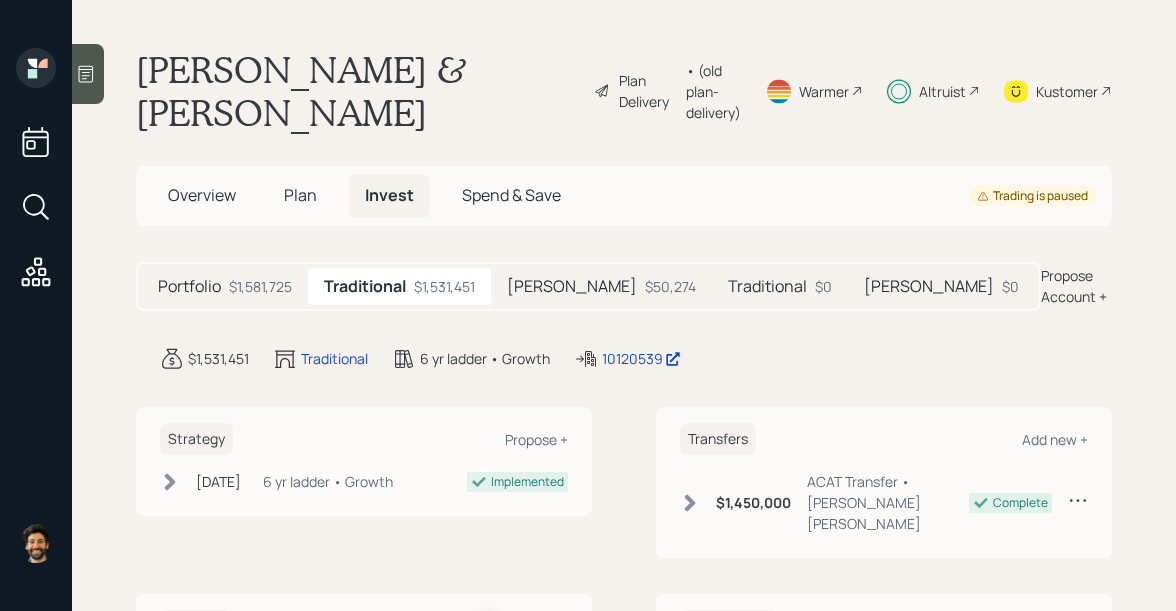 click on "• (old plan-delivery)" at bounding box center (713, 91) 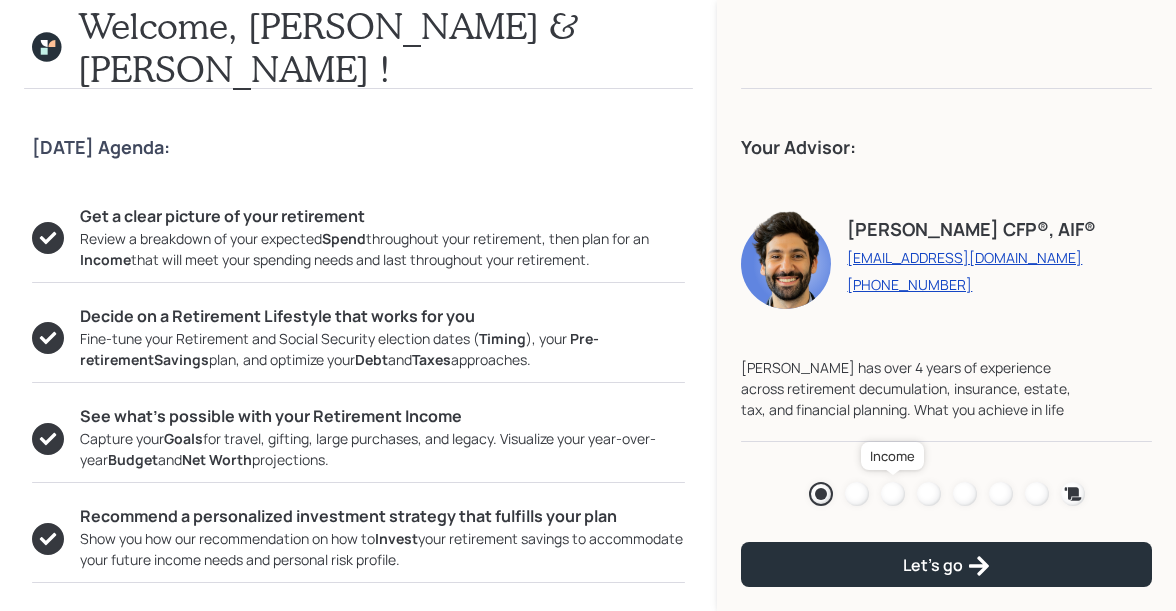 click at bounding box center (893, 494) 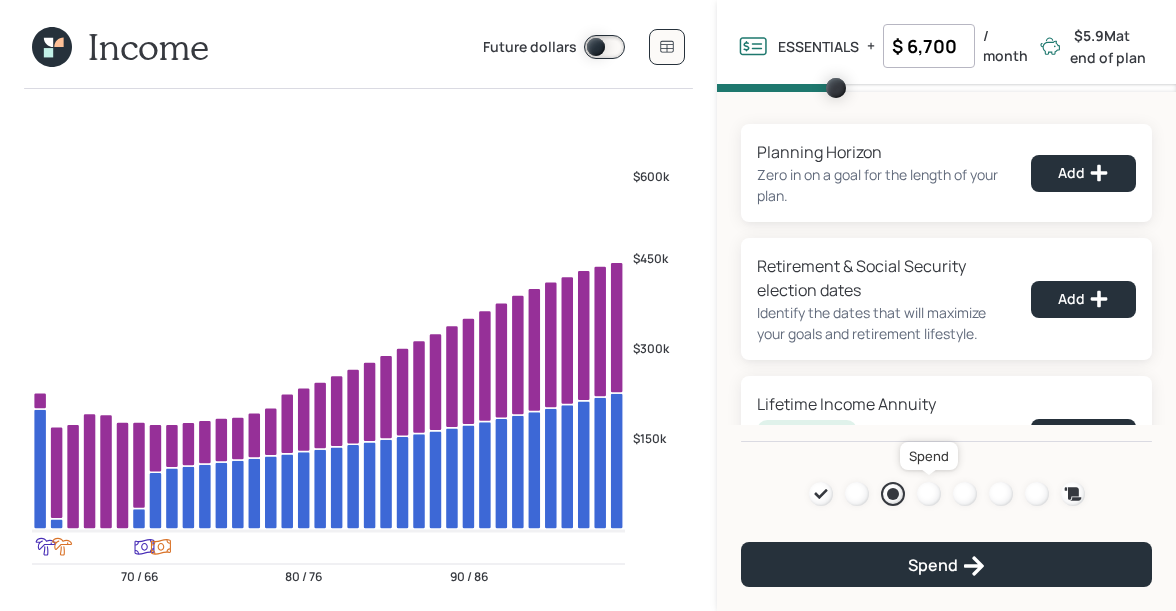 click at bounding box center (929, 494) 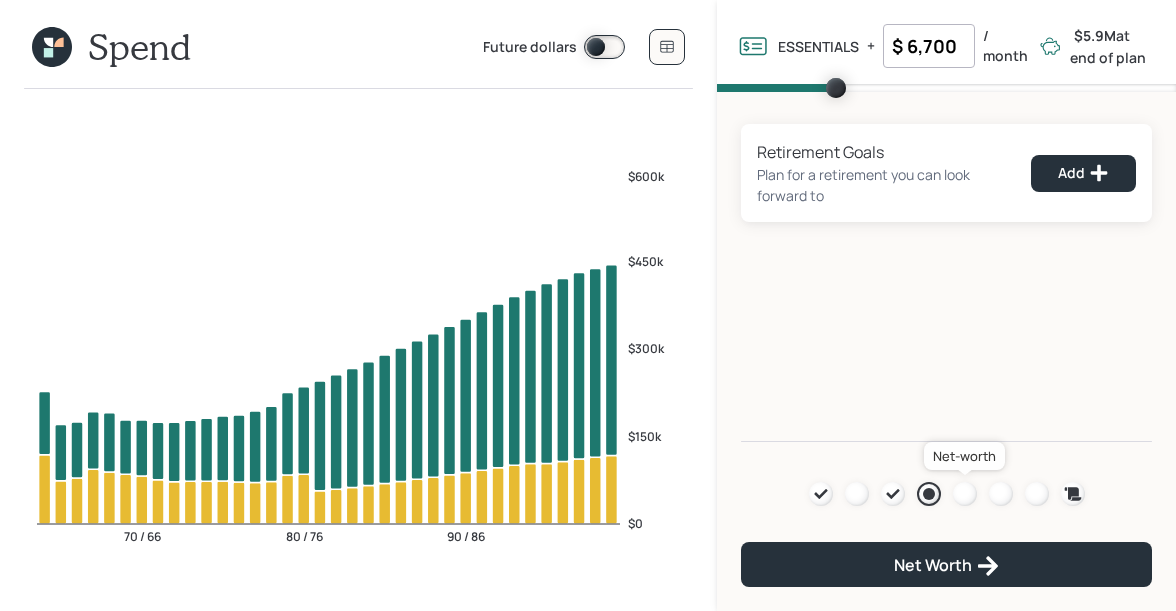 click at bounding box center [965, 494] 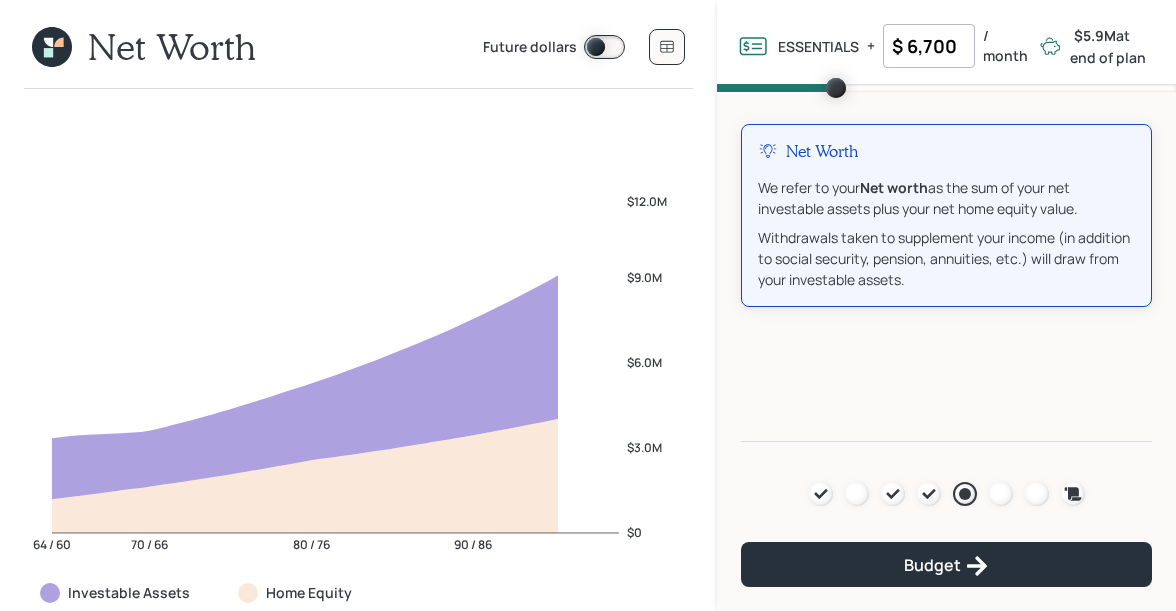 click on "Agenda Review Income Spend Net-worth Budget Taxes Invest" at bounding box center (947, 494) 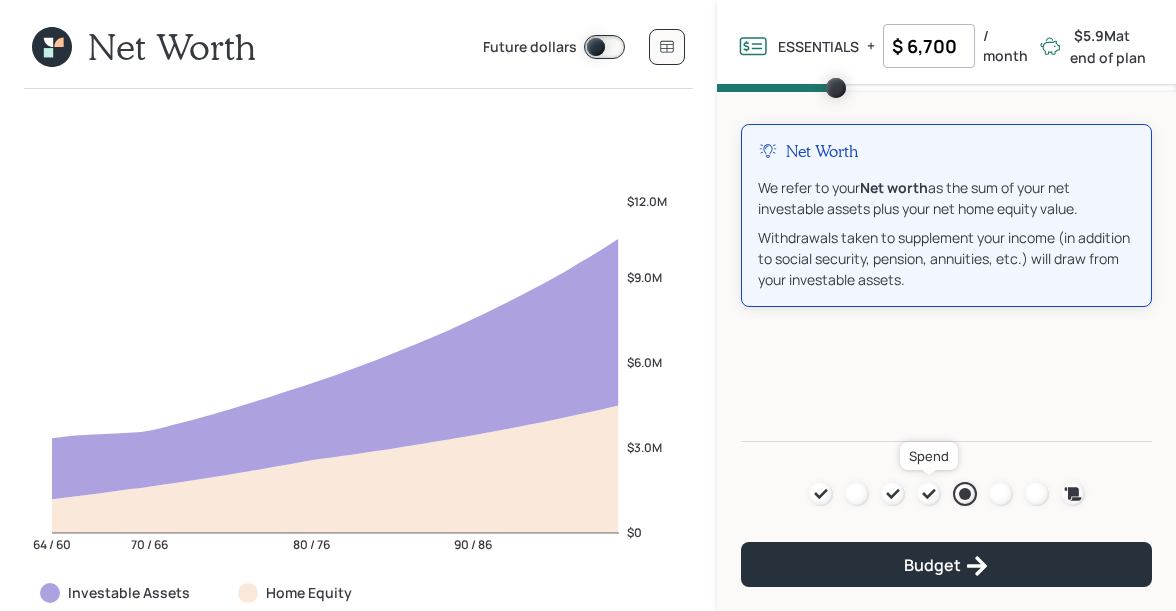click 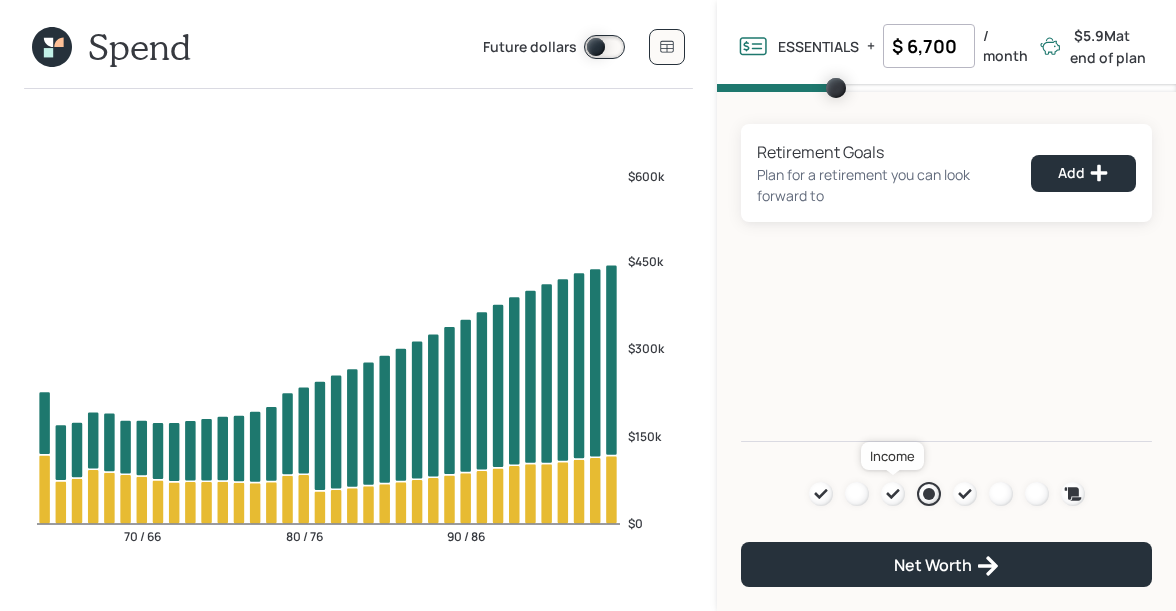 click 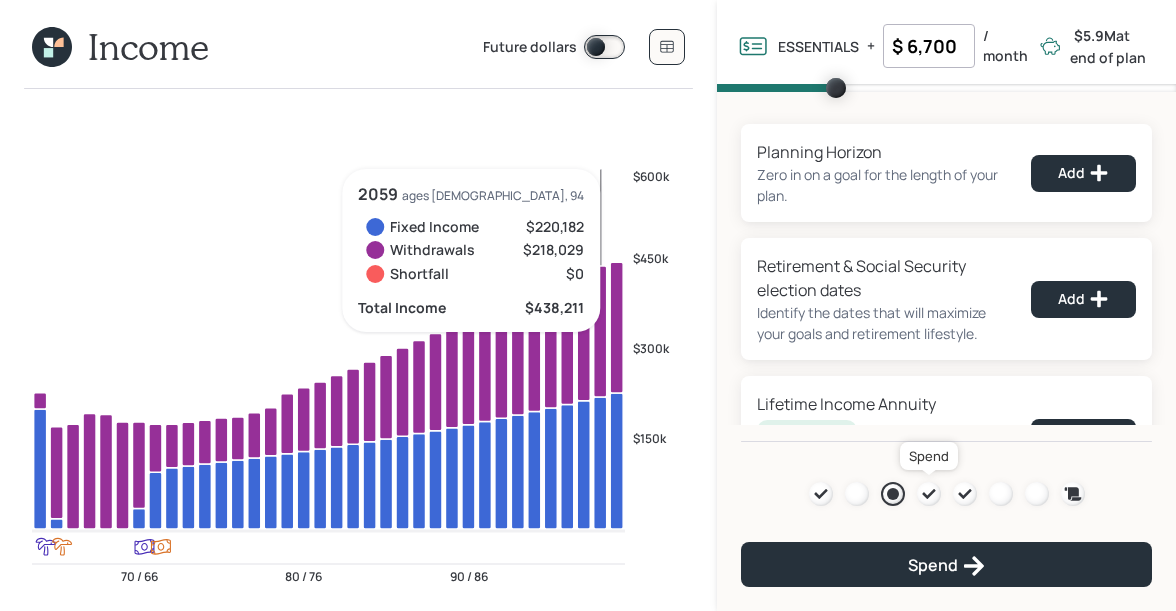 click 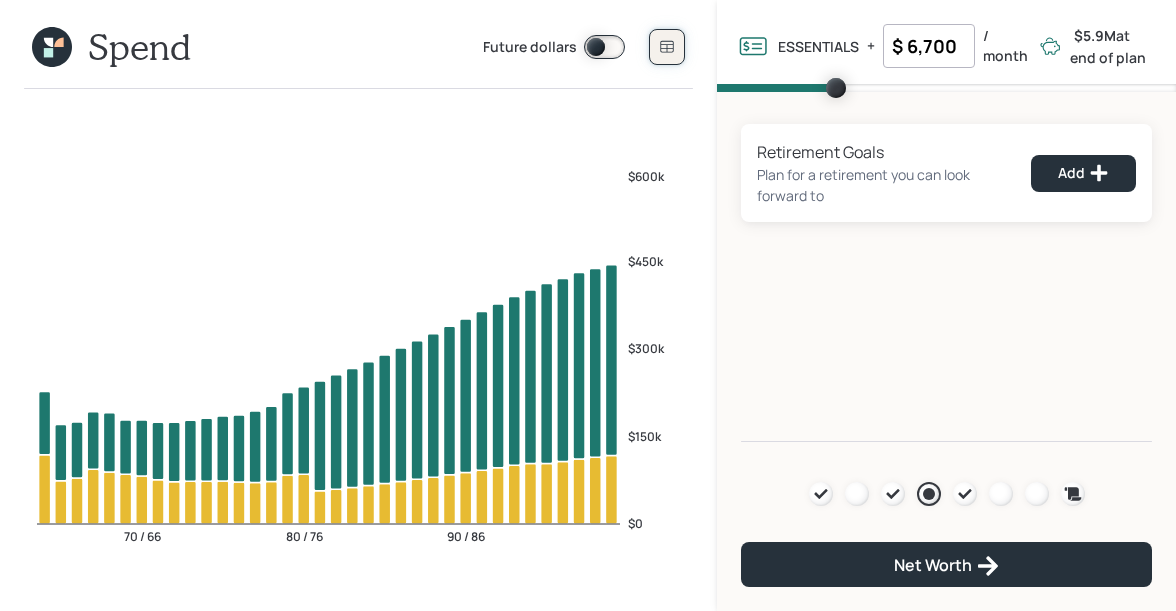 click 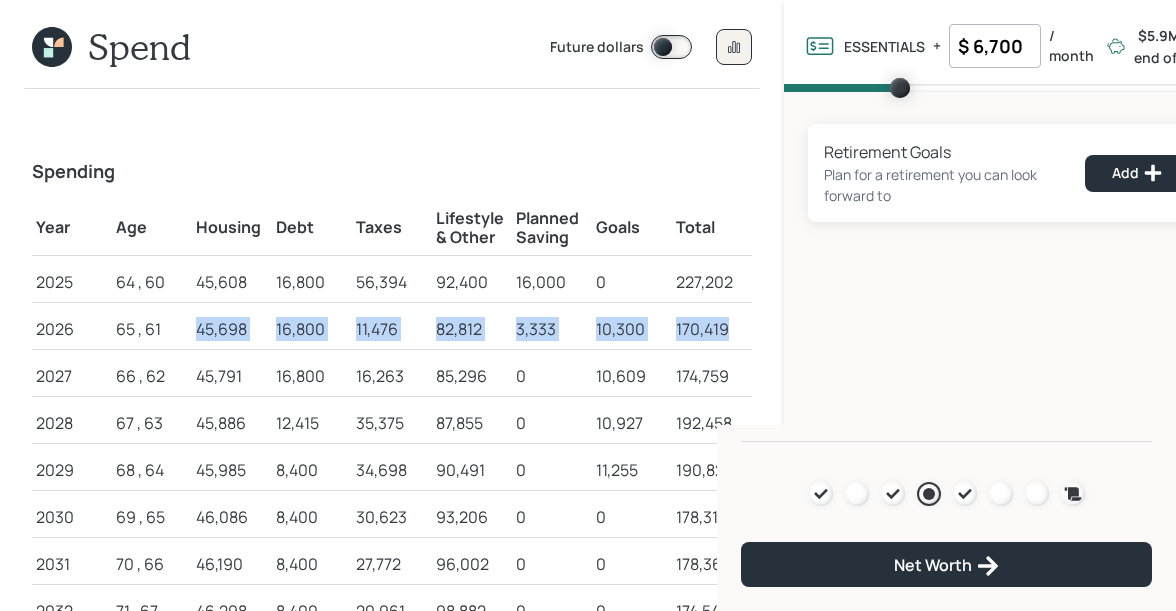 drag, startPoint x: 729, startPoint y: 330, endPoint x: 172, endPoint y: 325, distance: 557.02246 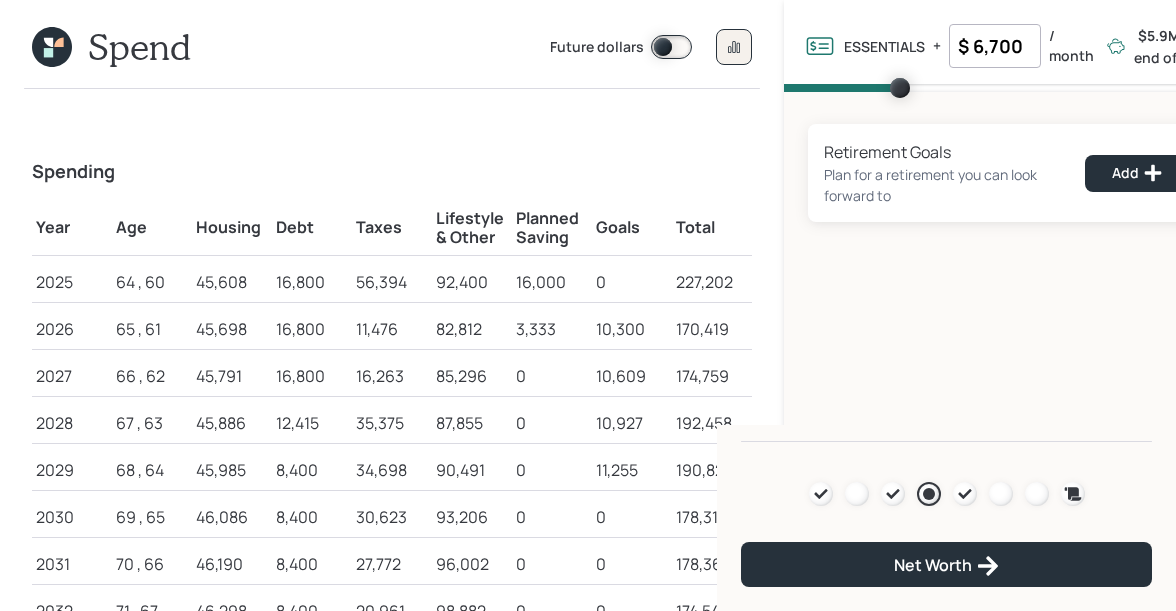 click on "45,698" at bounding box center (232, 329) 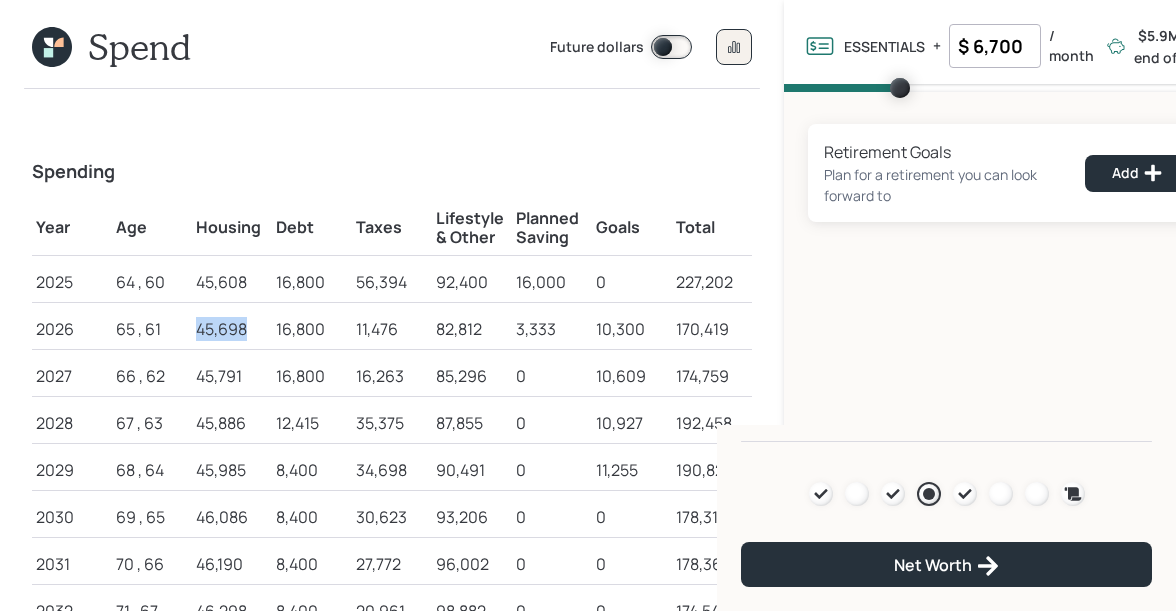 click on "45,698" at bounding box center [232, 329] 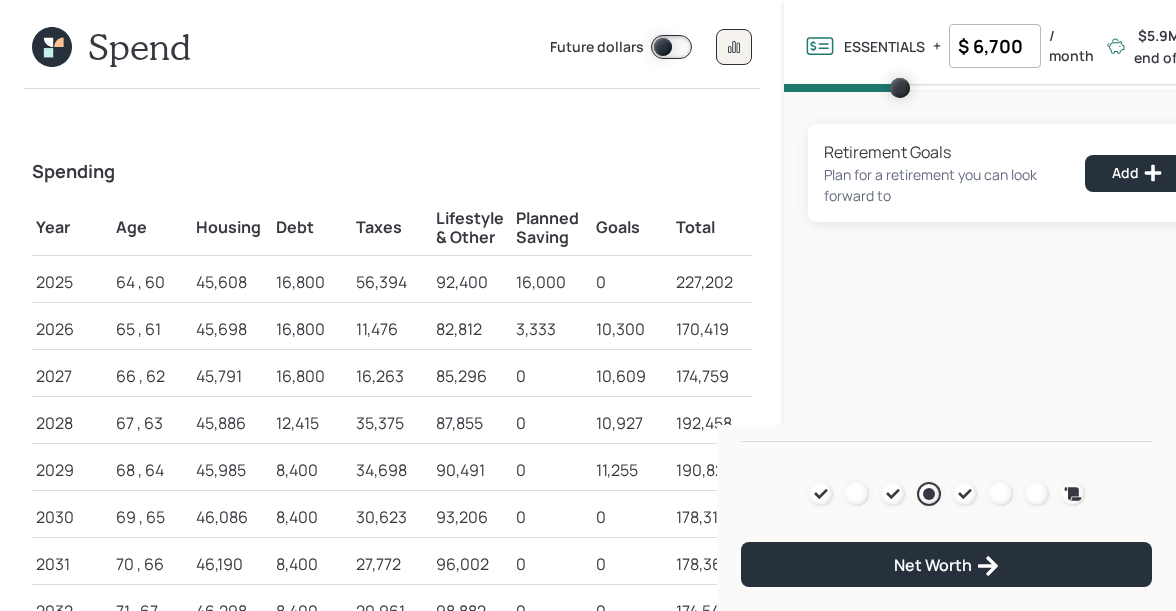 click on "16,800" at bounding box center [312, 329] 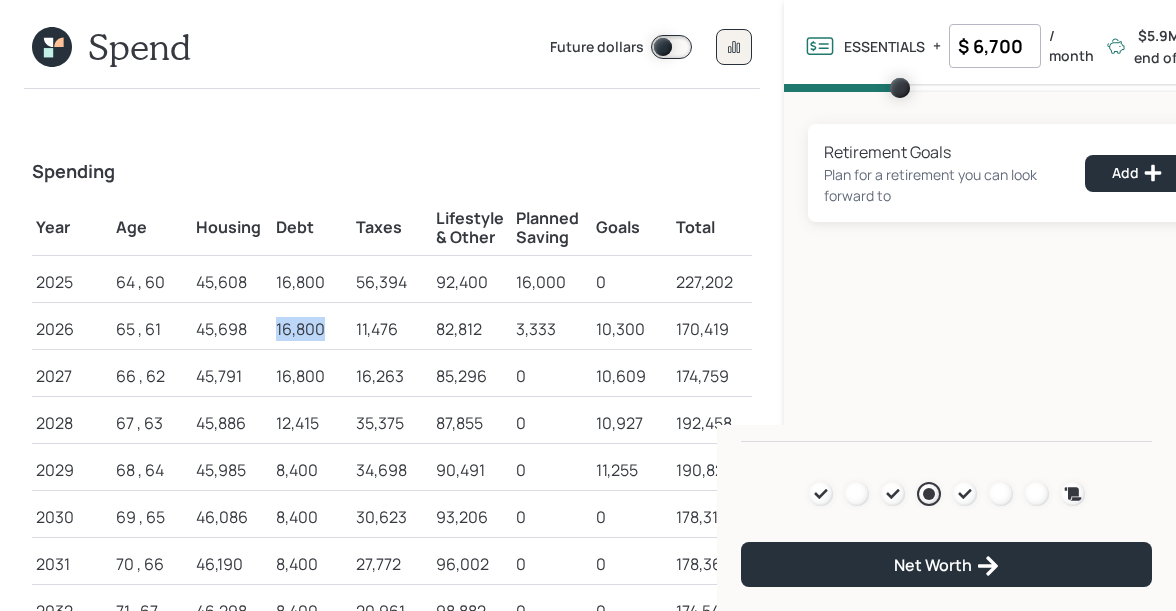 click on "16,800" at bounding box center [312, 329] 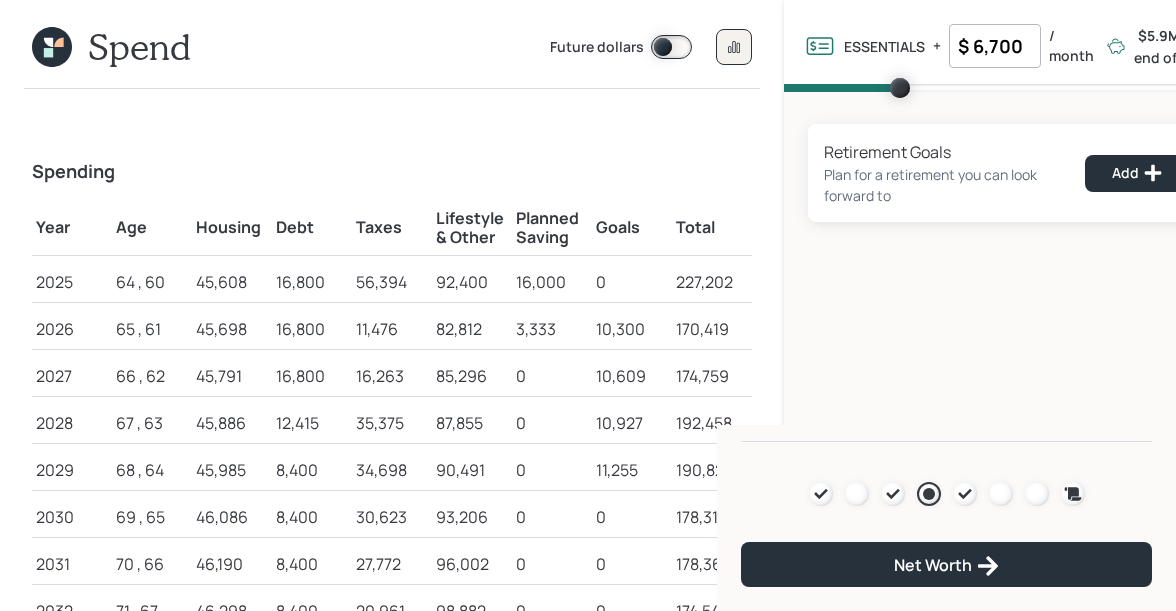 click on "82,812" at bounding box center (472, 329) 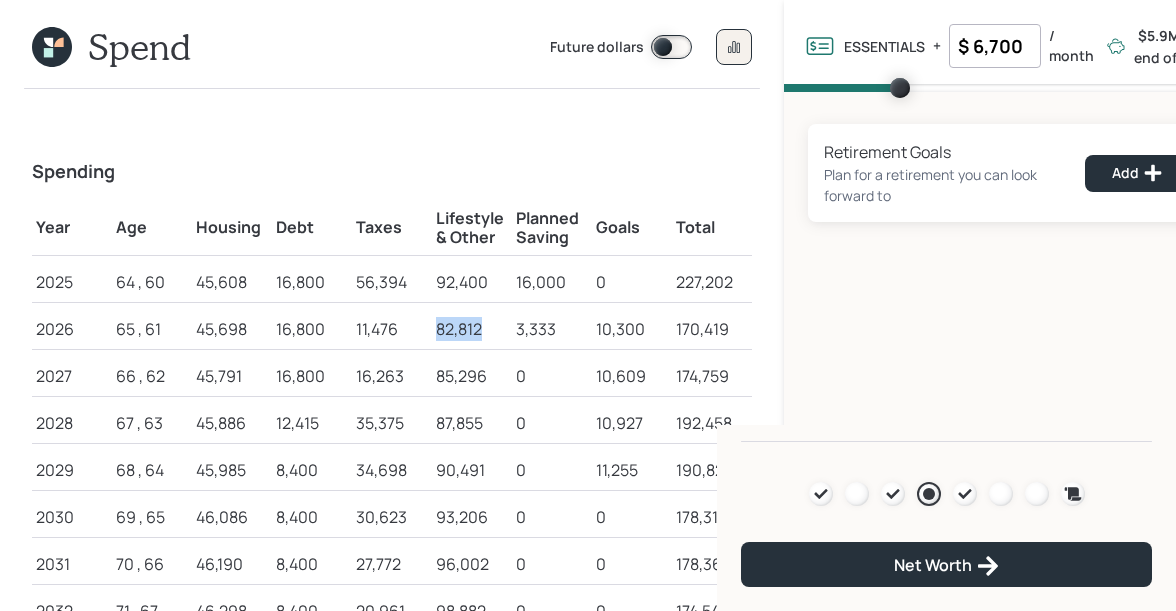 click on "82,812" at bounding box center (472, 329) 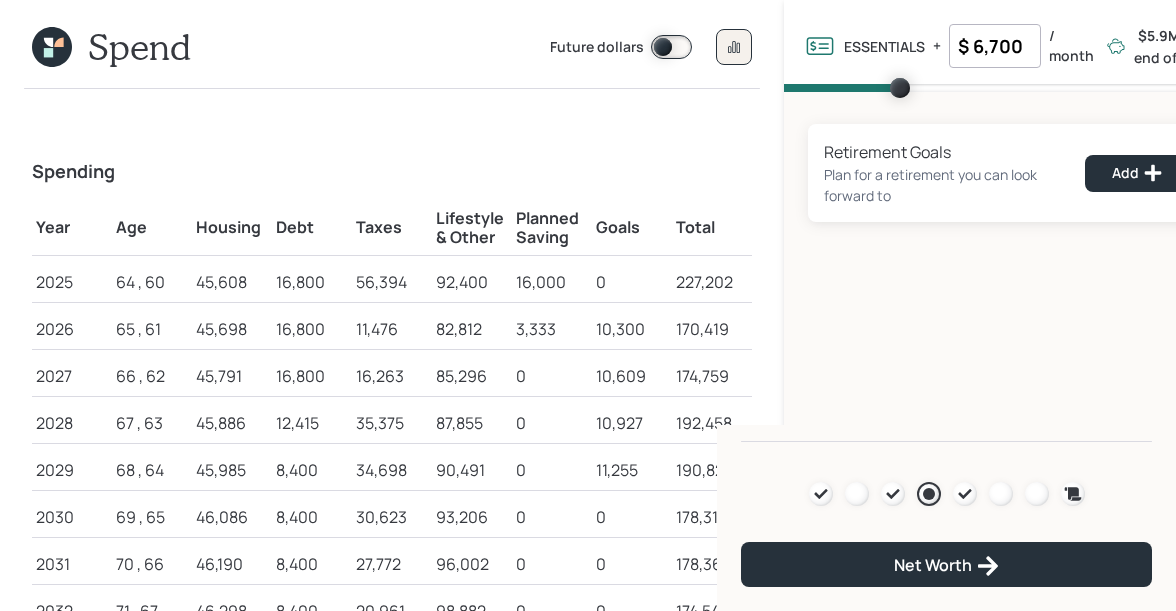 click on "10,300" at bounding box center (632, 329) 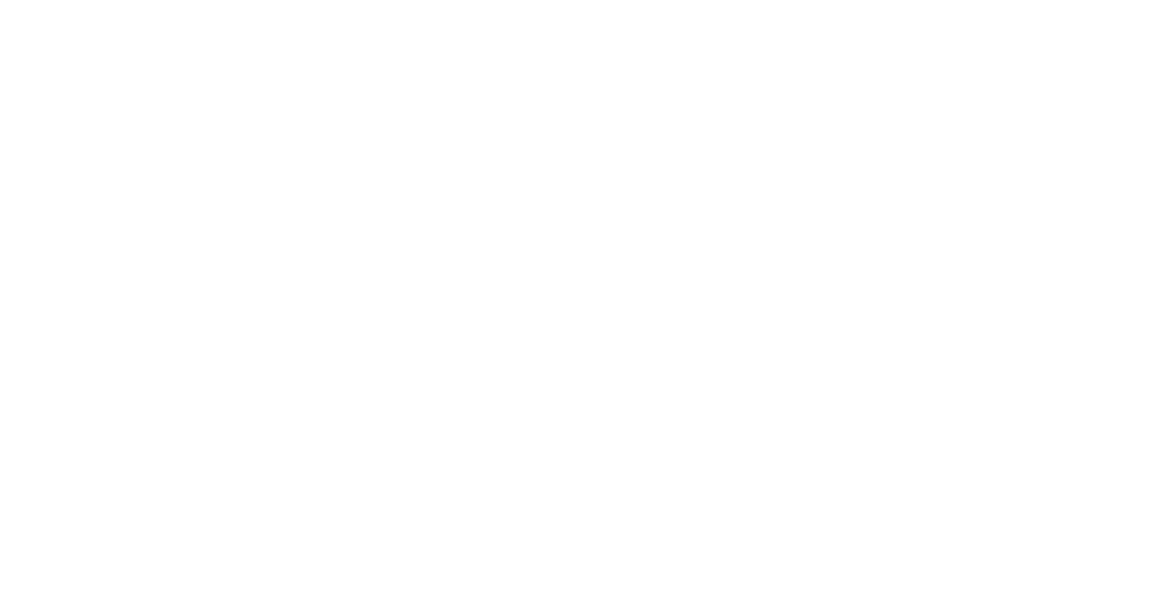 scroll, scrollTop: 0, scrollLeft: 0, axis: both 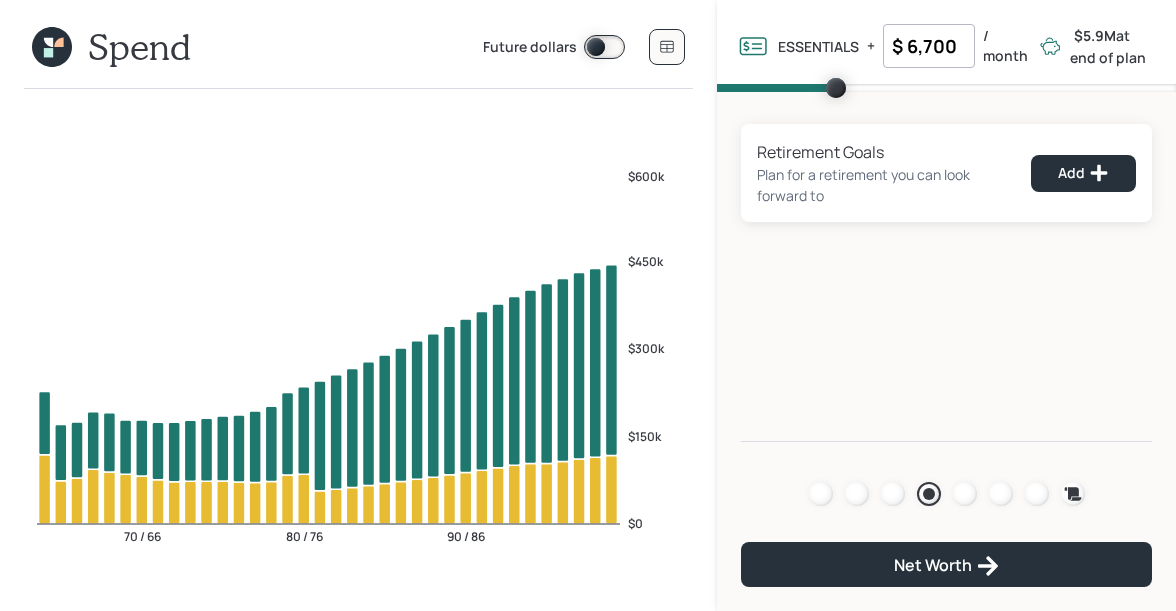 click 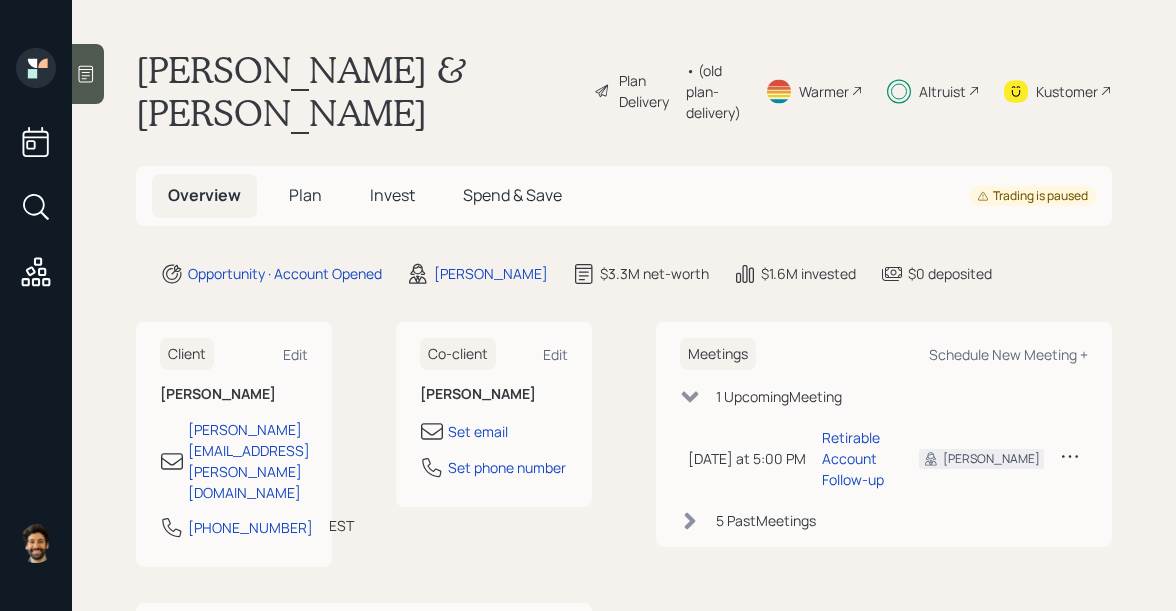 click on "Plan" at bounding box center (305, 195) 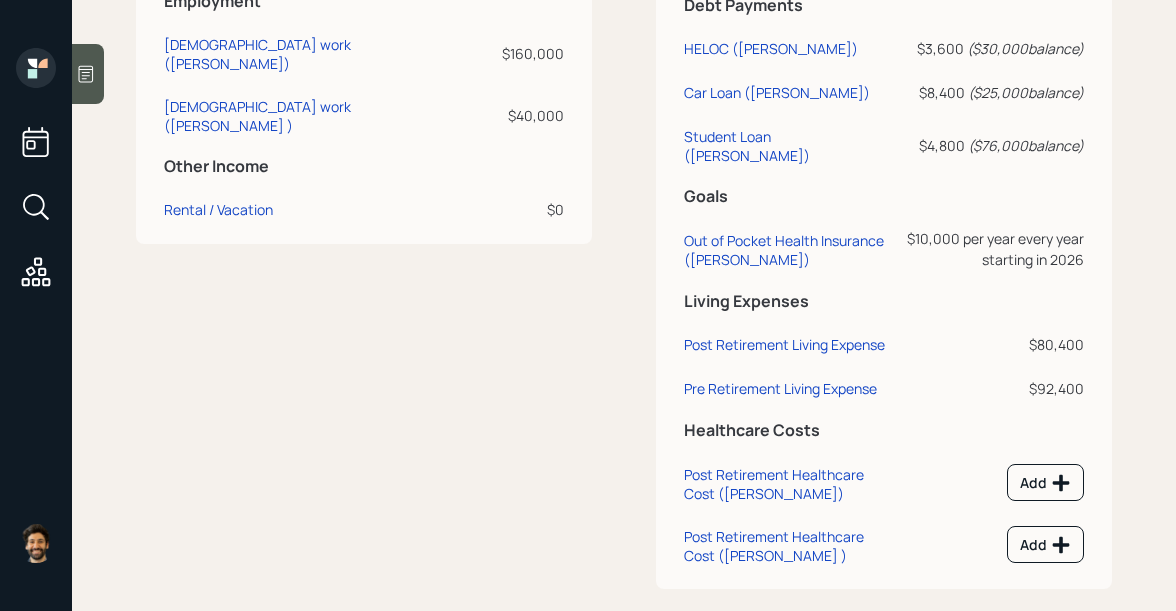 scroll, scrollTop: 1640, scrollLeft: 0, axis: vertical 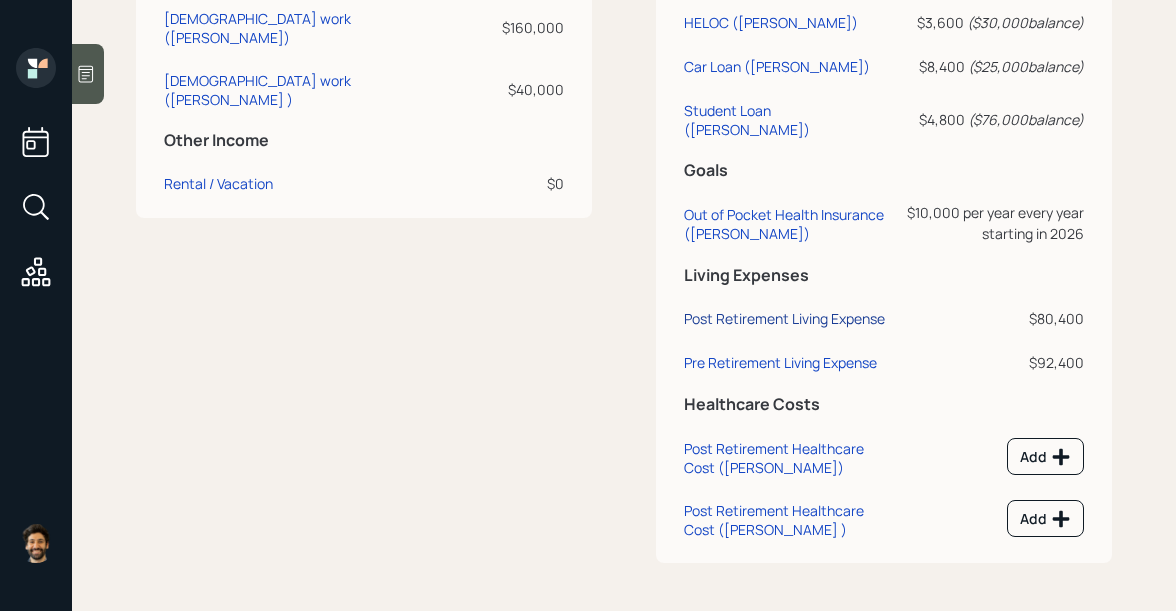 click on "Post Retirement Living Expense" at bounding box center [784, 318] 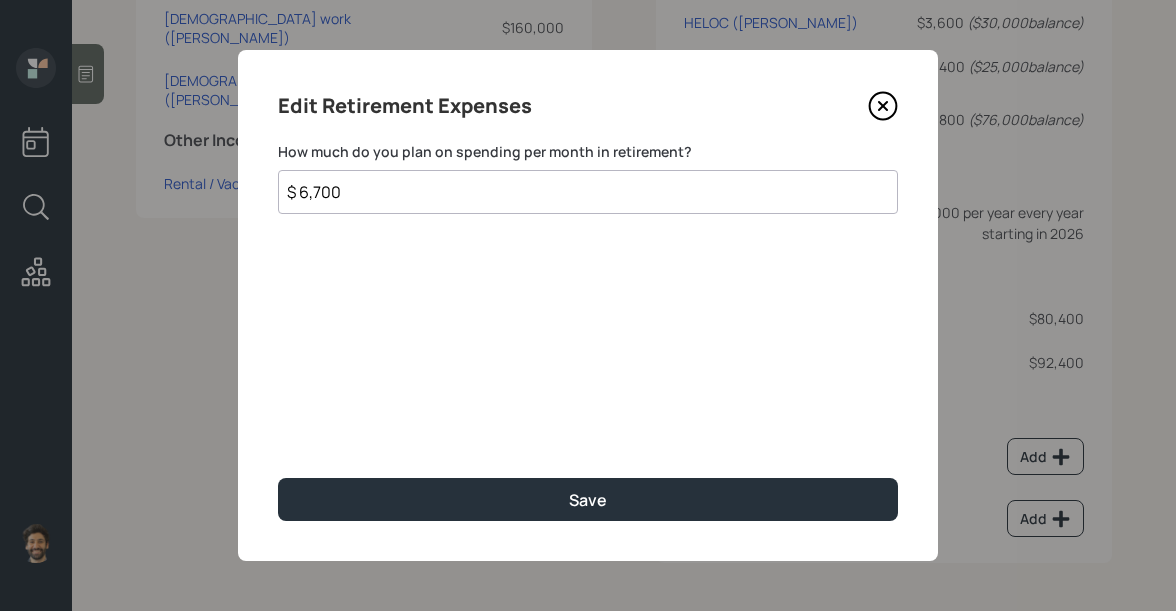 click on "$ 6,700" at bounding box center [588, 192] 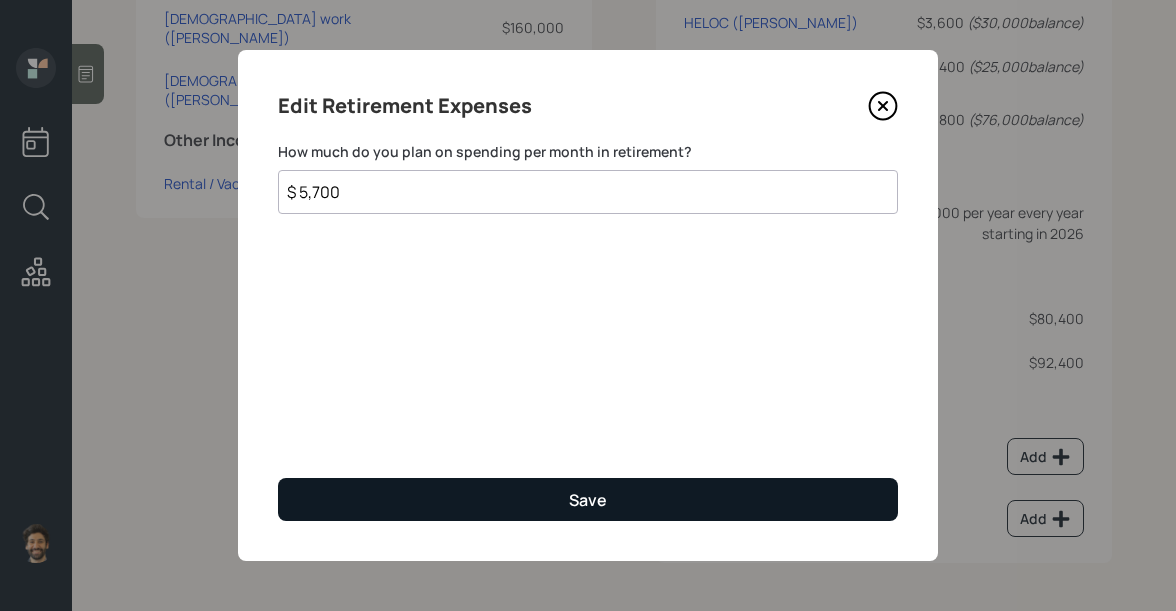 type on "$ 5,700" 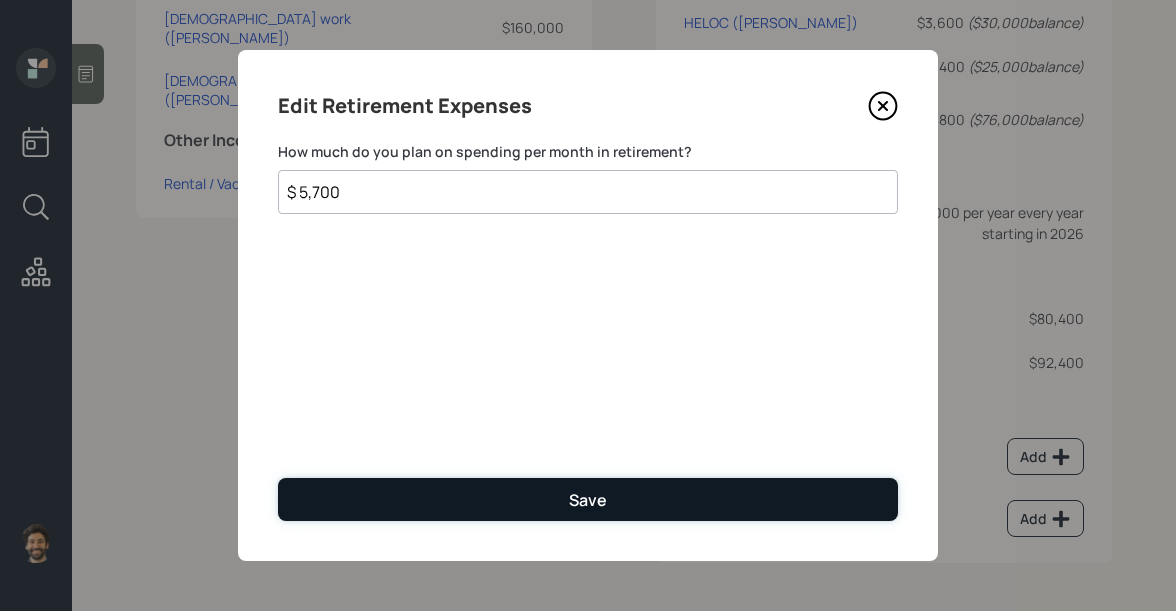 click on "Save" at bounding box center (588, 499) 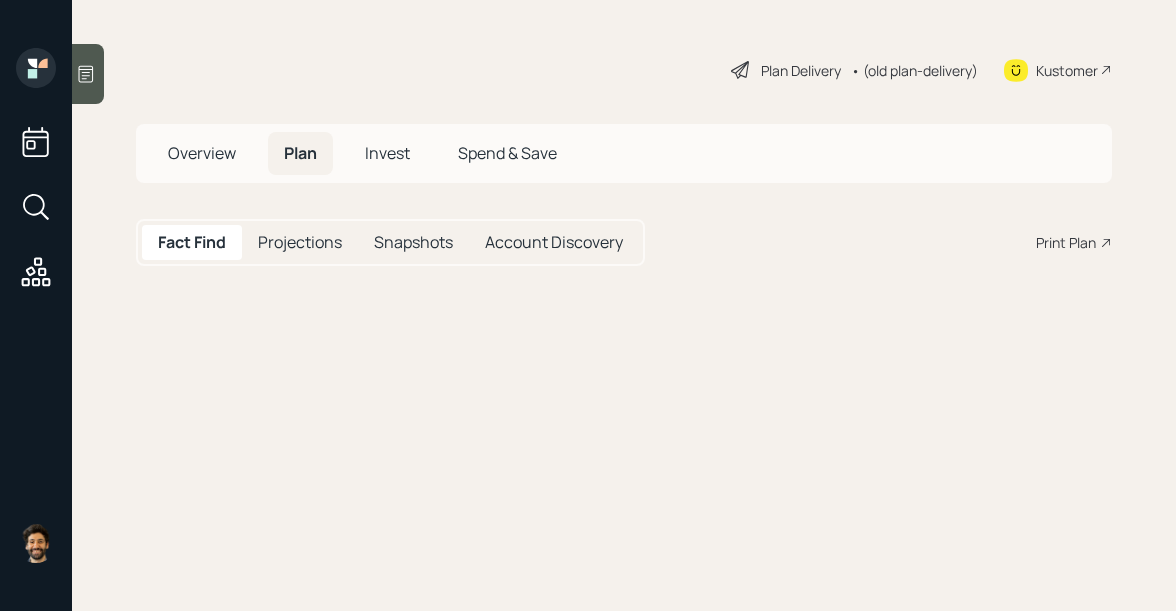 scroll, scrollTop: 0, scrollLeft: 0, axis: both 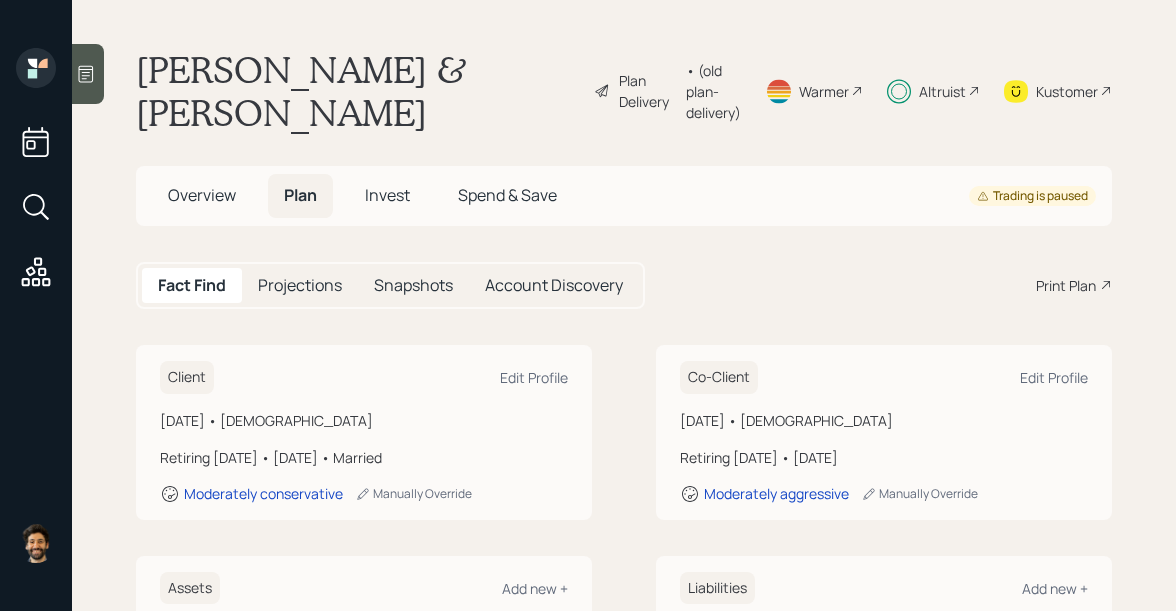 click on "• (old plan-delivery)" at bounding box center (713, 91) 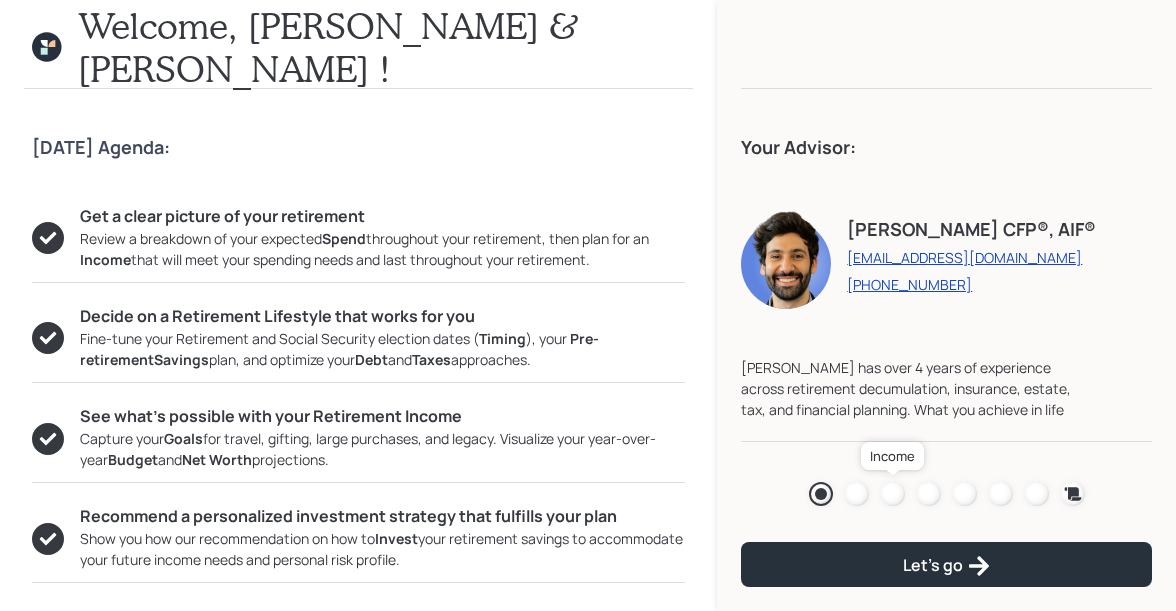 click at bounding box center [893, 494] 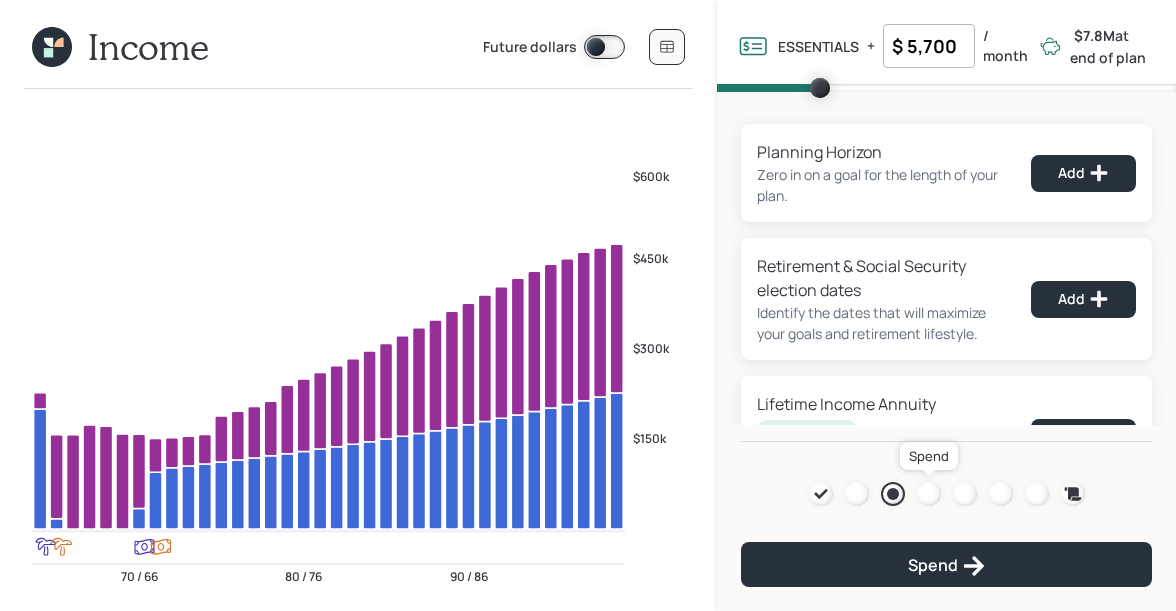 click at bounding box center [929, 494] 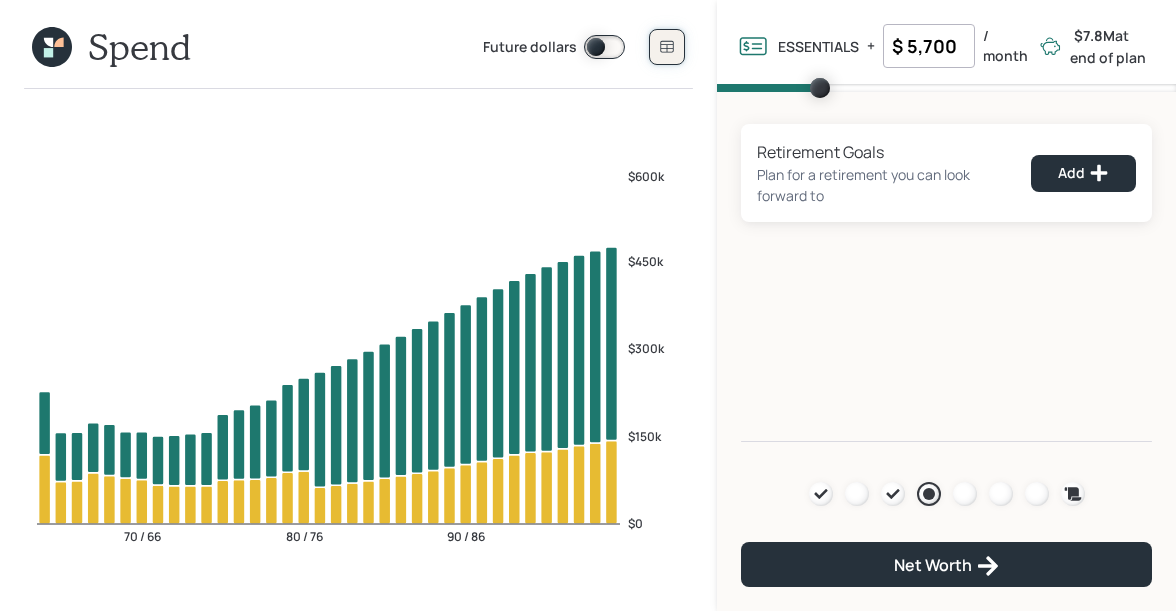 click at bounding box center [667, 47] 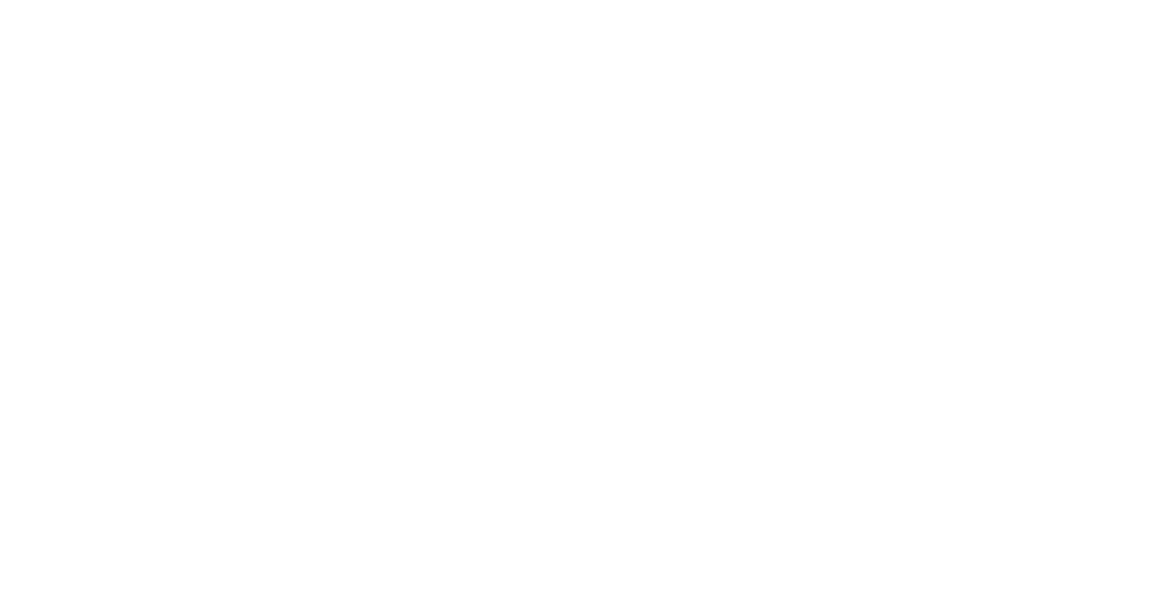 scroll, scrollTop: 0, scrollLeft: 0, axis: both 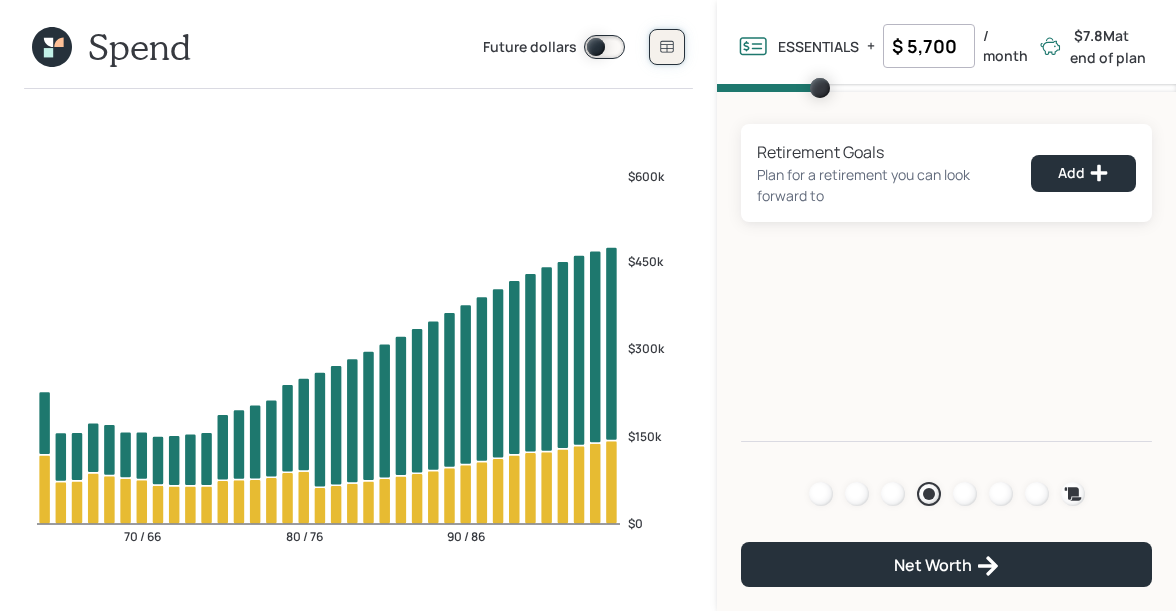 click at bounding box center [667, 47] 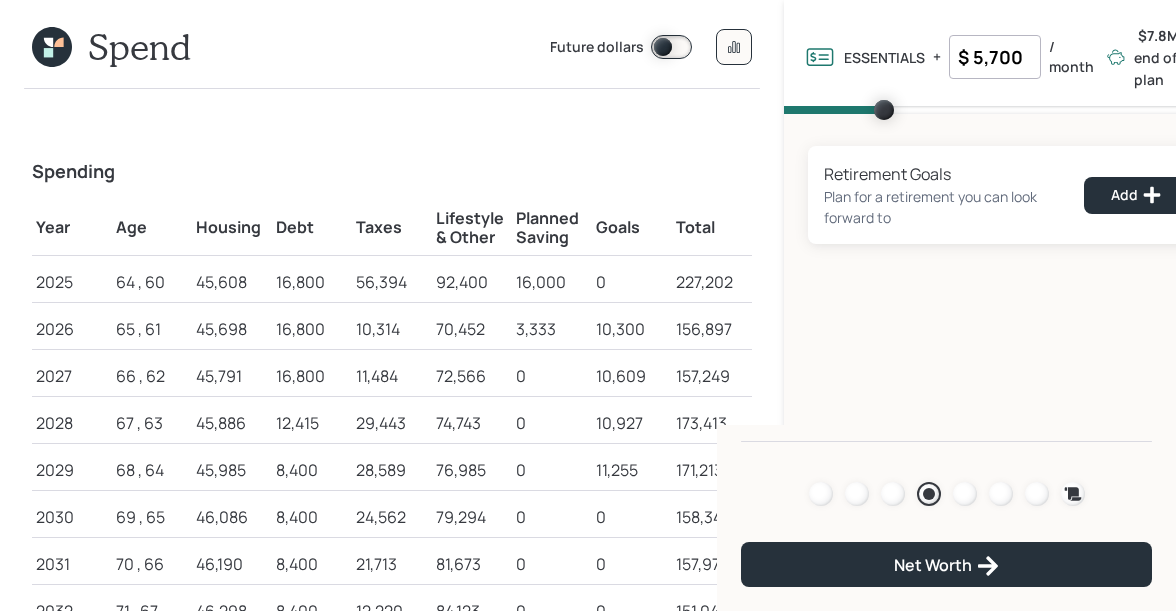 click 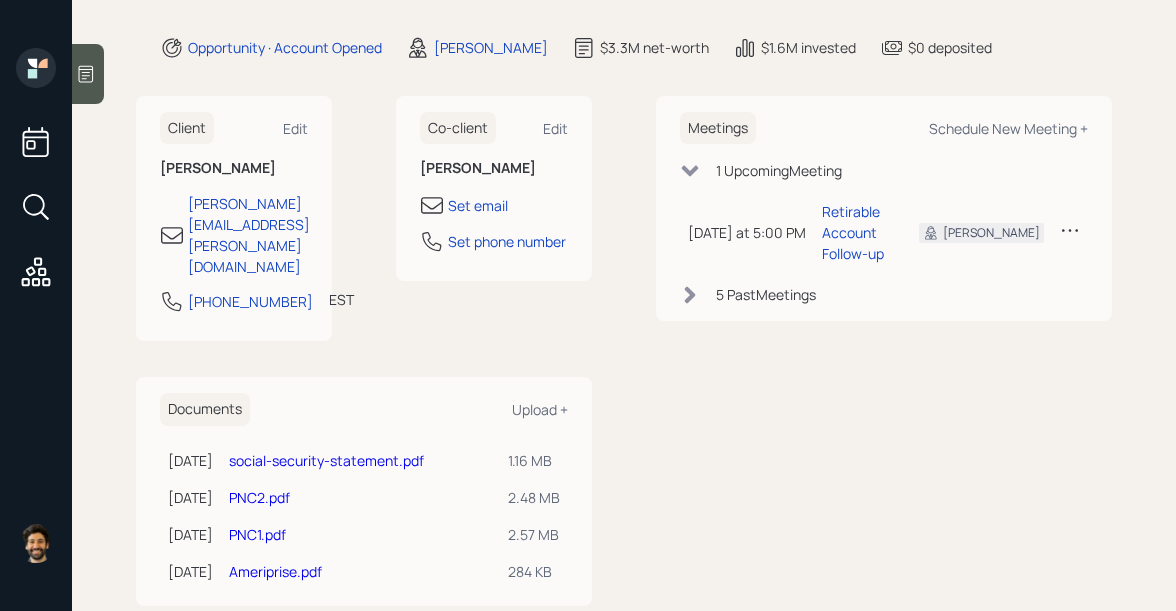 scroll, scrollTop: 0, scrollLeft: 0, axis: both 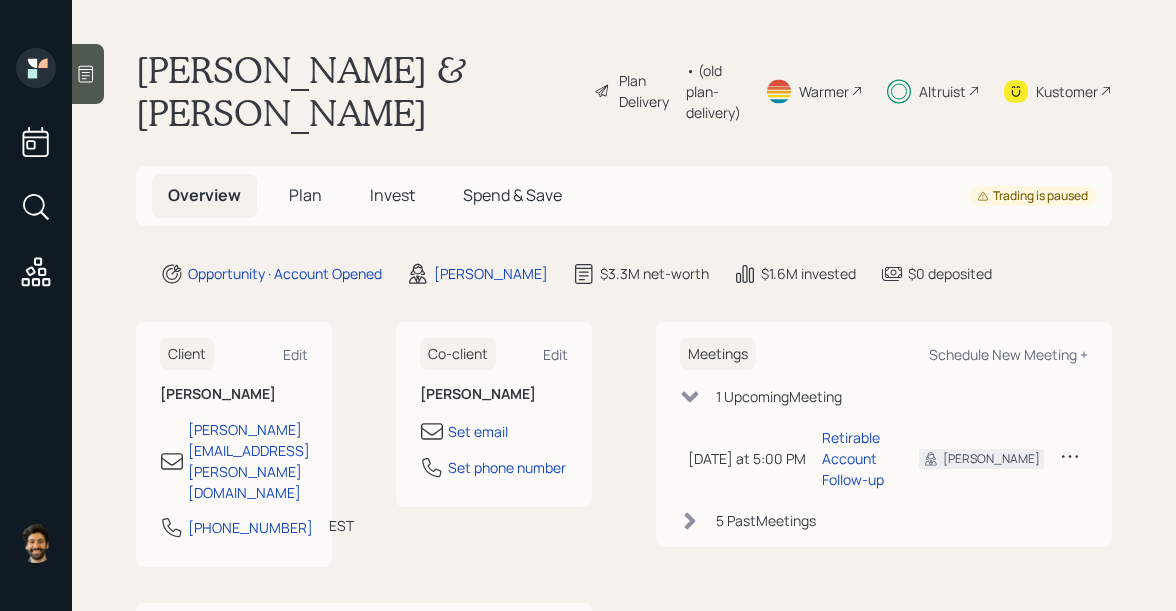 click on "Plan" at bounding box center [305, 195] 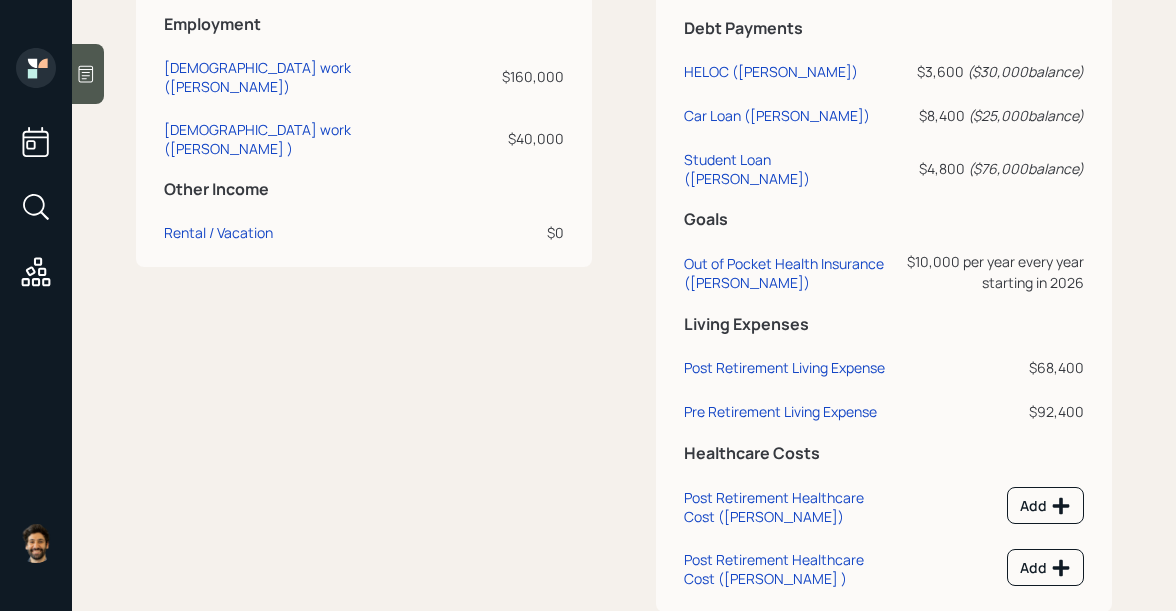 scroll, scrollTop: 1602, scrollLeft: 0, axis: vertical 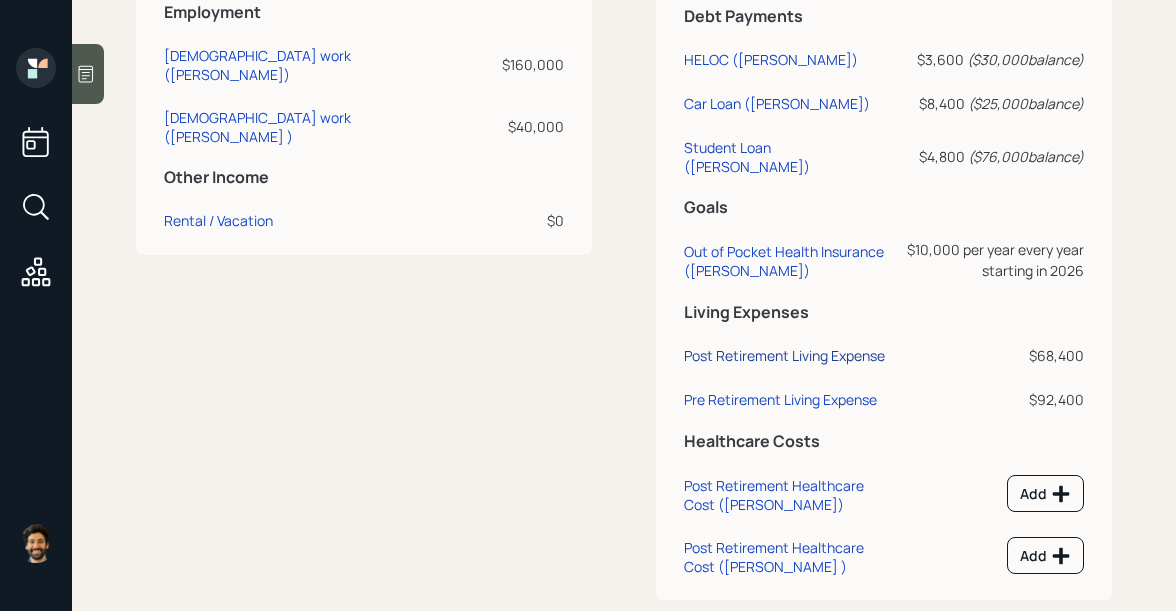 click on "Post Retirement Living Expense" at bounding box center (784, 355) 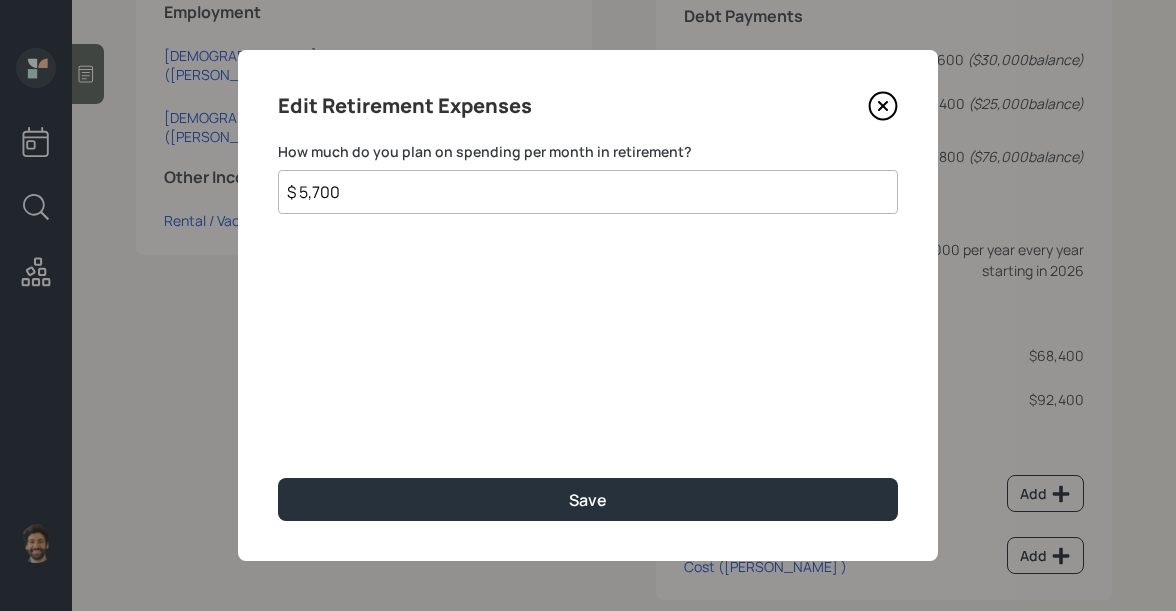 click on "$ 5,700" at bounding box center (588, 192) 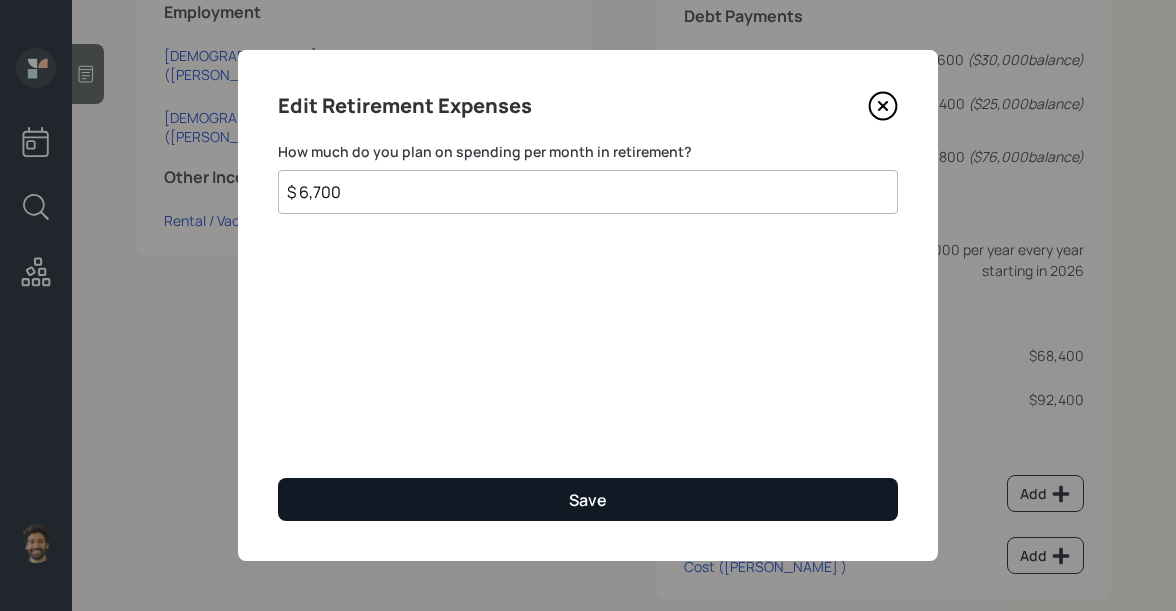 type on "$ 6,700" 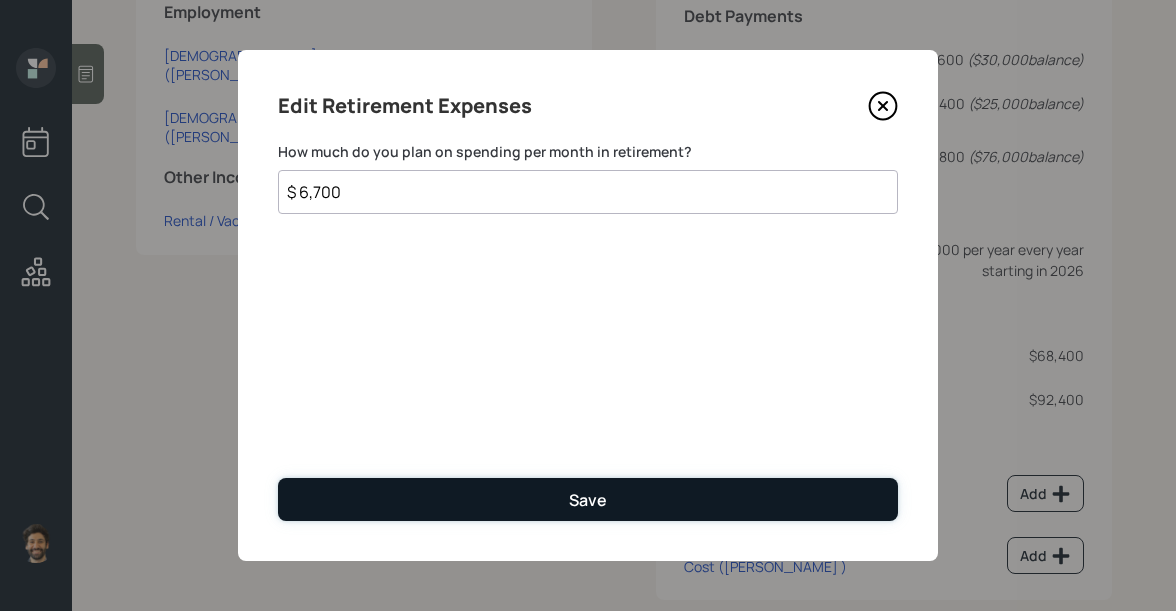 click on "Save" at bounding box center (588, 499) 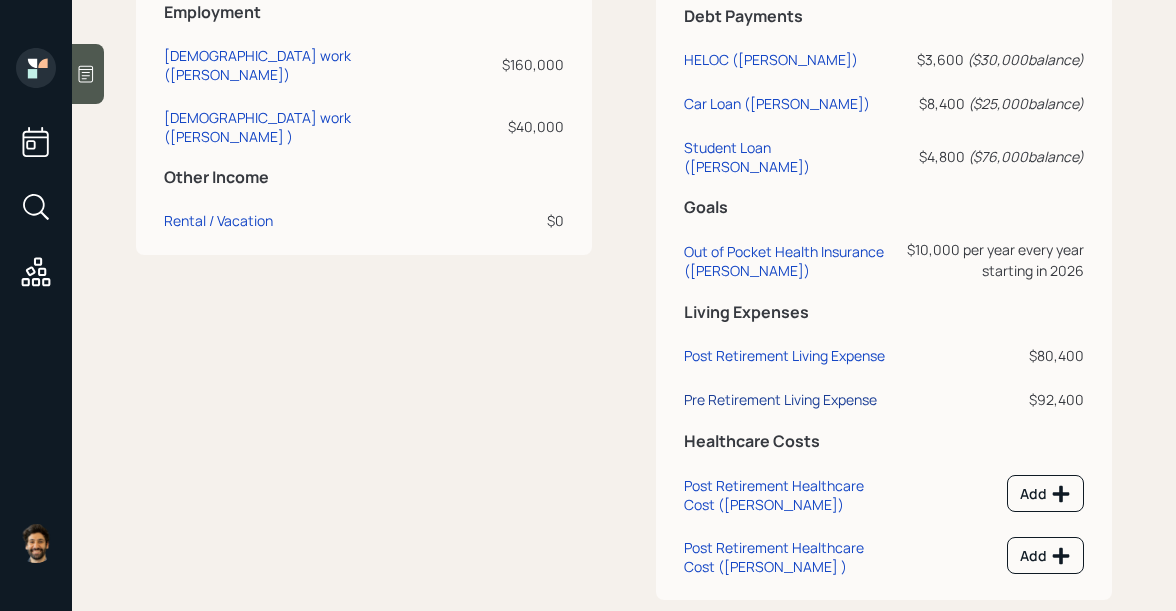 click on "Pre Retirement Living Expense" at bounding box center (780, 399) 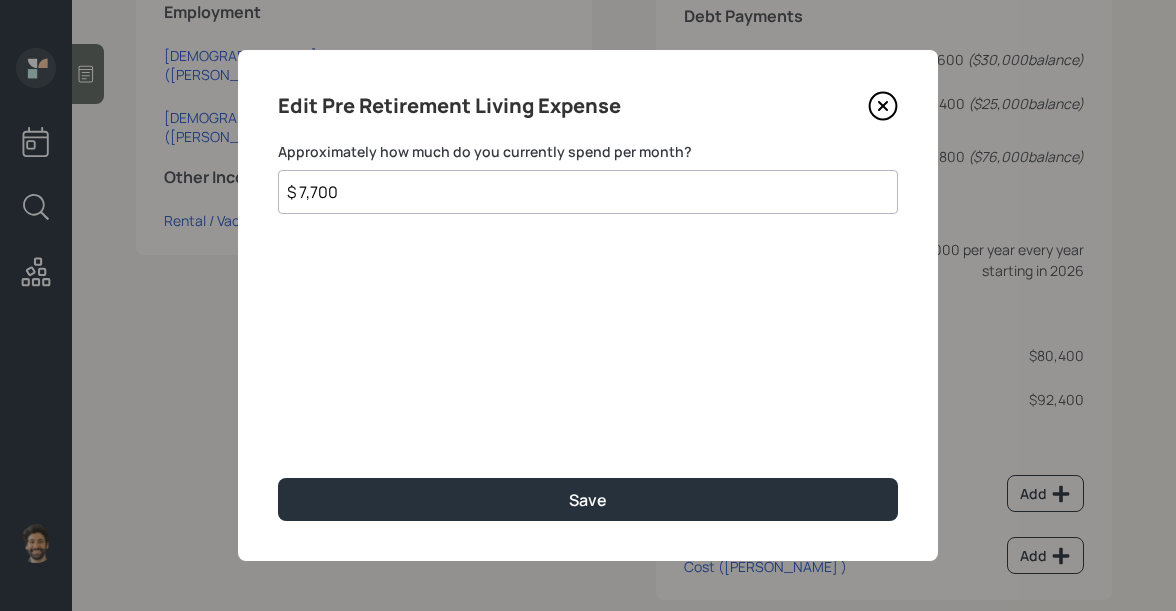 click on "$ 7,700" at bounding box center [588, 192] 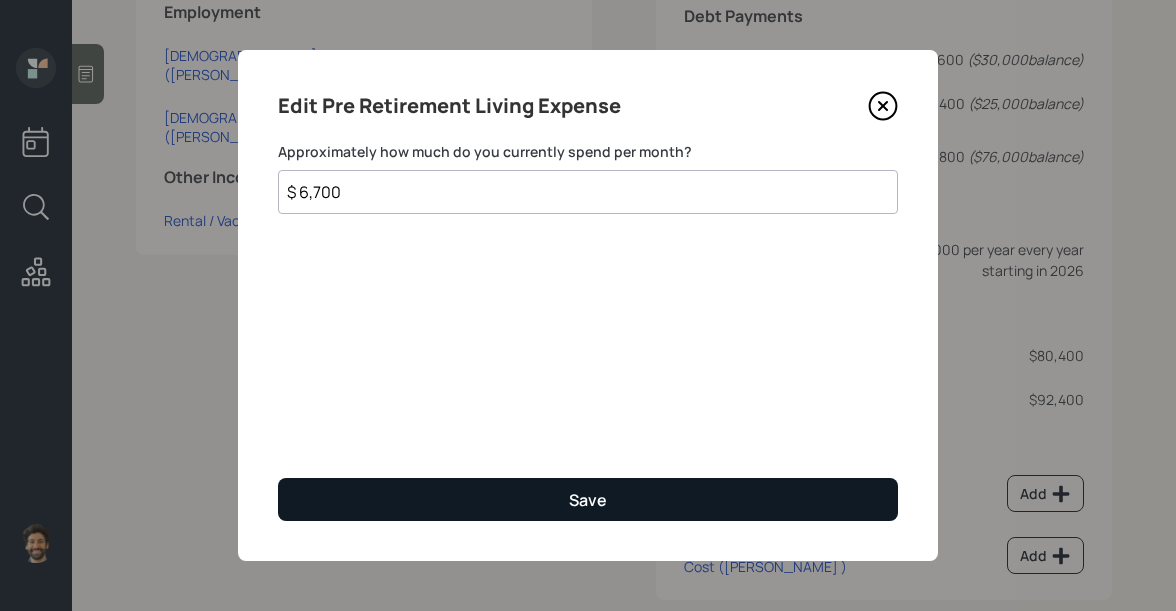 type on "$ 6,700" 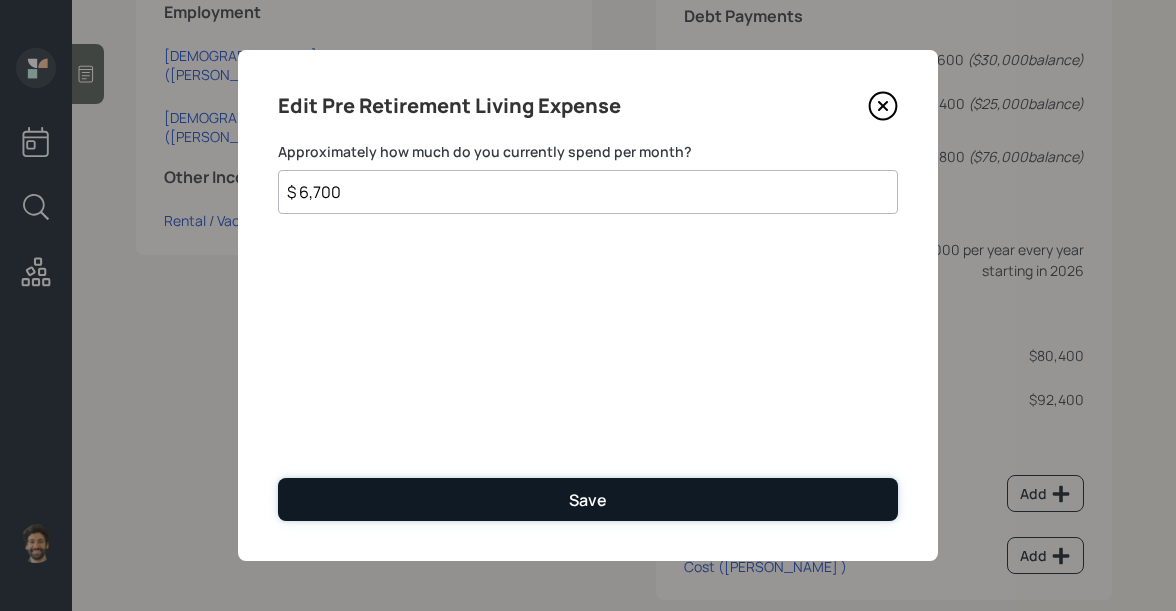 click on "Save" at bounding box center (588, 499) 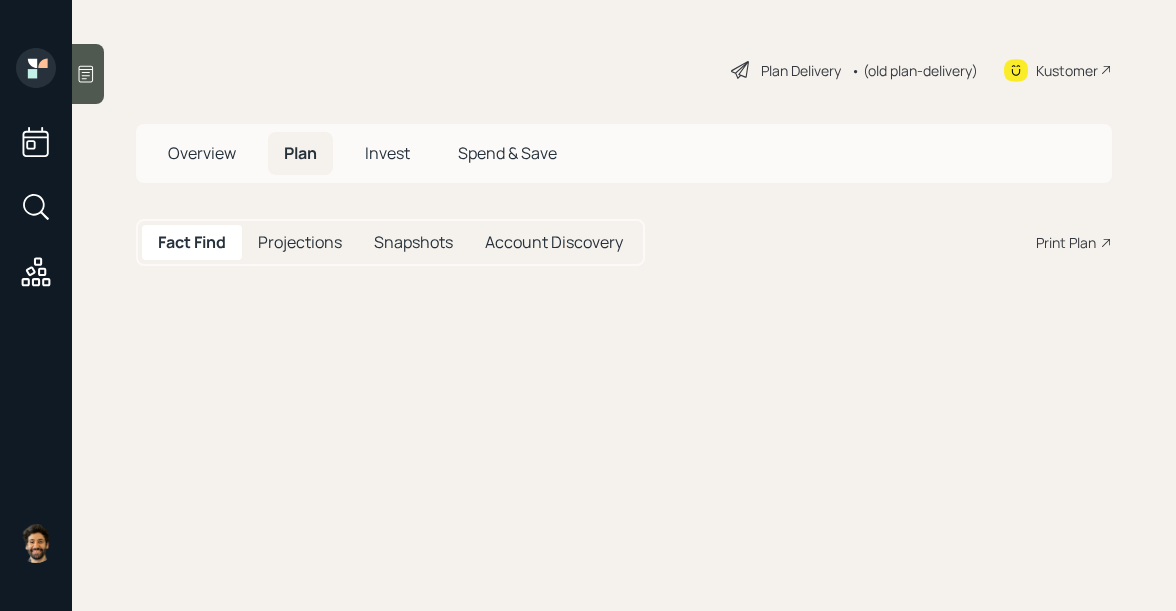 scroll, scrollTop: 0, scrollLeft: 0, axis: both 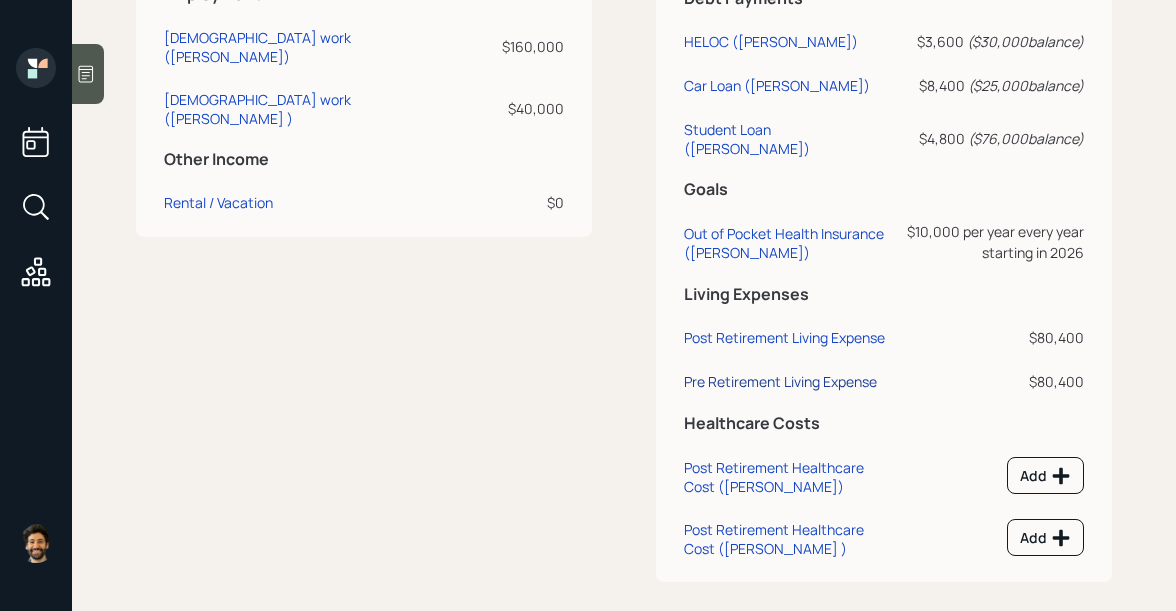 click on "Pre Retirement Living Expense" at bounding box center (780, 381) 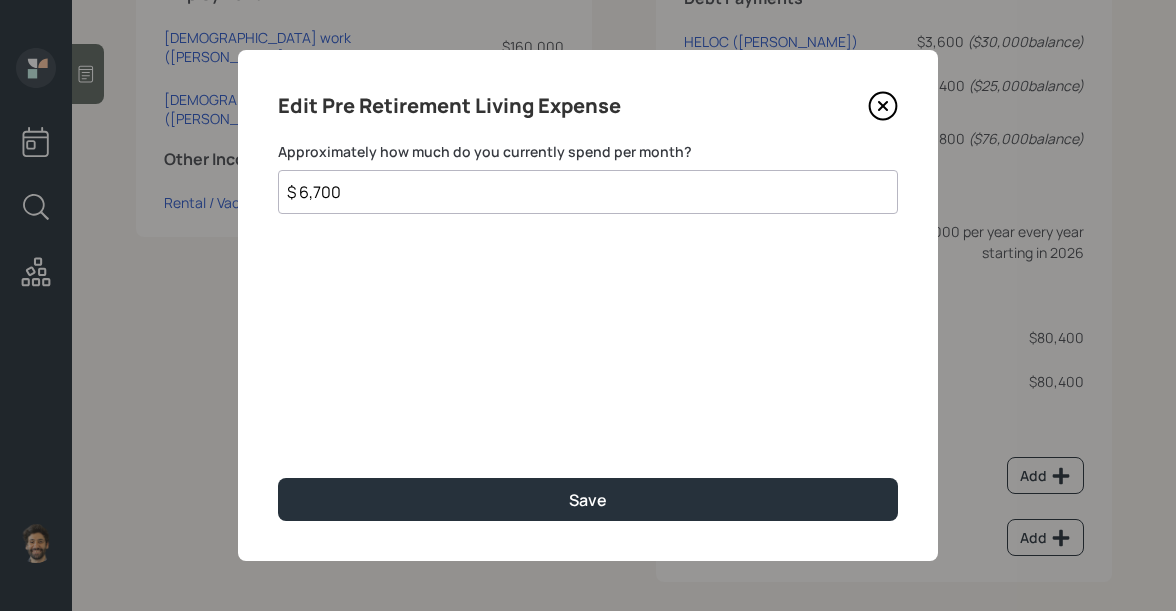 click on "$ 6,700" at bounding box center [588, 192] 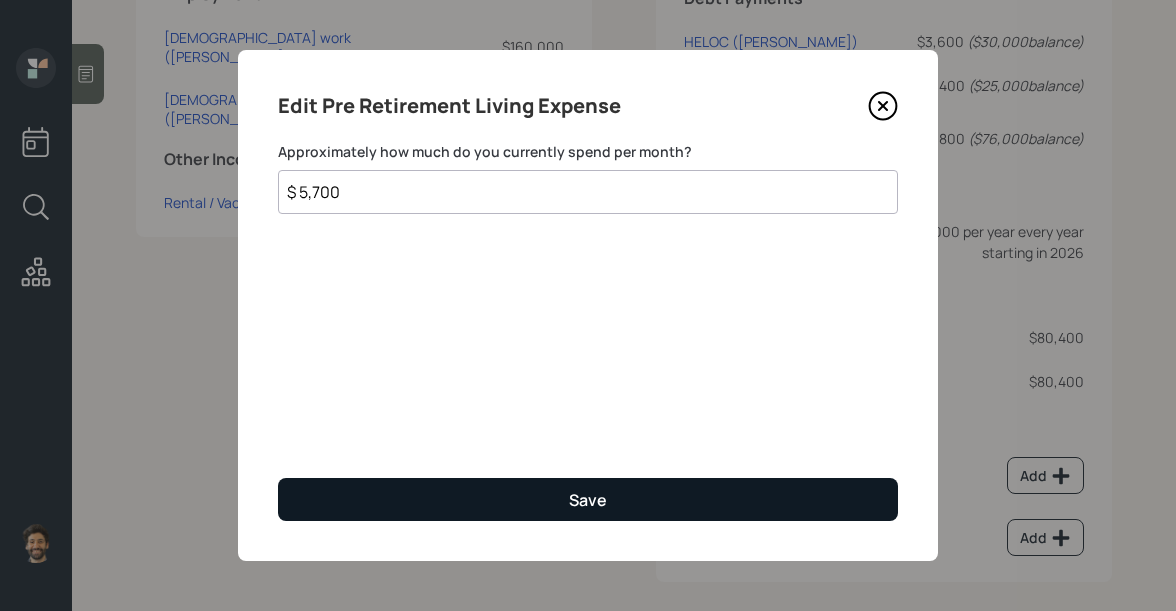type on "$ 5,700" 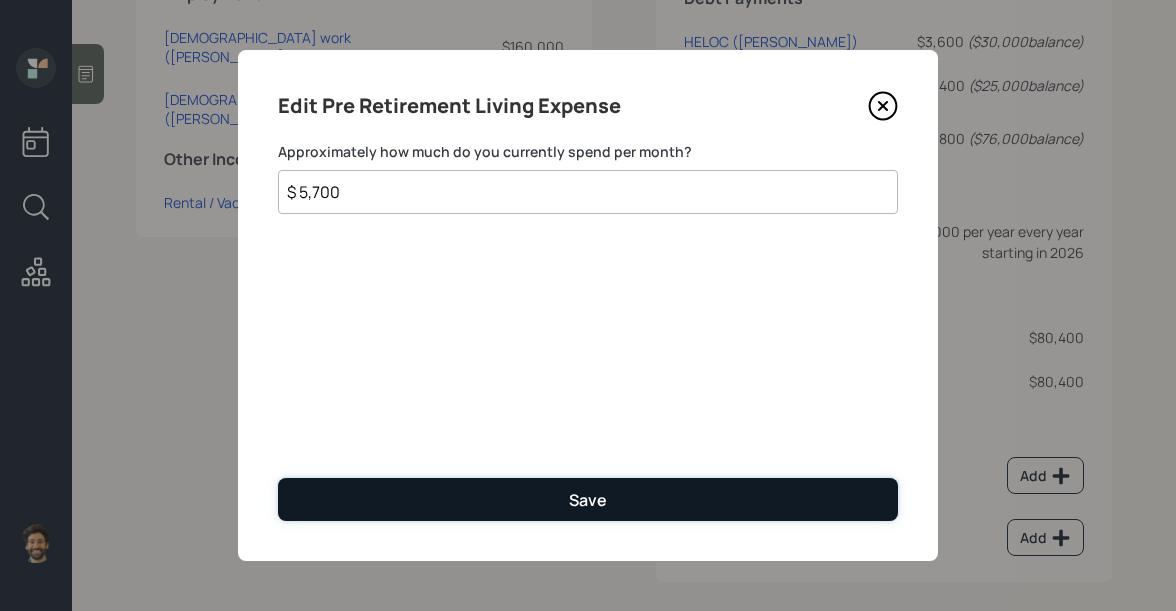click on "Save" at bounding box center (588, 499) 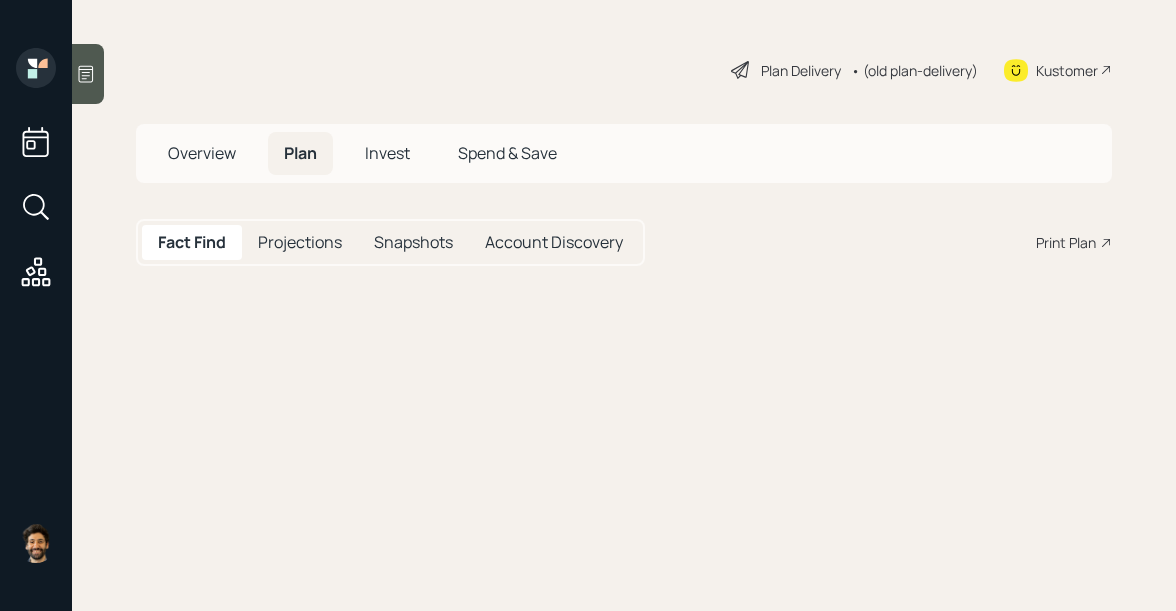 scroll, scrollTop: 0, scrollLeft: 0, axis: both 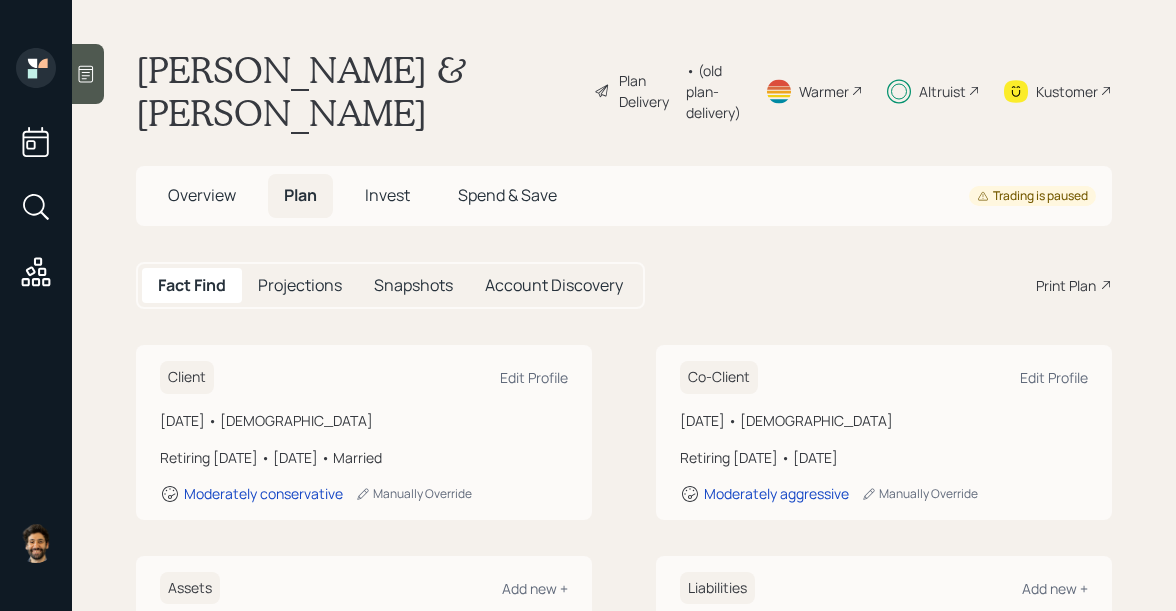 click on "• (old plan-delivery)" at bounding box center [713, 91] 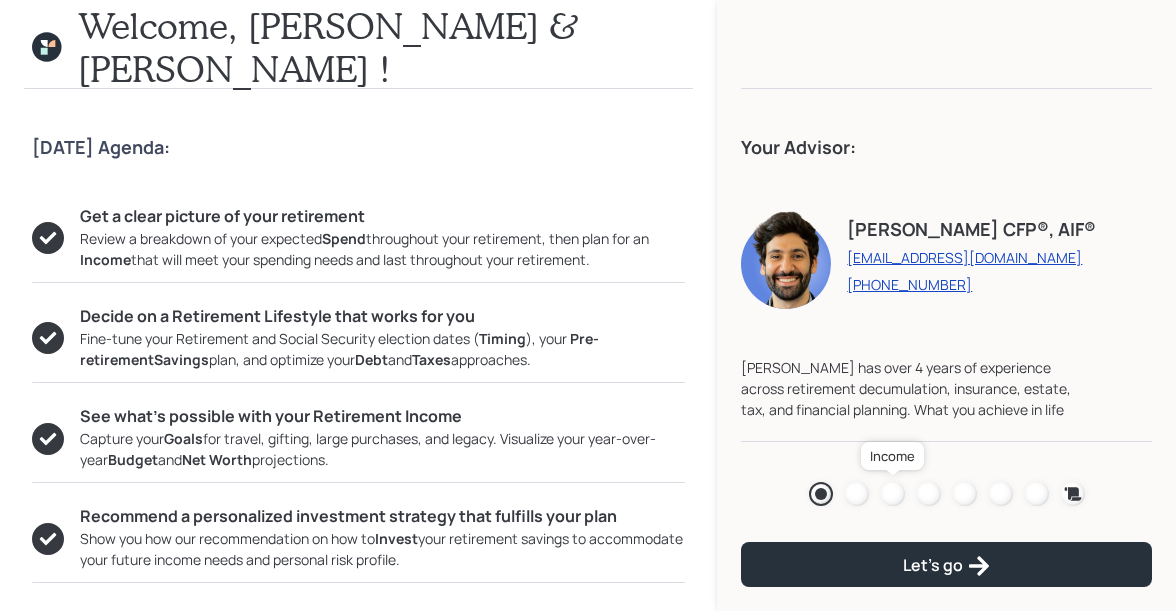click at bounding box center (893, 494) 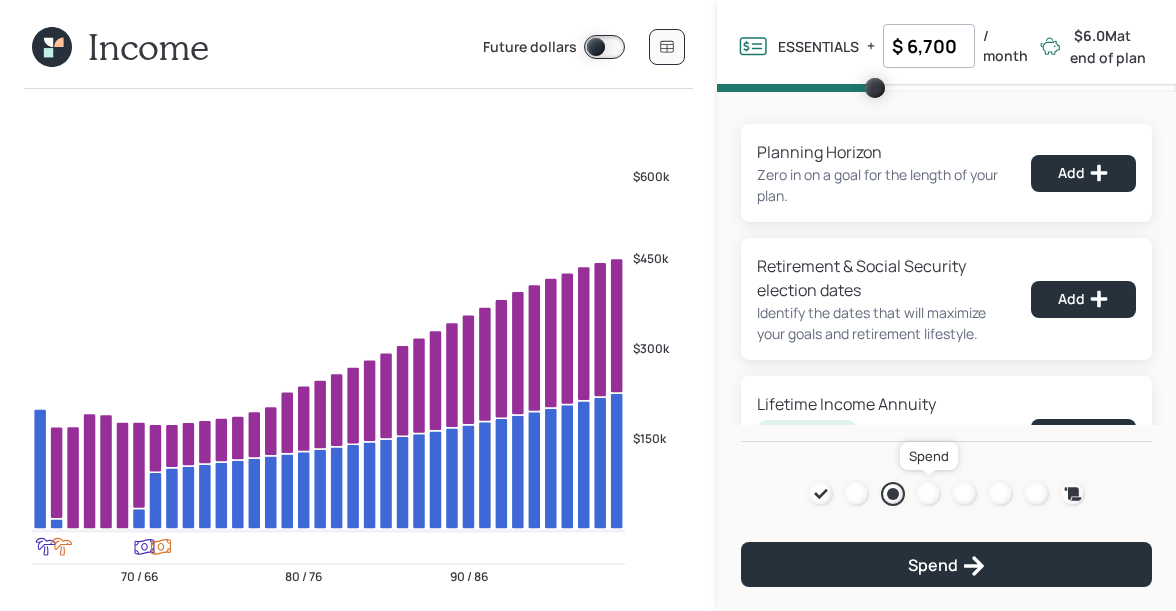 click at bounding box center [929, 494] 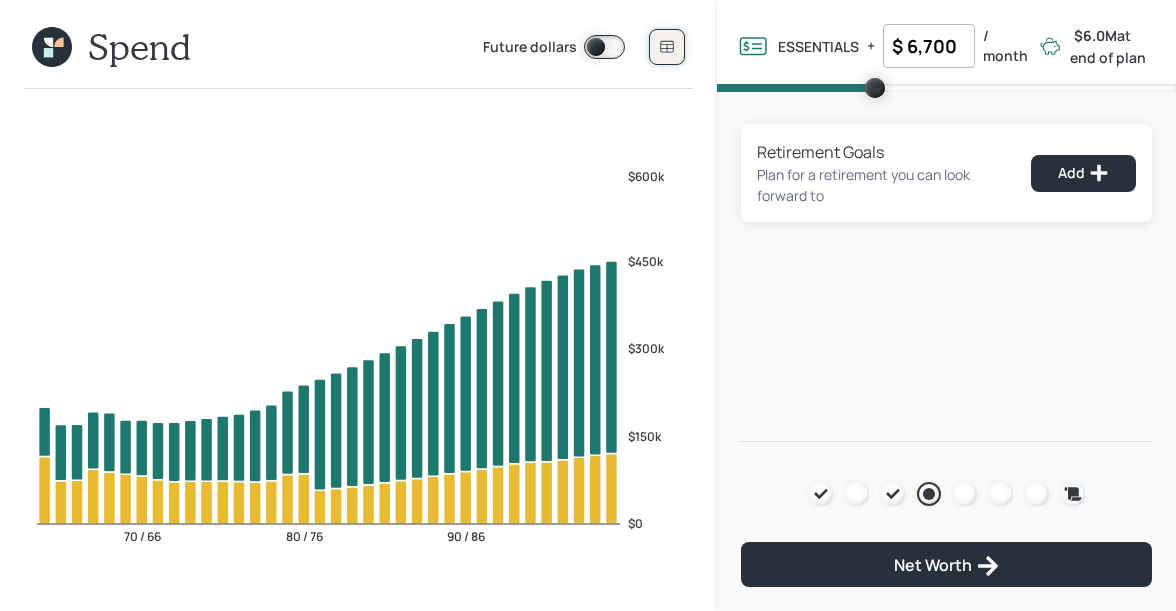 click at bounding box center [667, 47] 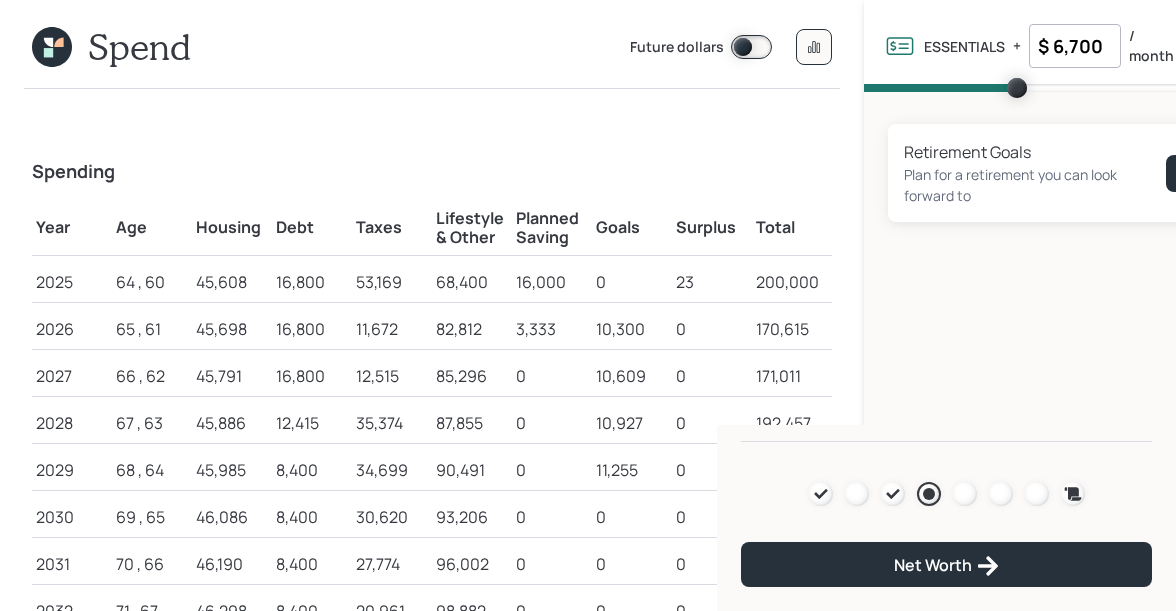 click 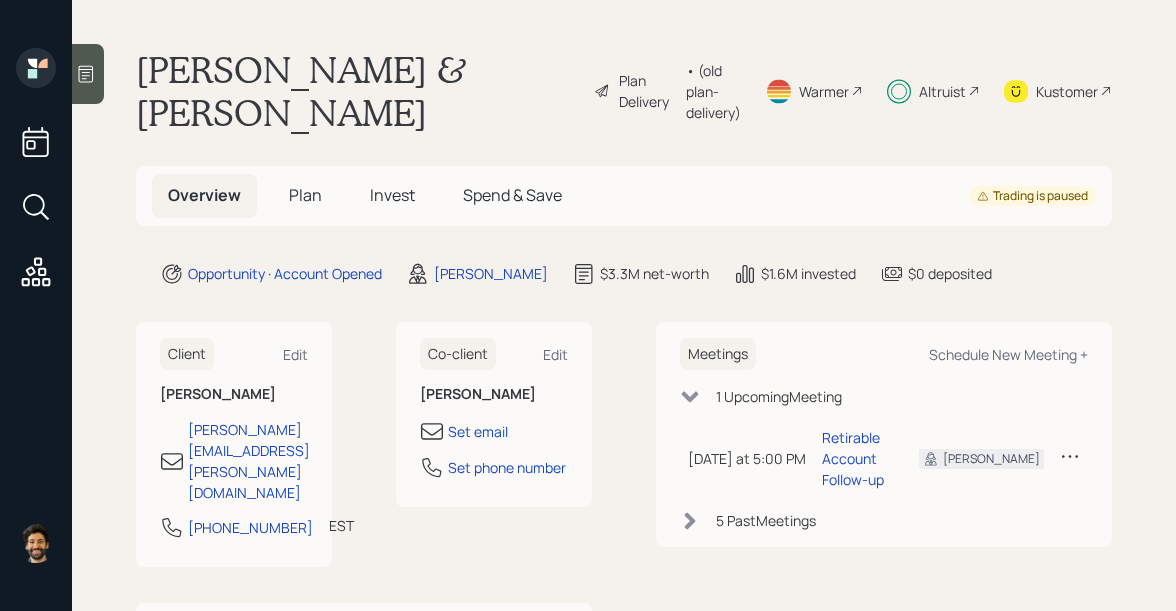 click on "• (old plan-delivery)" at bounding box center (713, 91) 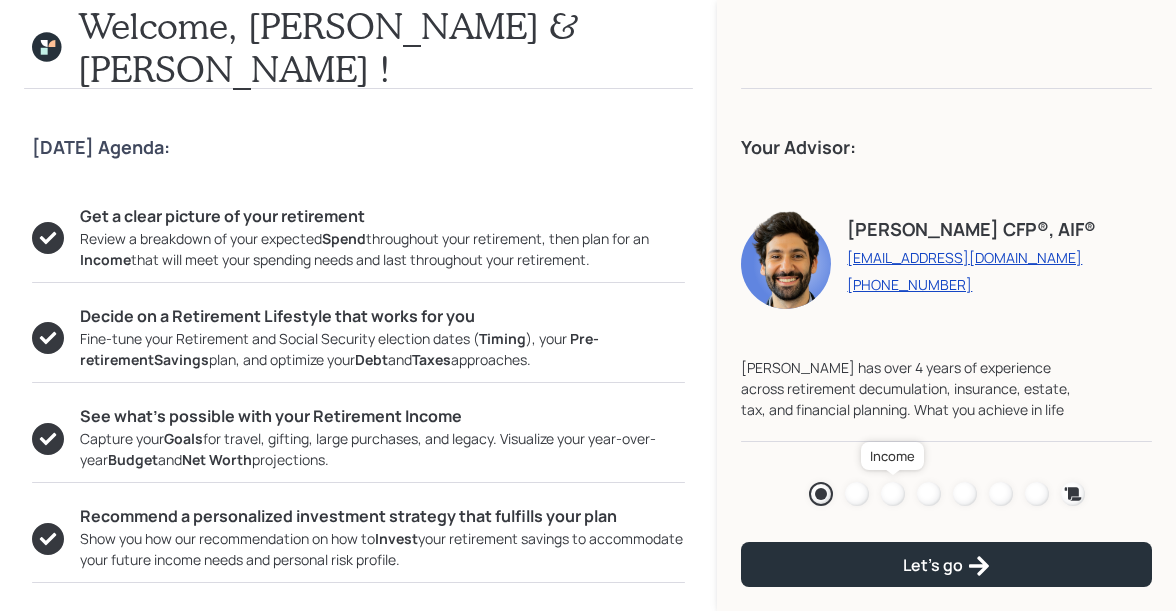 click at bounding box center [893, 494] 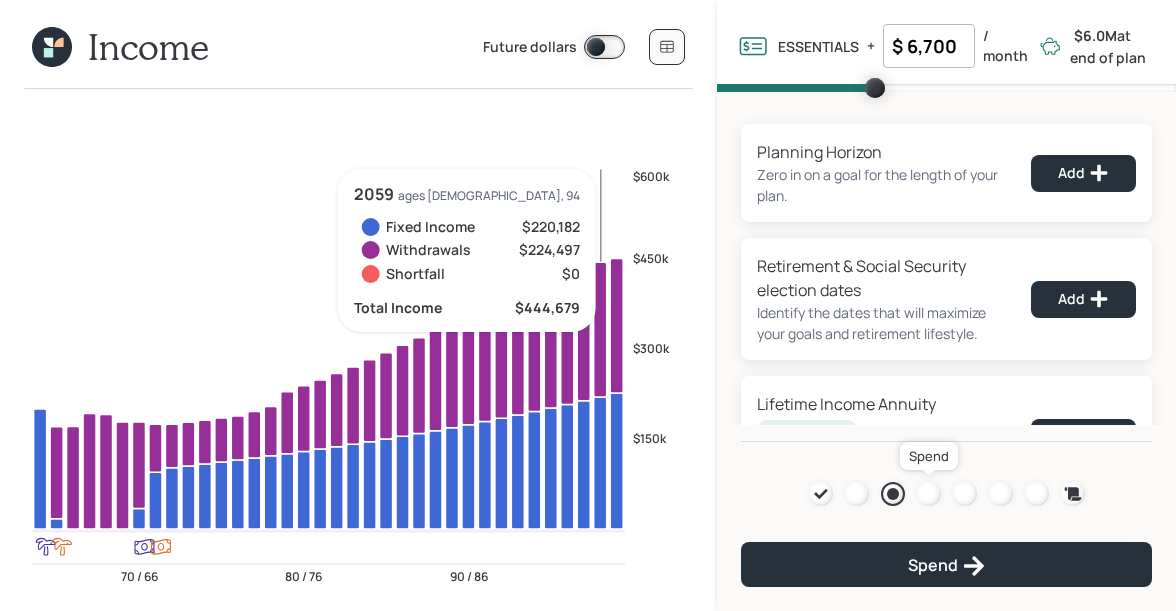 click at bounding box center (929, 494) 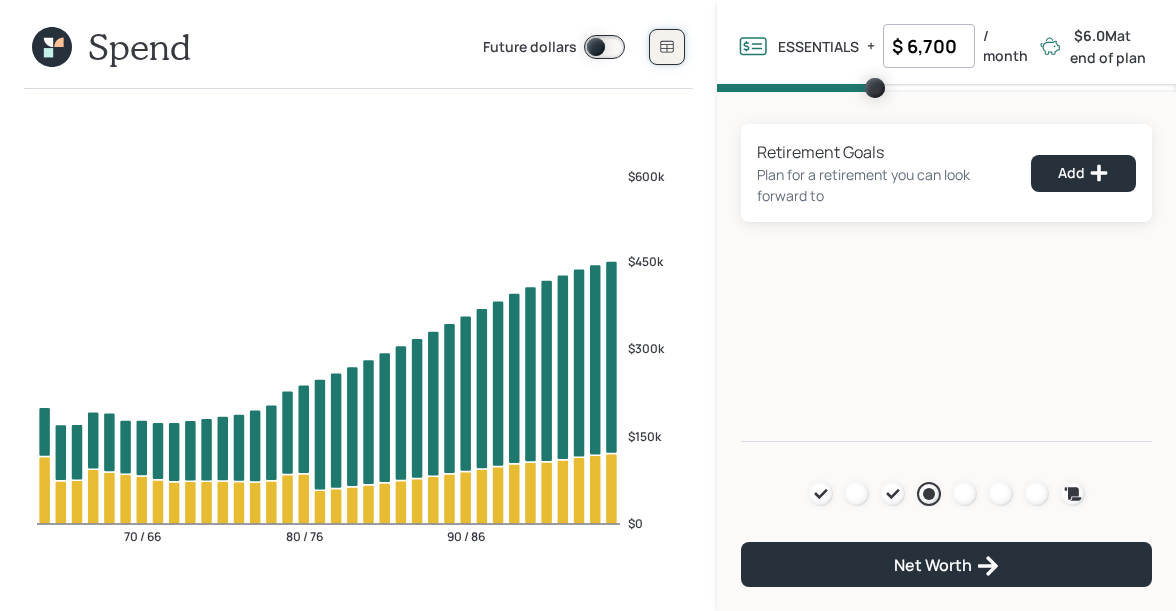 click 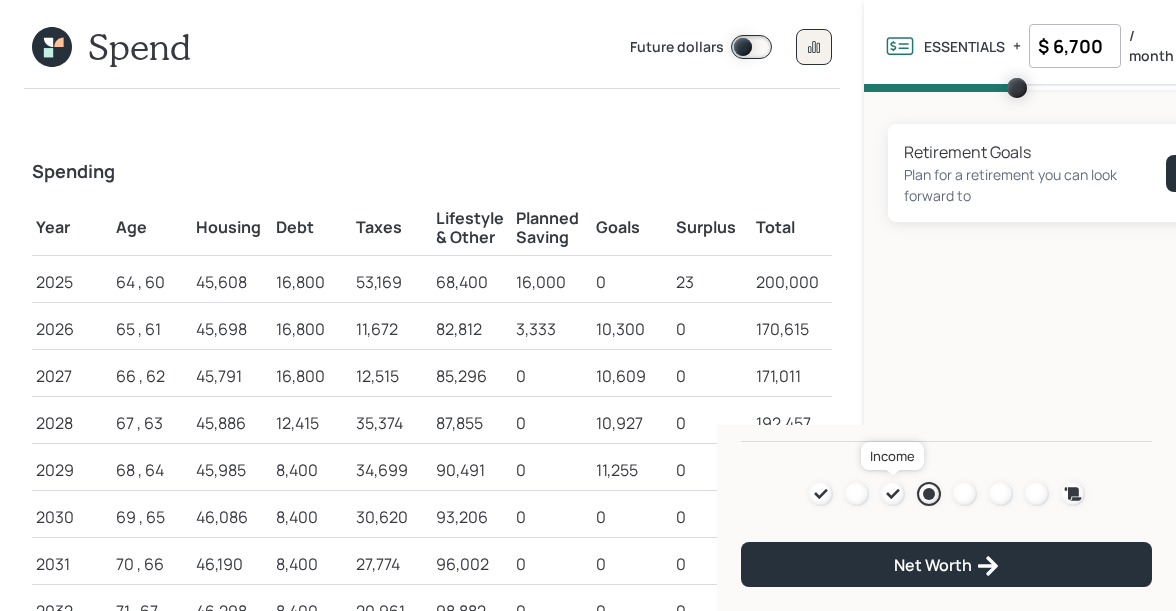 click 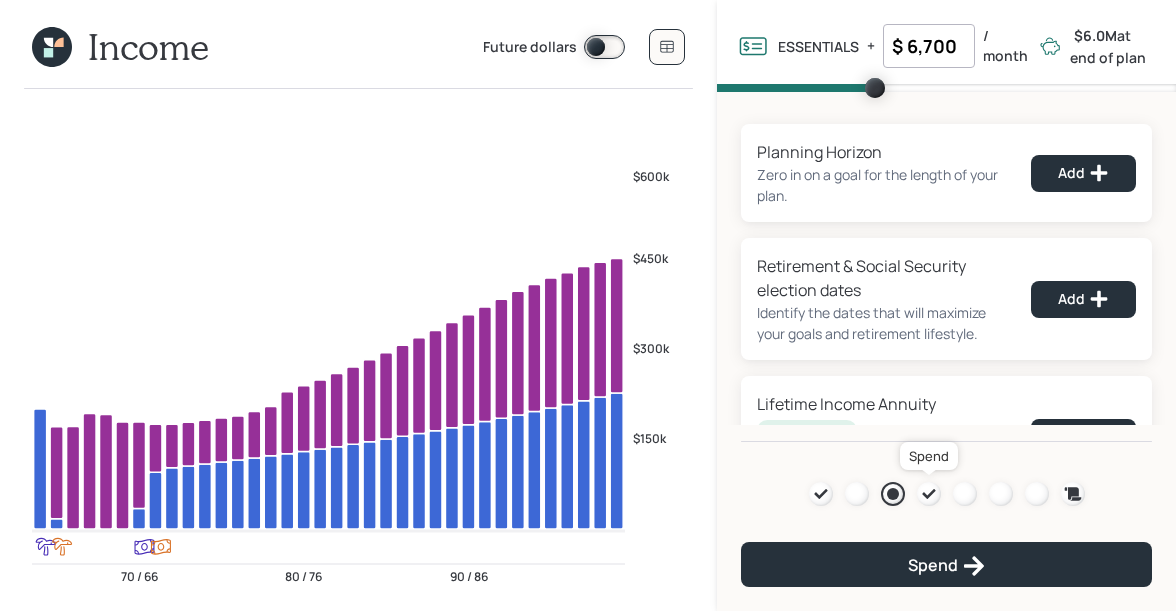 click 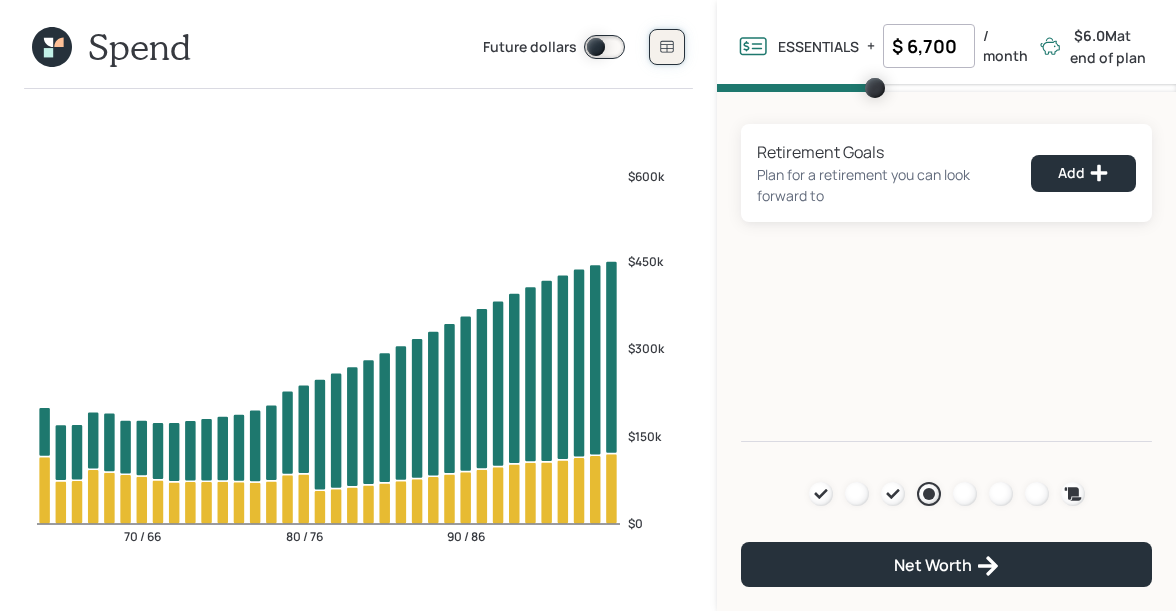 click 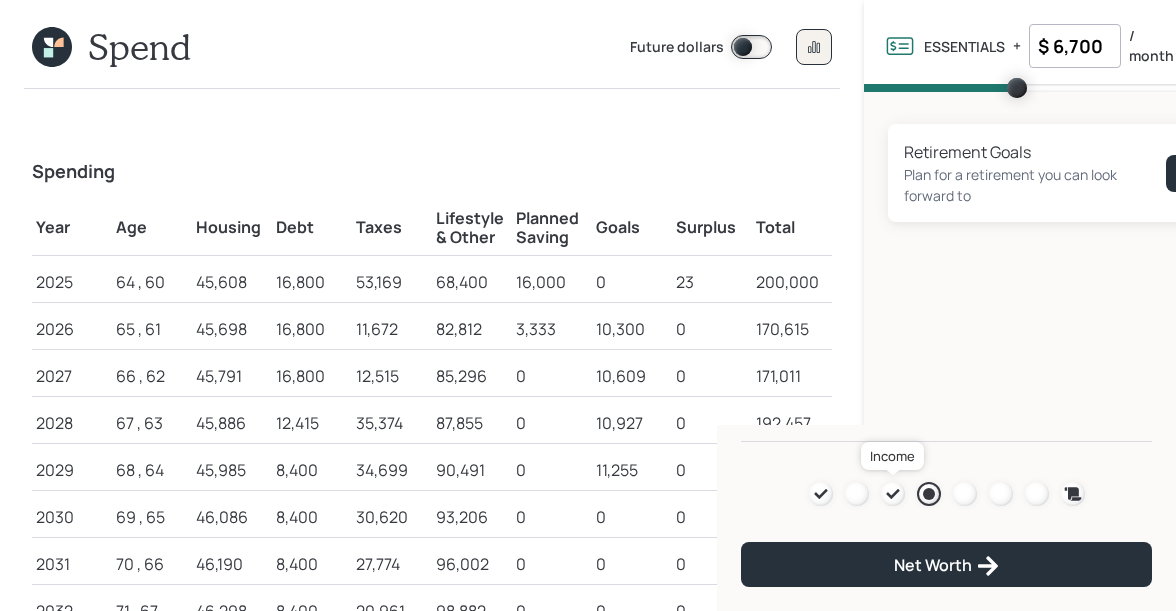 click 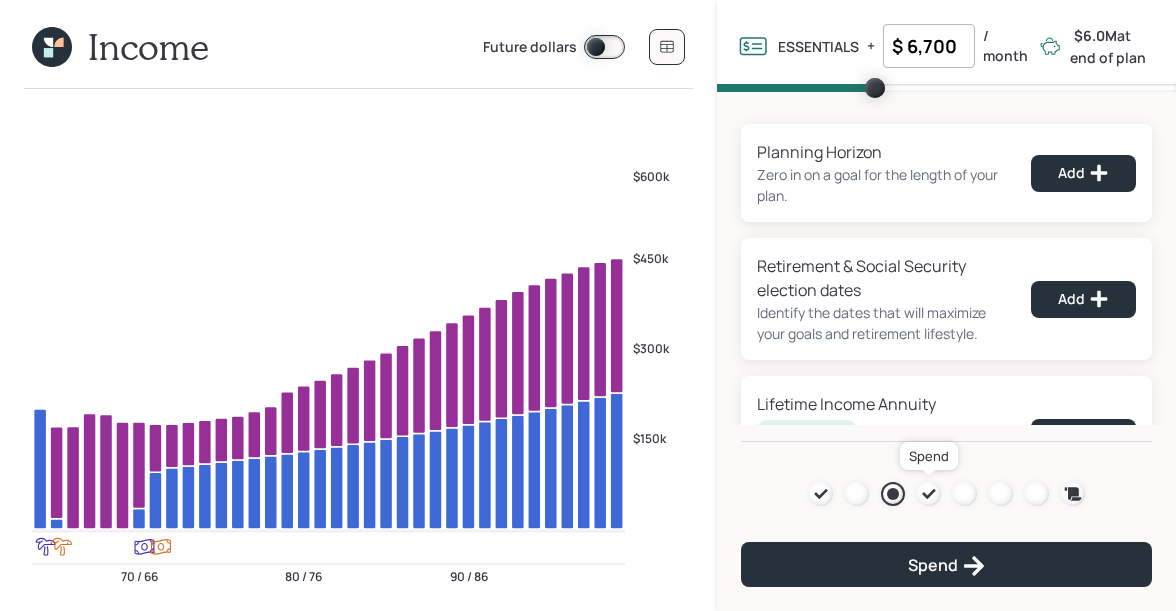 click 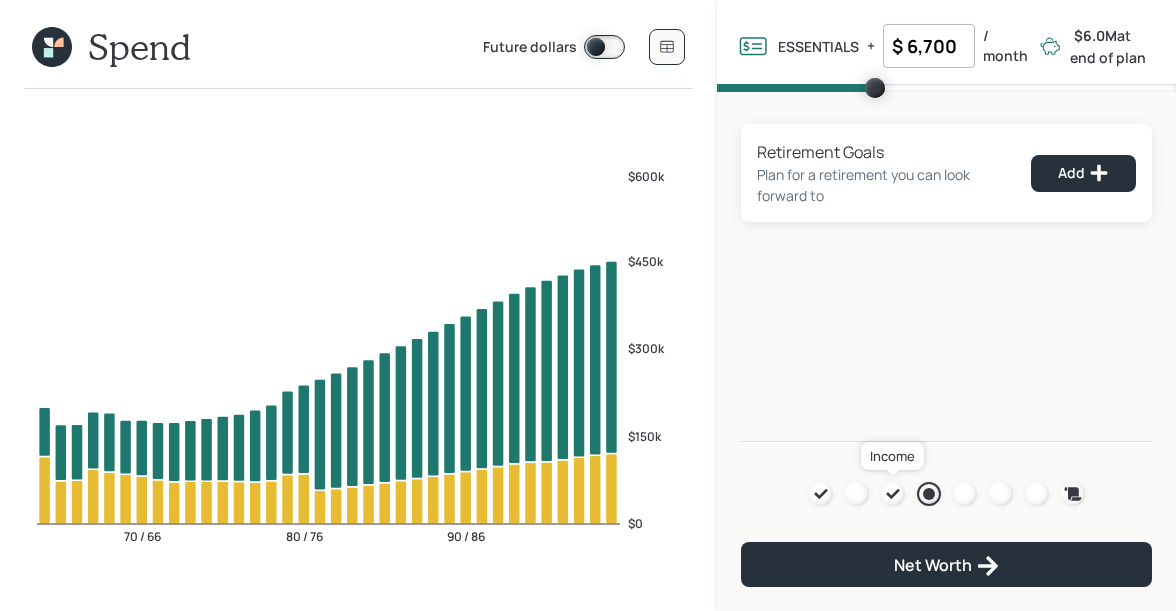 click 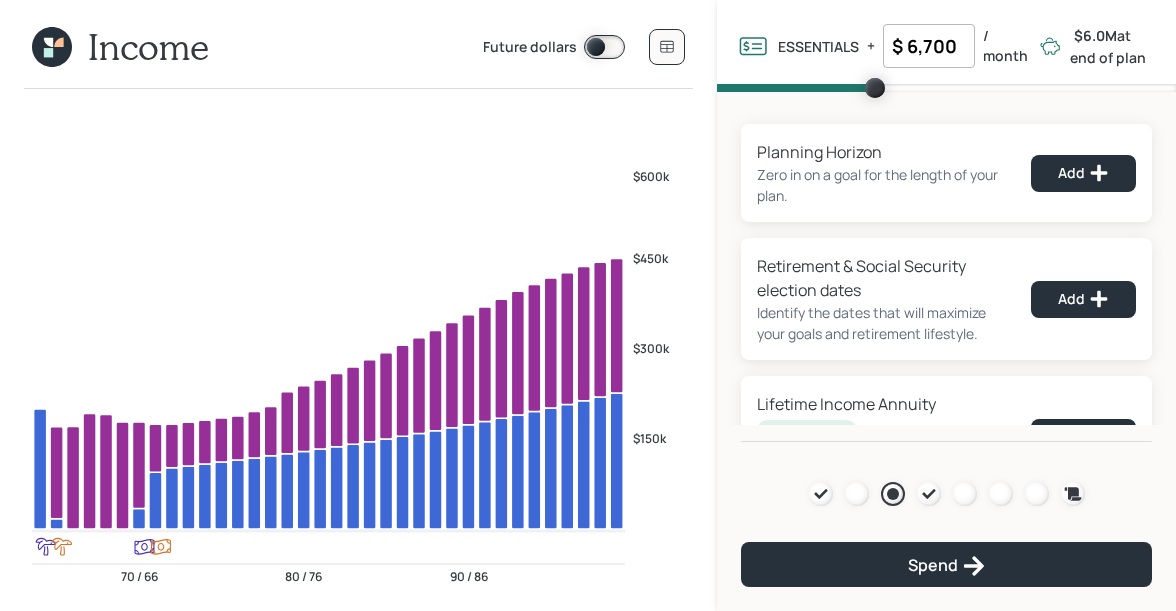 click at bounding box center (1037, 494) 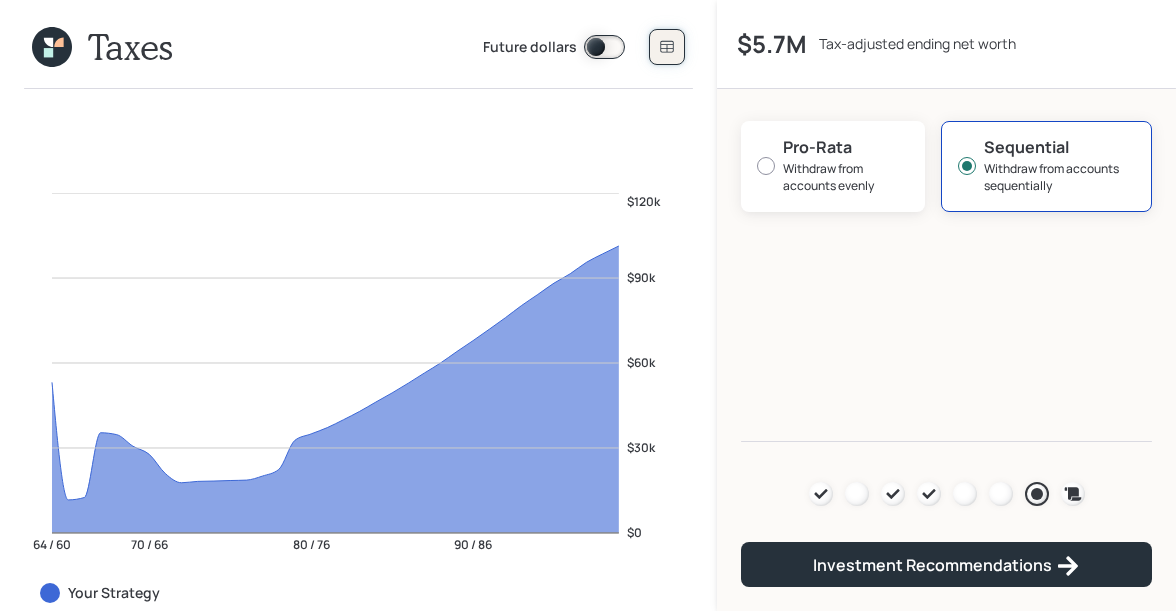 click at bounding box center [667, 47] 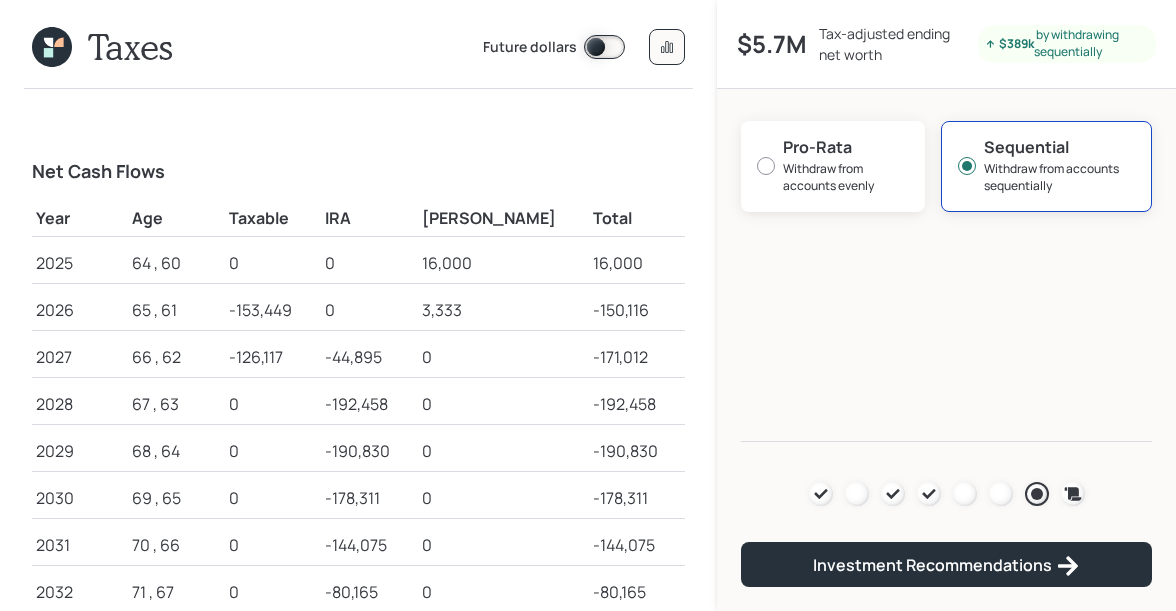click 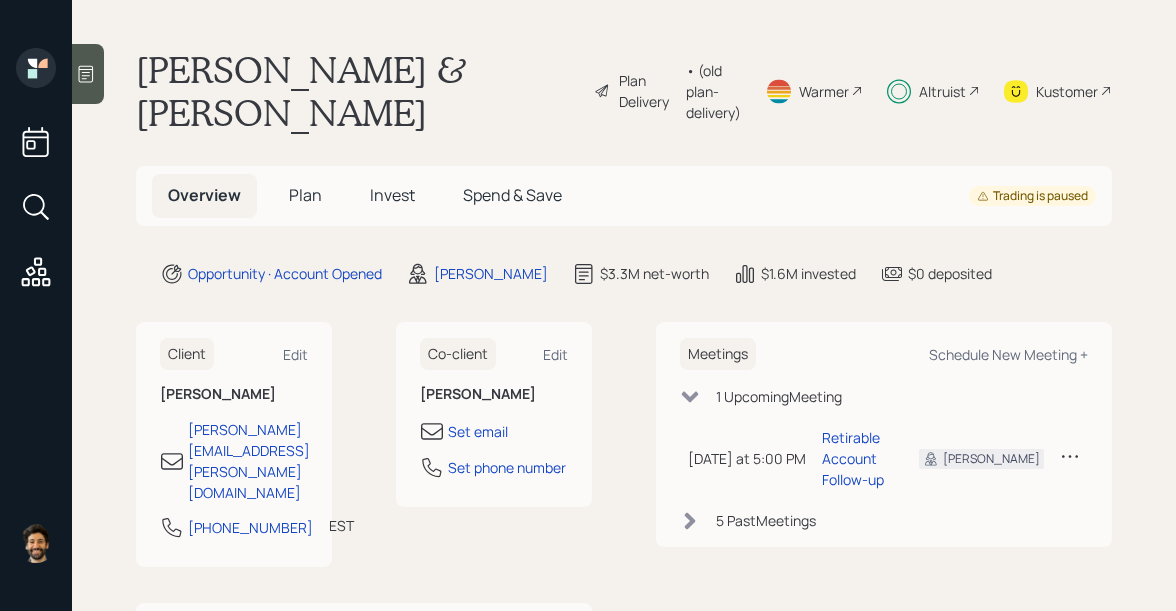 click on "Plan" at bounding box center (305, 195) 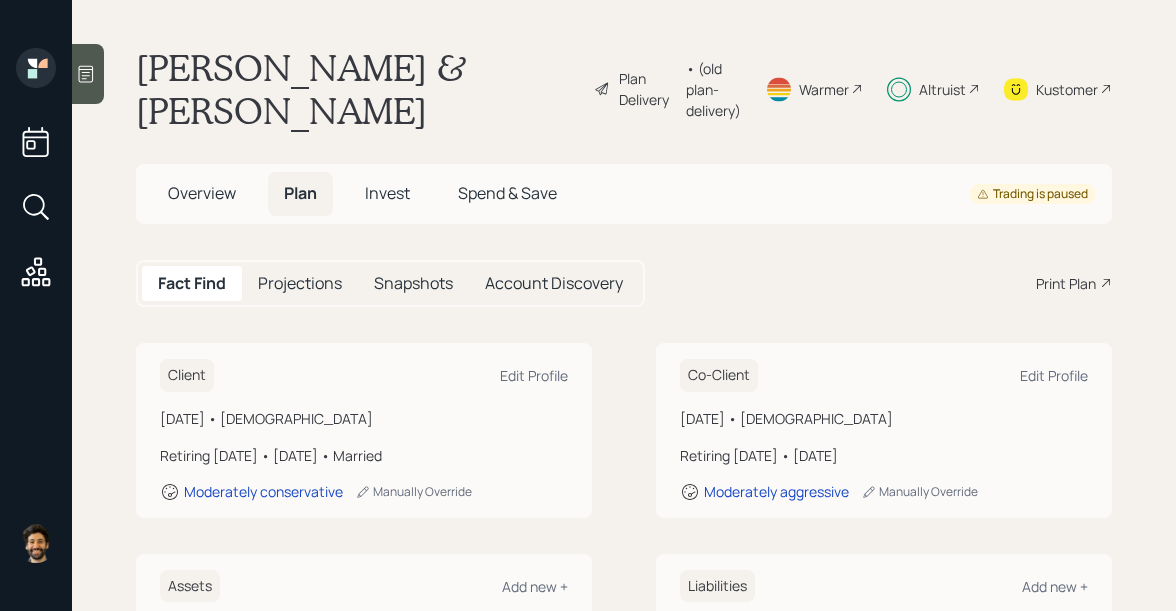 scroll, scrollTop: 0, scrollLeft: 0, axis: both 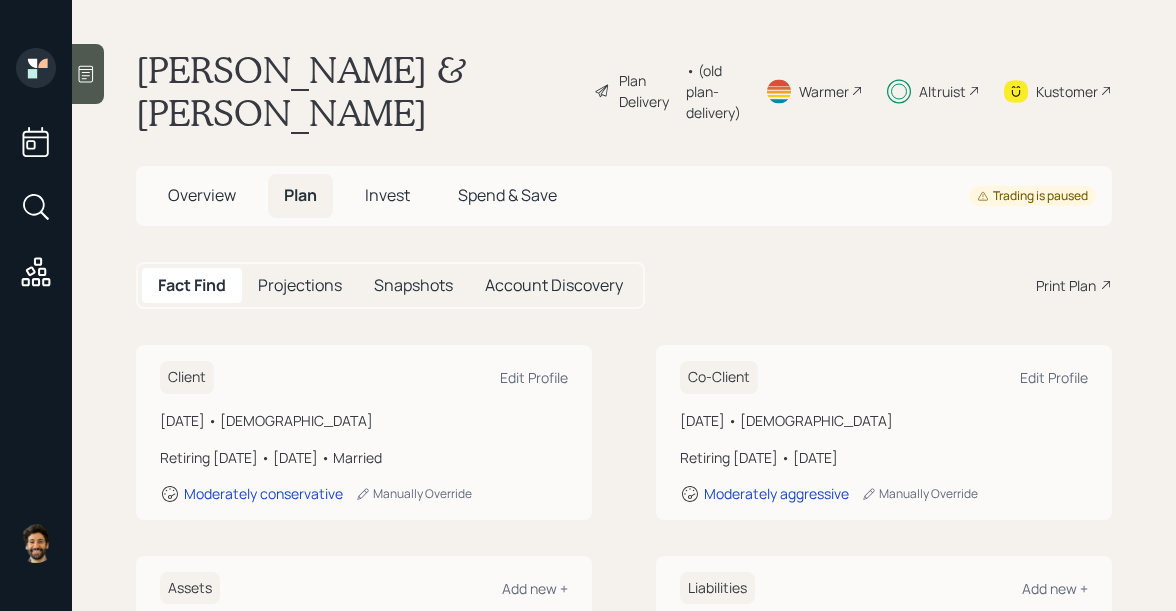 click on "• (old plan-delivery)" at bounding box center (713, 91) 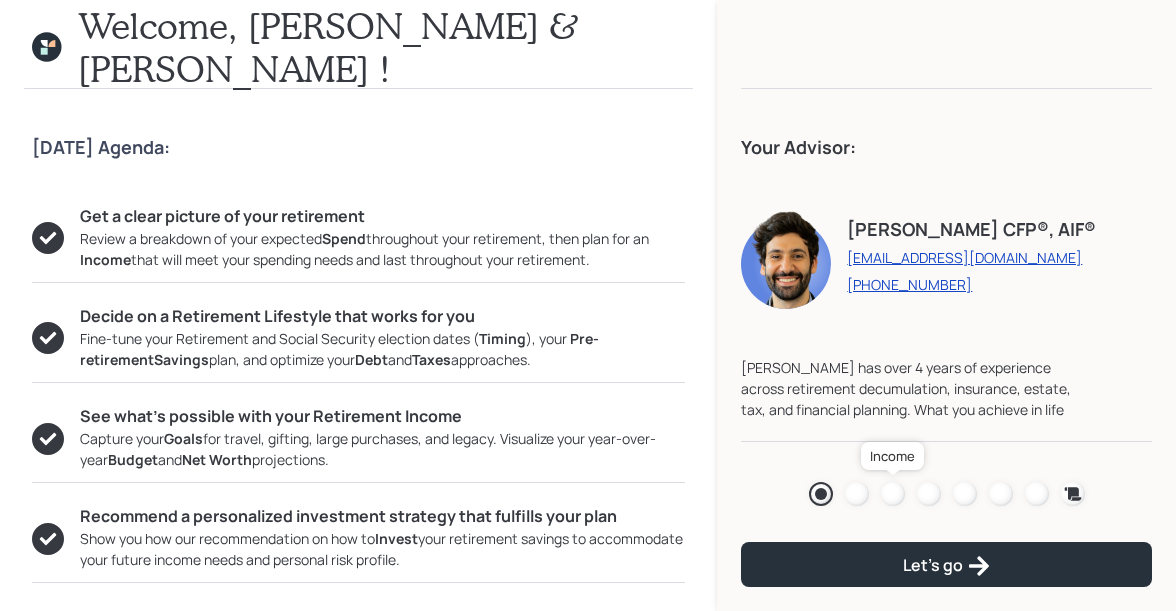 click at bounding box center [893, 494] 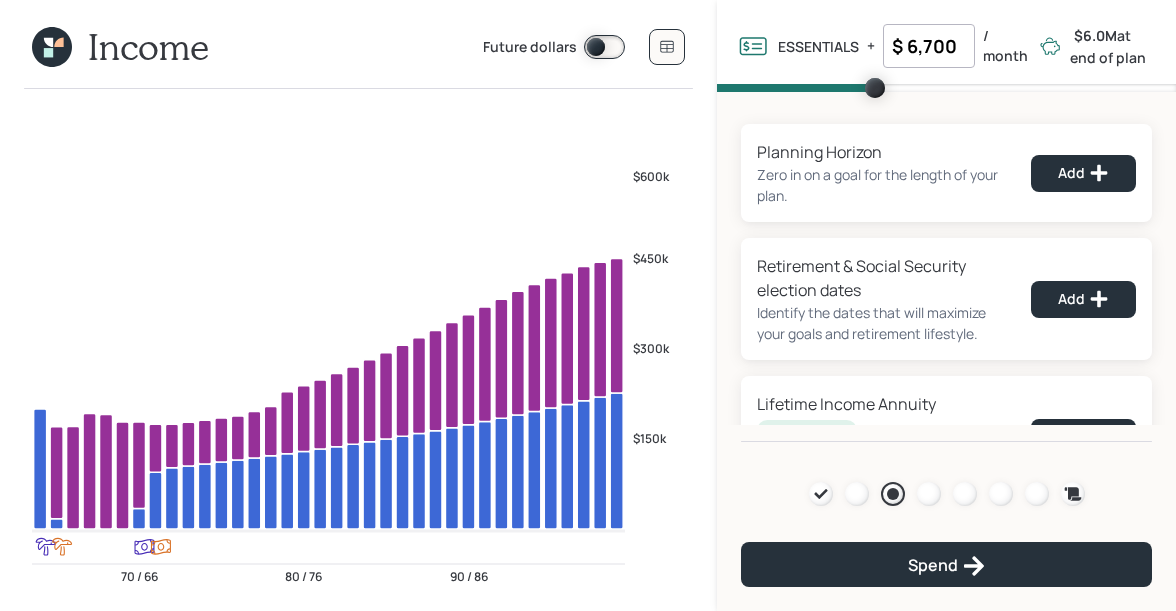 click 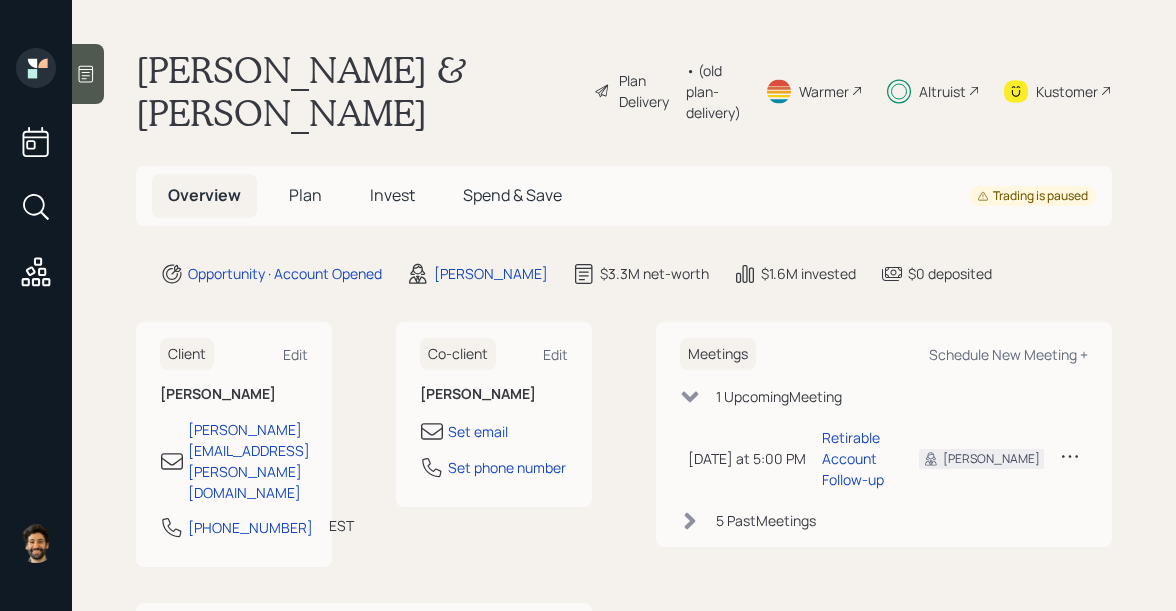 click on "Invest" at bounding box center (392, 195) 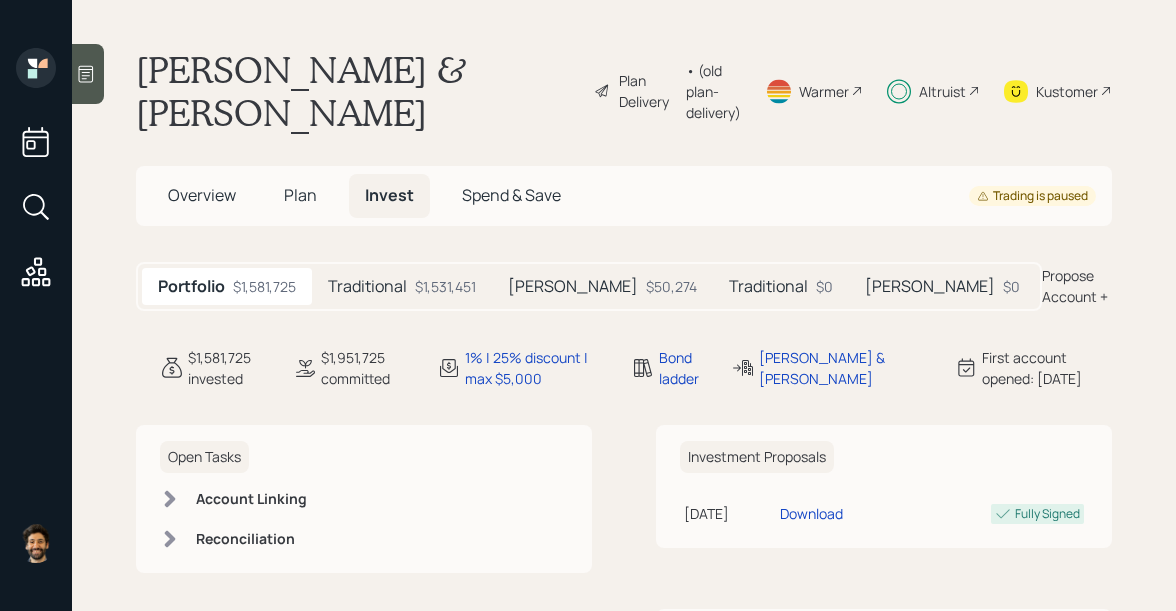 scroll, scrollTop: 8, scrollLeft: 0, axis: vertical 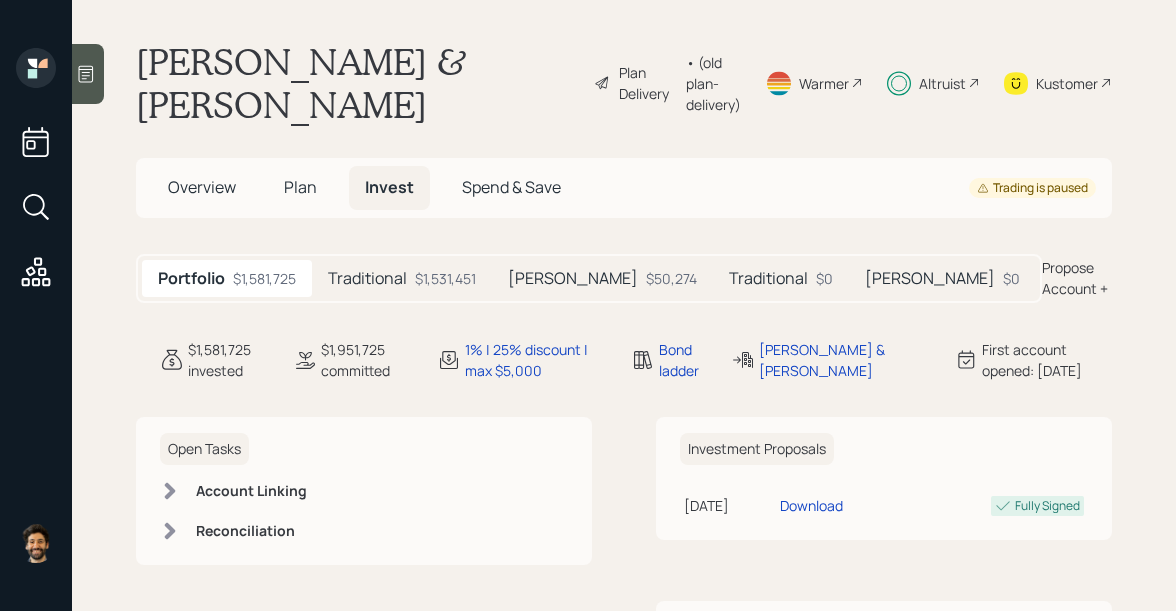 click on "$1,531,451" at bounding box center (445, 278) 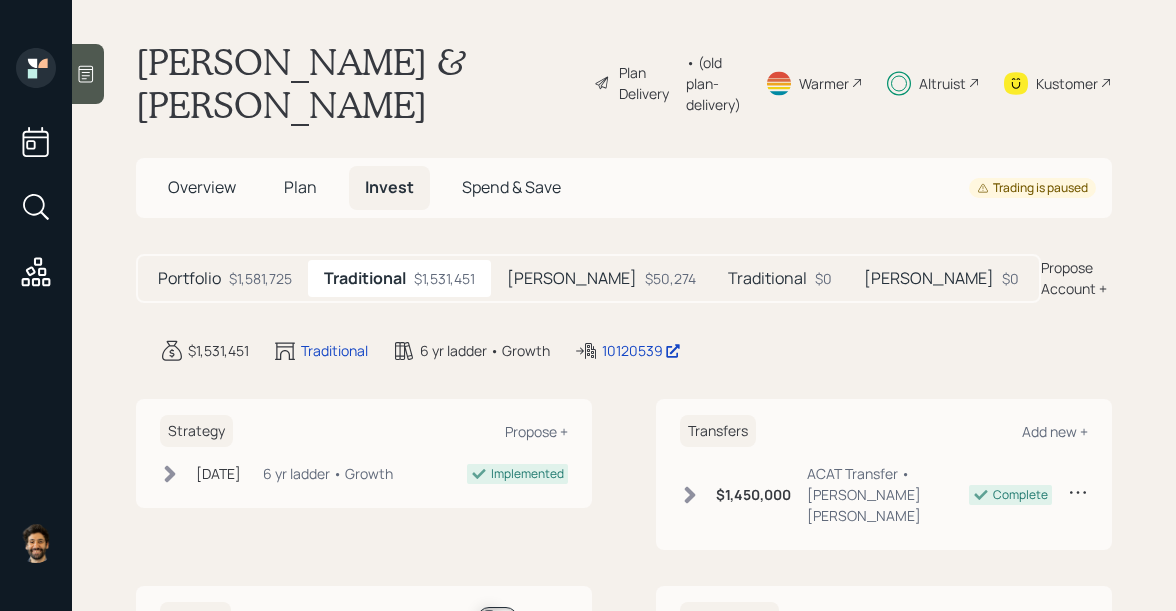 click on "$50,274" at bounding box center [670, 278] 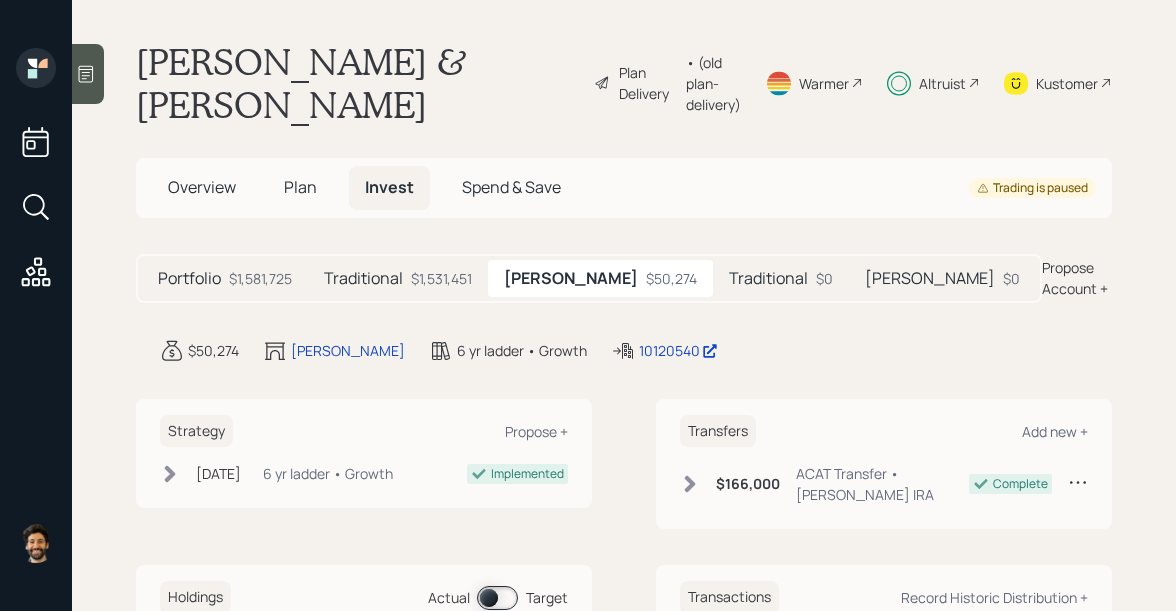 click on "Traditional" at bounding box center [768, 278] 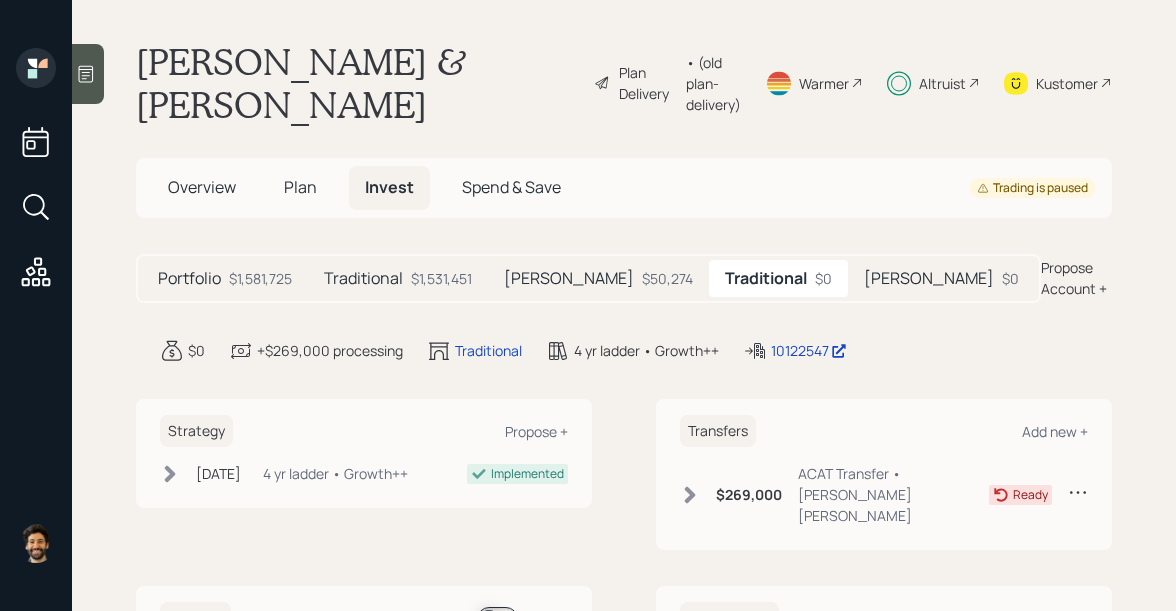 click on "Roth $0" at bounding box center [941, 278] 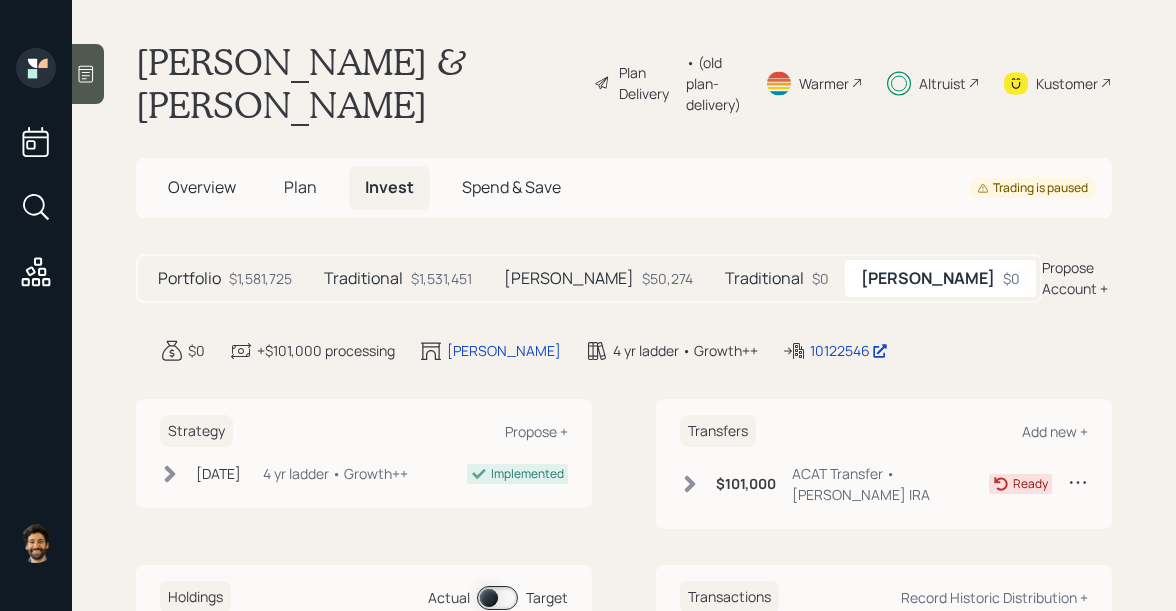 click on "Propose Account +" at bounding box center [1077, 278] 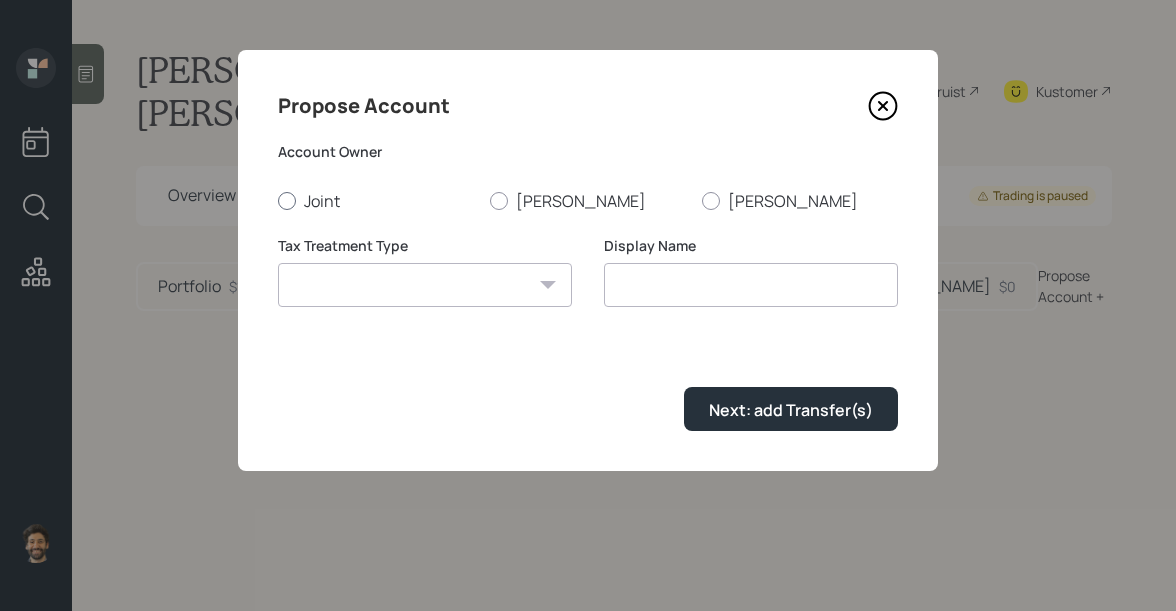 click at bounding box center [287, 201] 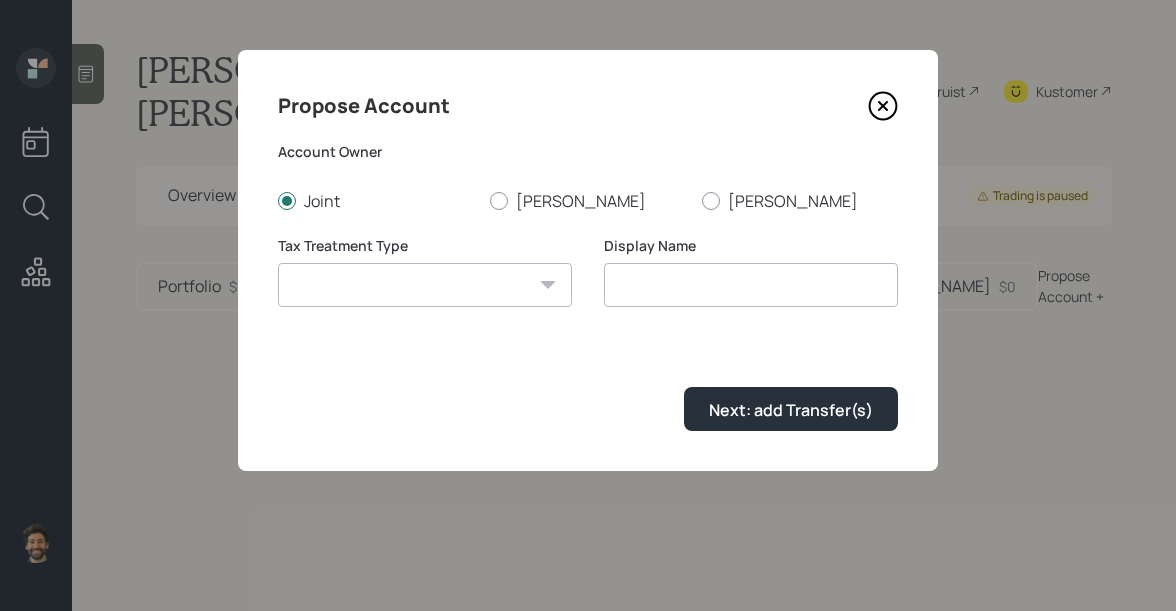 click on "Roth Taxable Traditional" at bounding box center (425, 285) 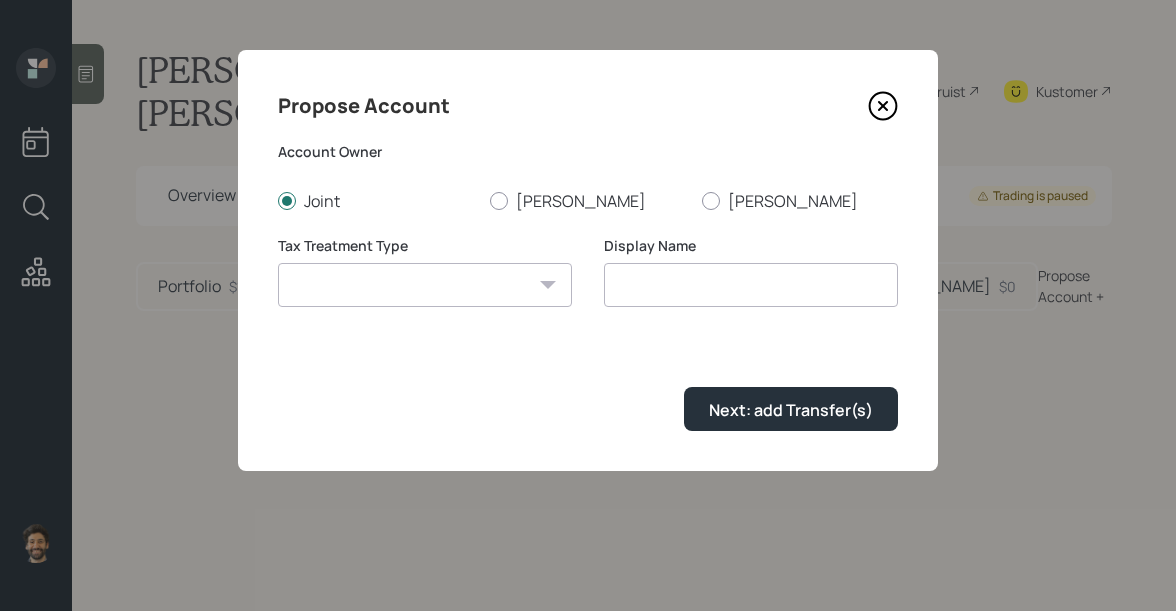 select on "traditional" 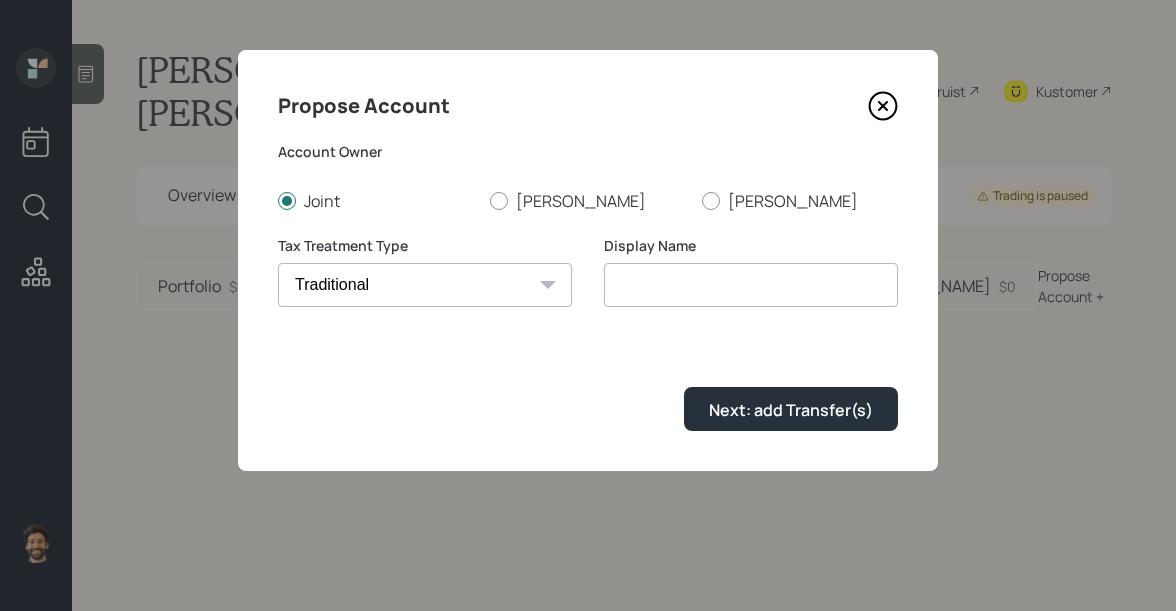 type on "Traditional" 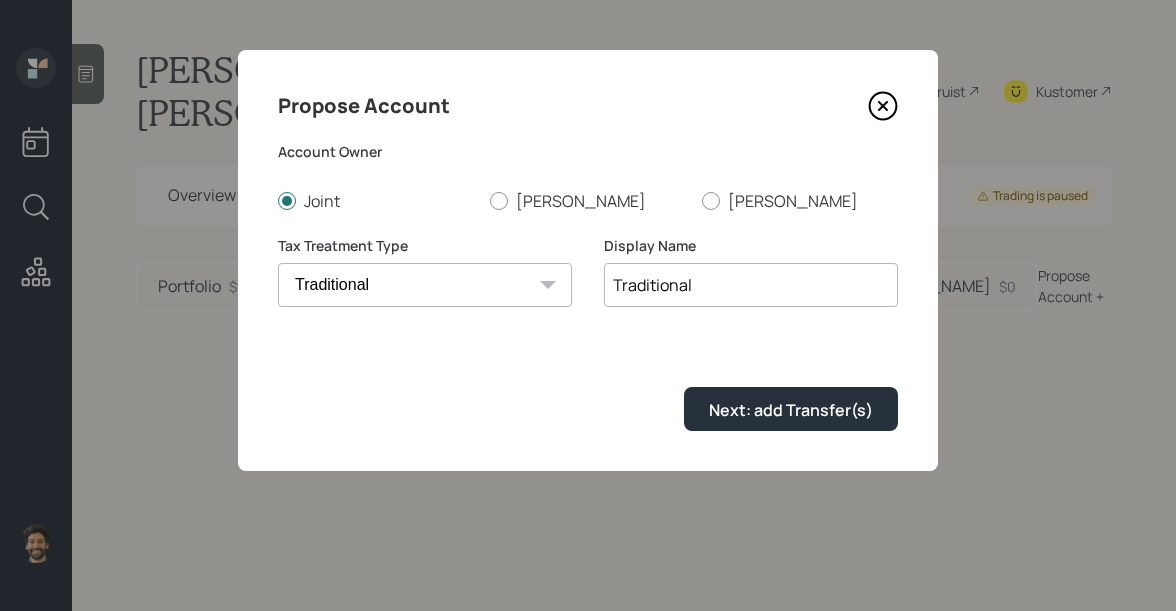 click on "Roth Taxable Traditional" at bounding box center [425, 285] 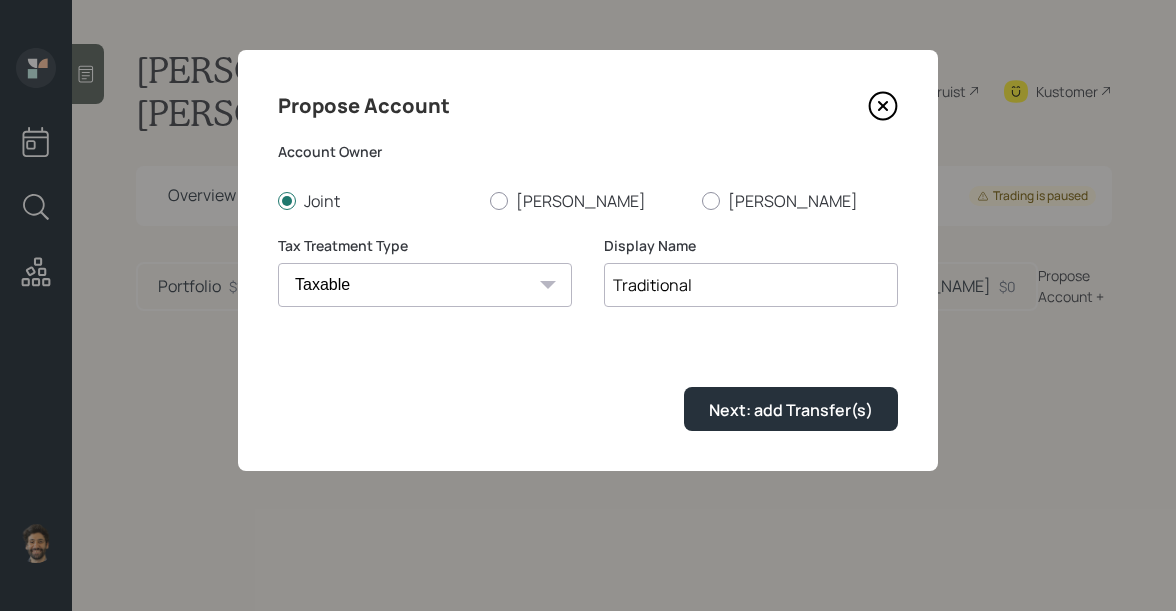 click on "Traditional" at bounding box center [751, 285] 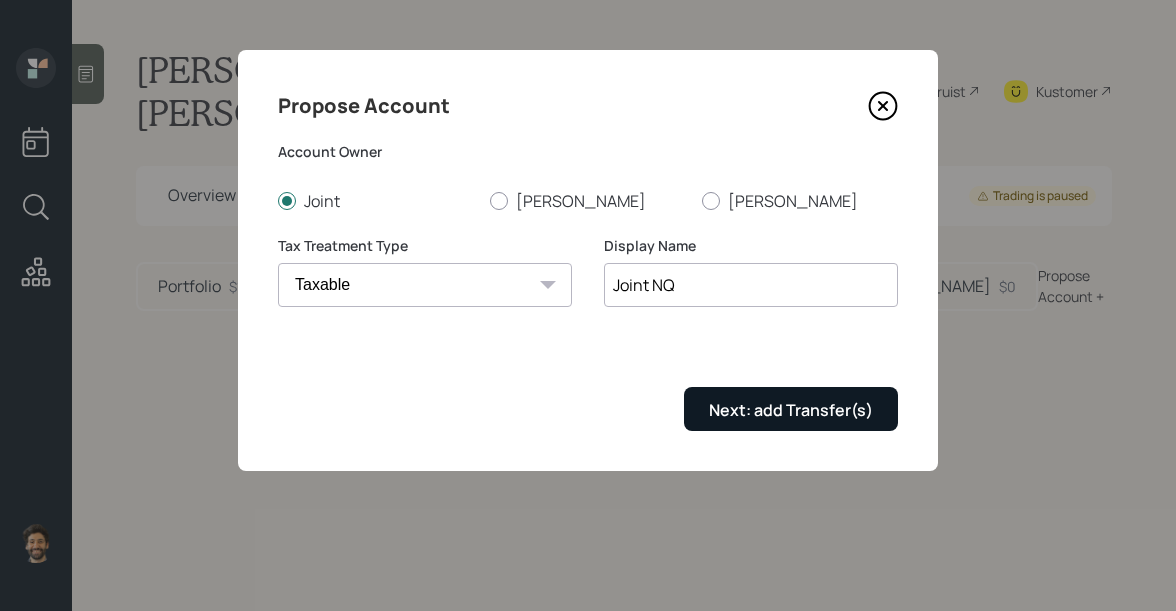 type on "Joint NQ" 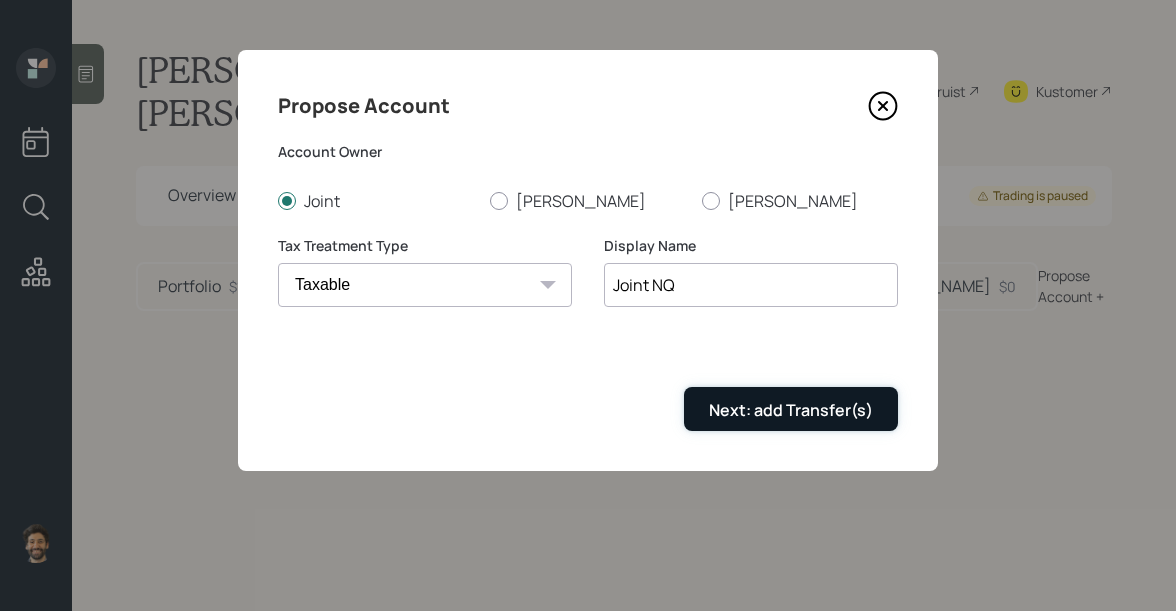 click on "Next: add Transfer(s)" at bounding box center [791, 410] 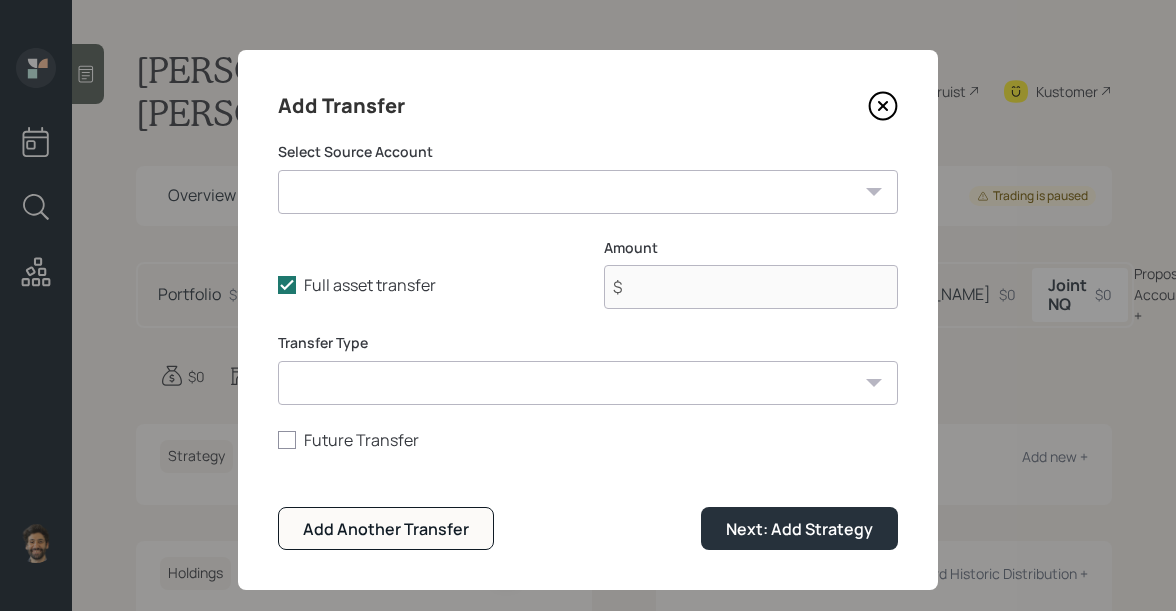 click on "Ted Roth IRA  ($0 | Roth IRA) Ted IRA ($0 | IRA) Joint NQ ($182,000 | Taxable Investment) Ted Variable Annuity  ($43,000 | Taxable Investment) Checking / Savings ($15,000 | Emergency Fund) Elizabeth Roth IRA ($101,000 | Roth IRA) Elizabeth IRA ($269,000 | IRA) Elizabeth Variable Annuity  ($21,000 | Taxable Investment)" at bounding box center [588, 192] 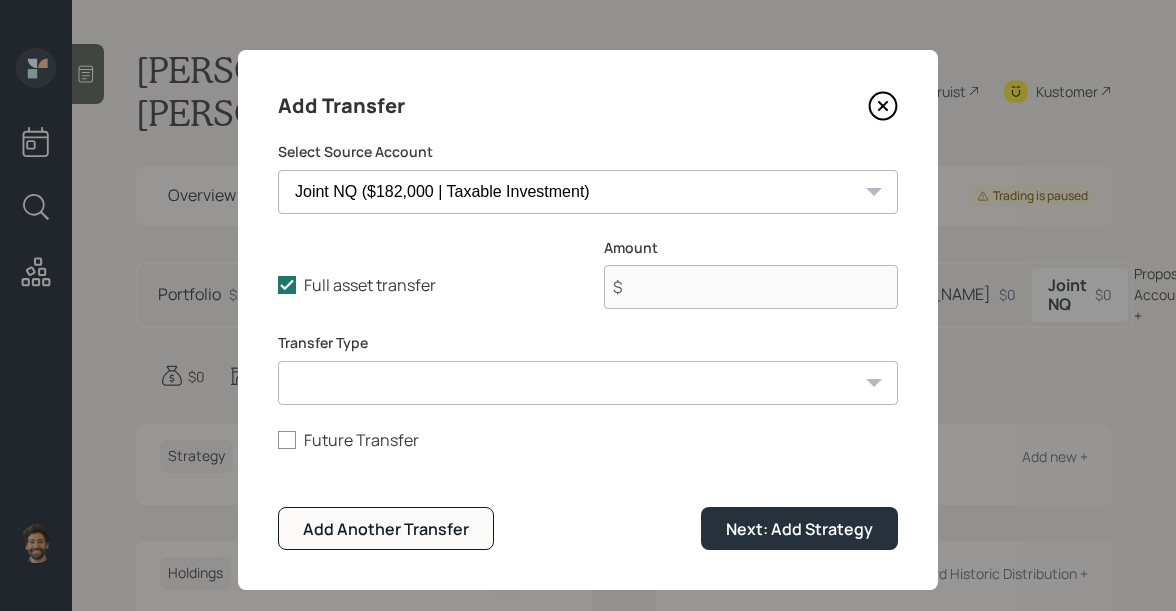 type on "$ 182,000" 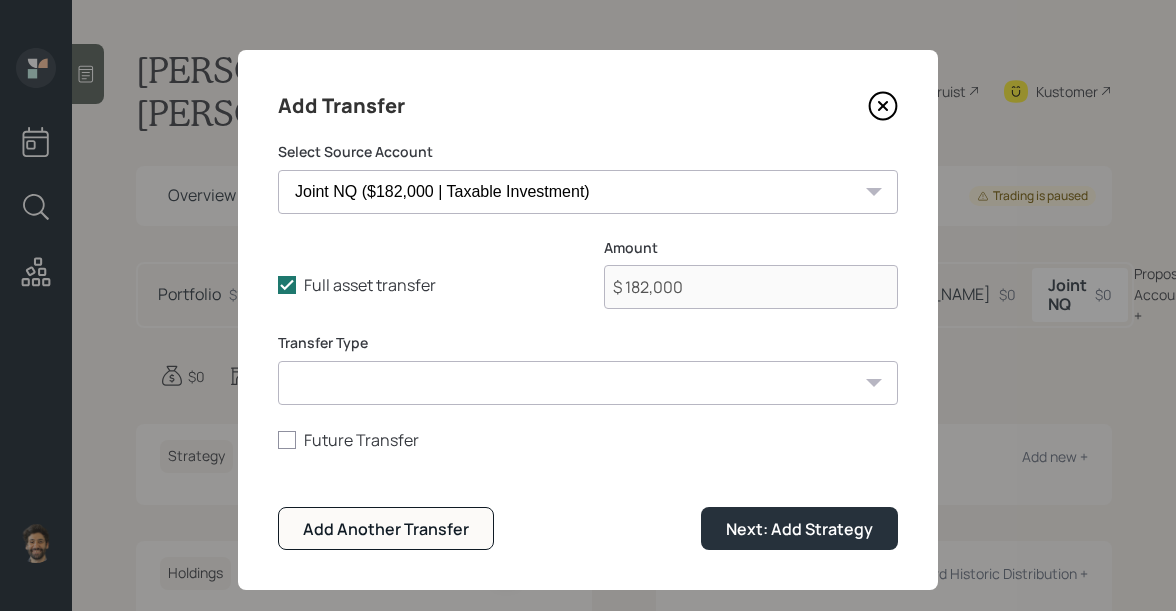 click on "ACAT Transfer Non ACAT Transfer Capitalize Rollover Rollover Deposit" at bounding box center [588, 383] 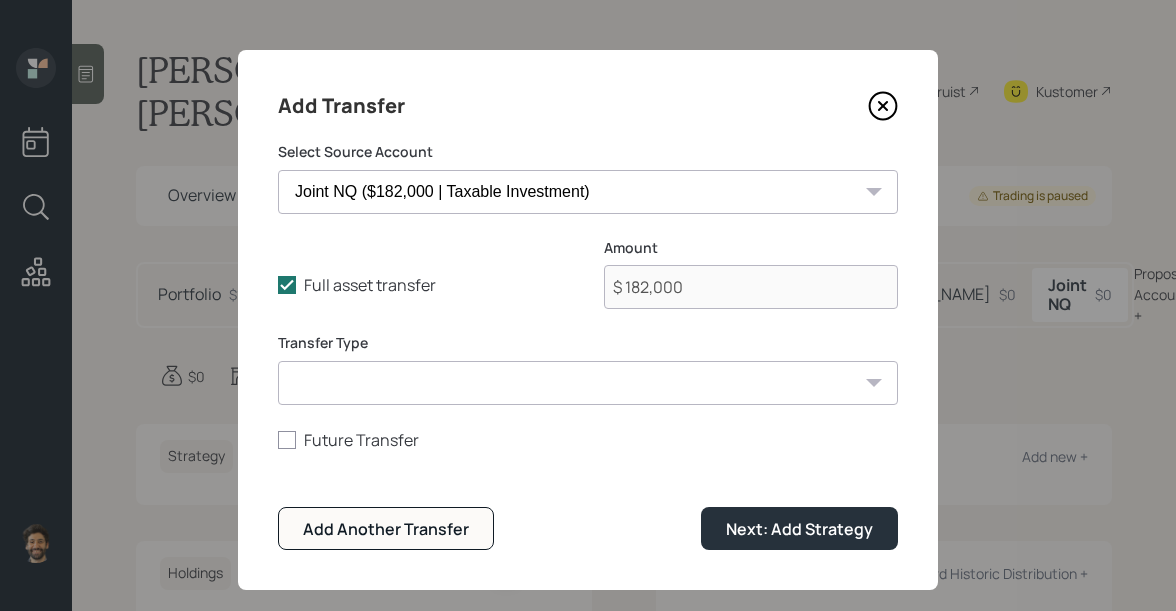 select on "acat_transfer" 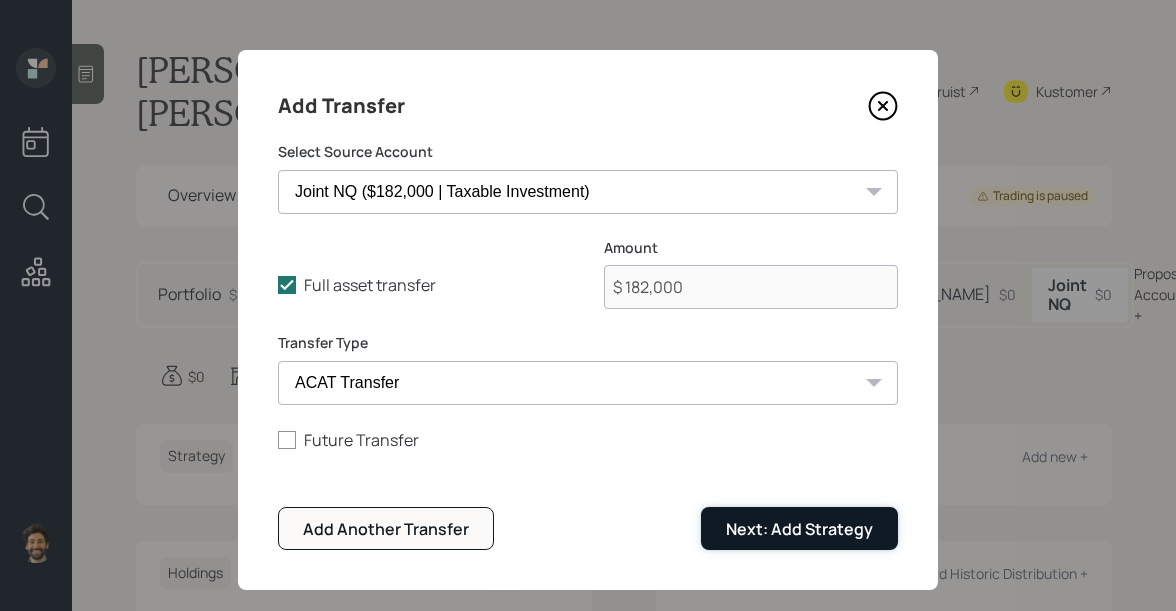 click on "Next: Add Strategy" at bounding box center (799, 529) 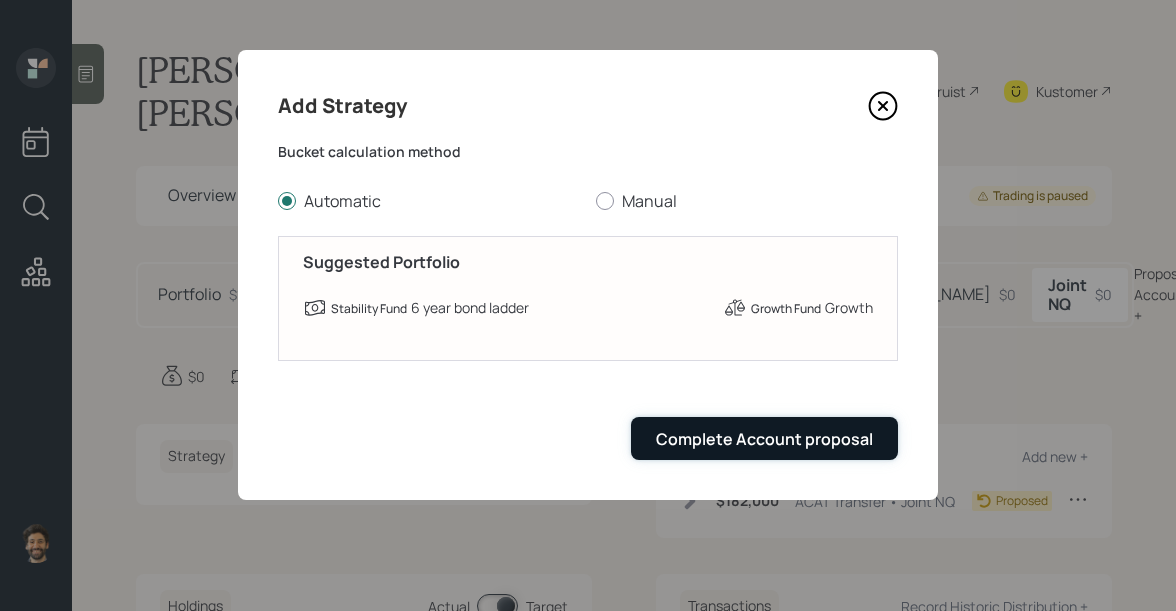 click on "Complete Account proposal" at bounding box center (764, 439) 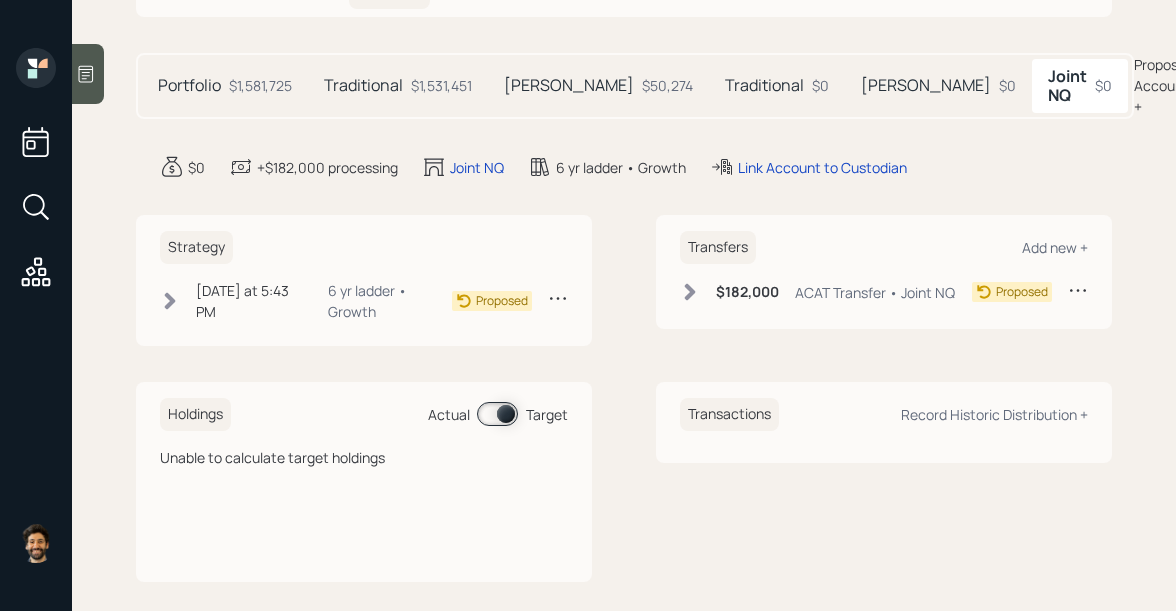 scroll, scrollTop: 210, scrollLeft: 0, axis: vertical 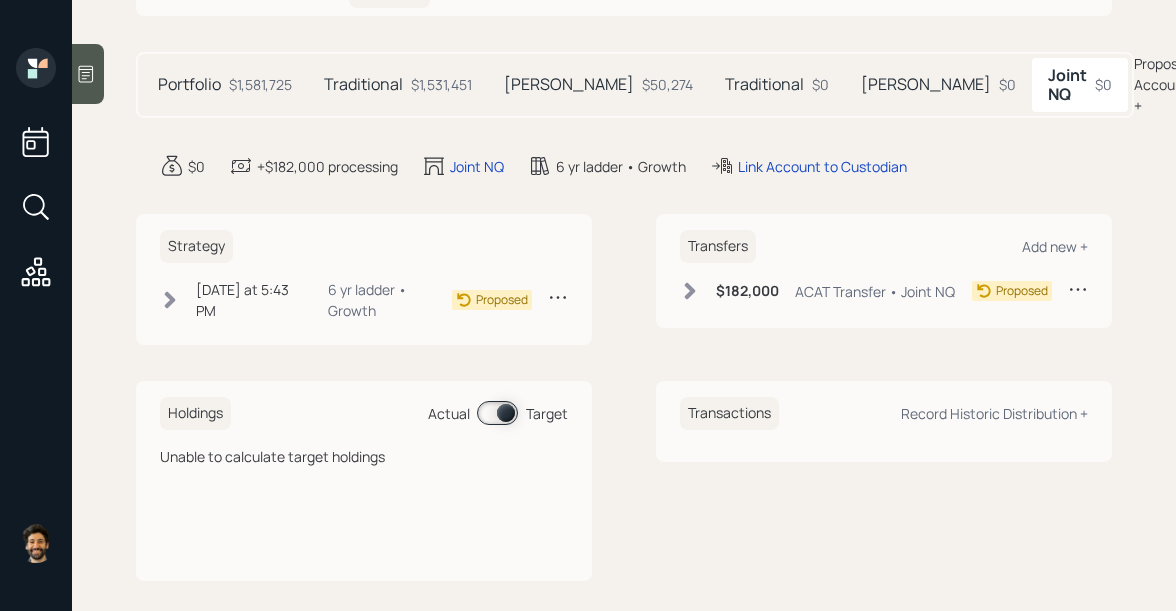 click 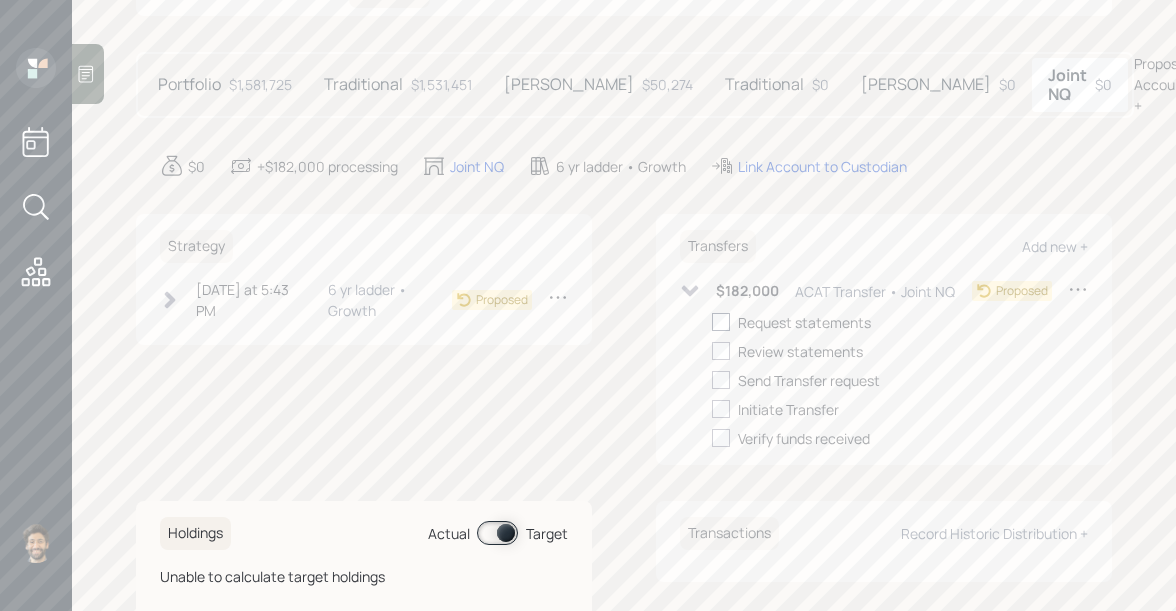 click at bounding box center (721, 322) 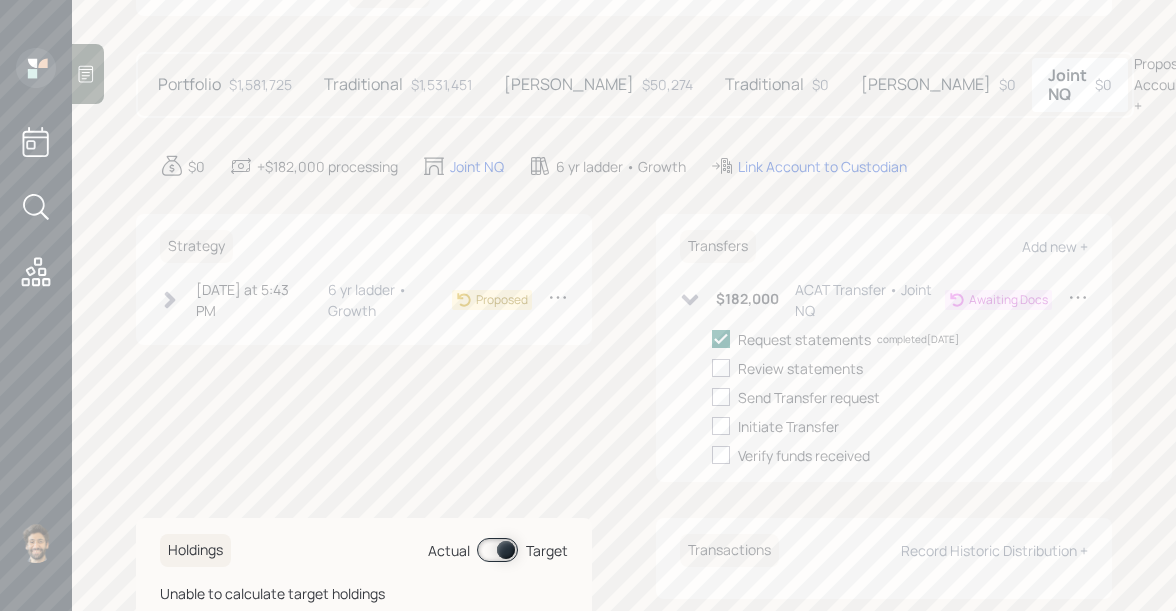 click 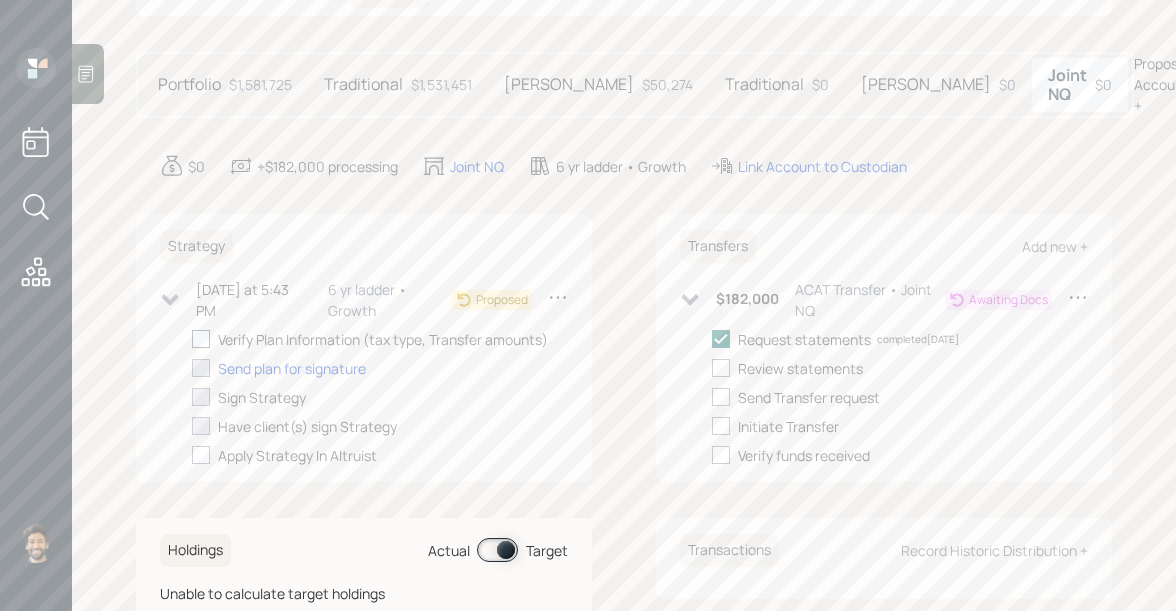 click at bounding box center (201, 339) 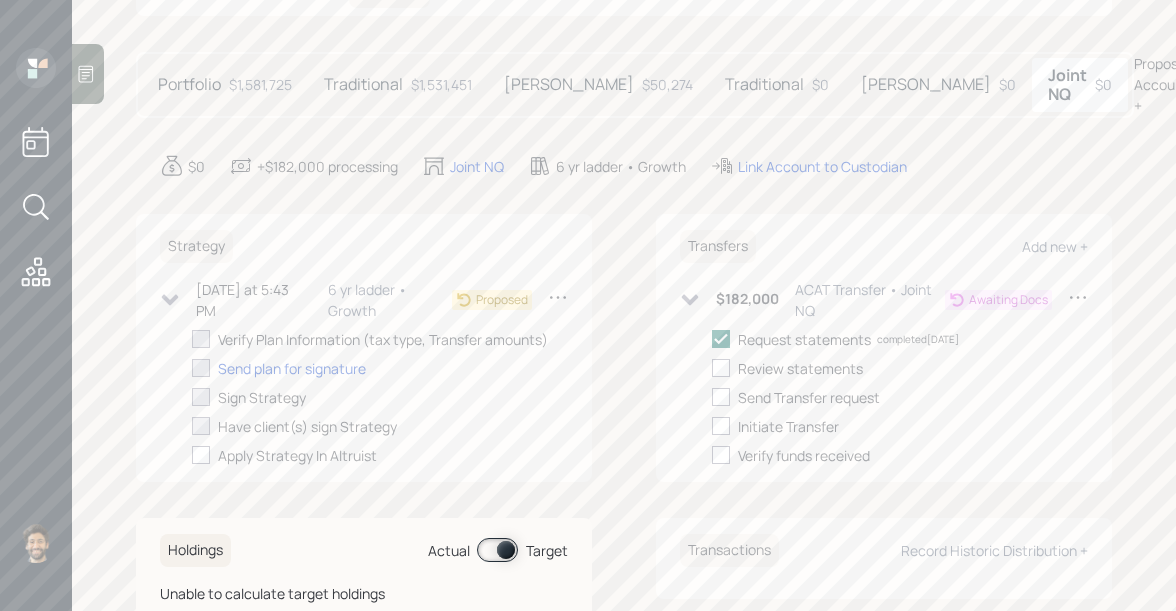 checkbox on "true" 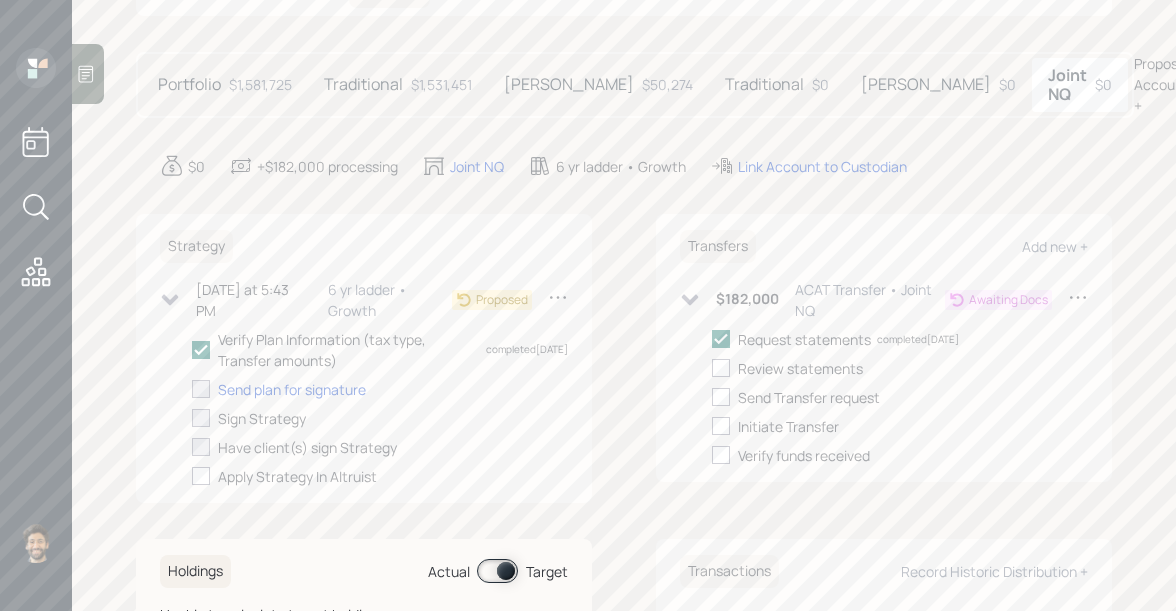 click on "Portfolio" at bounding box center (189, 84) 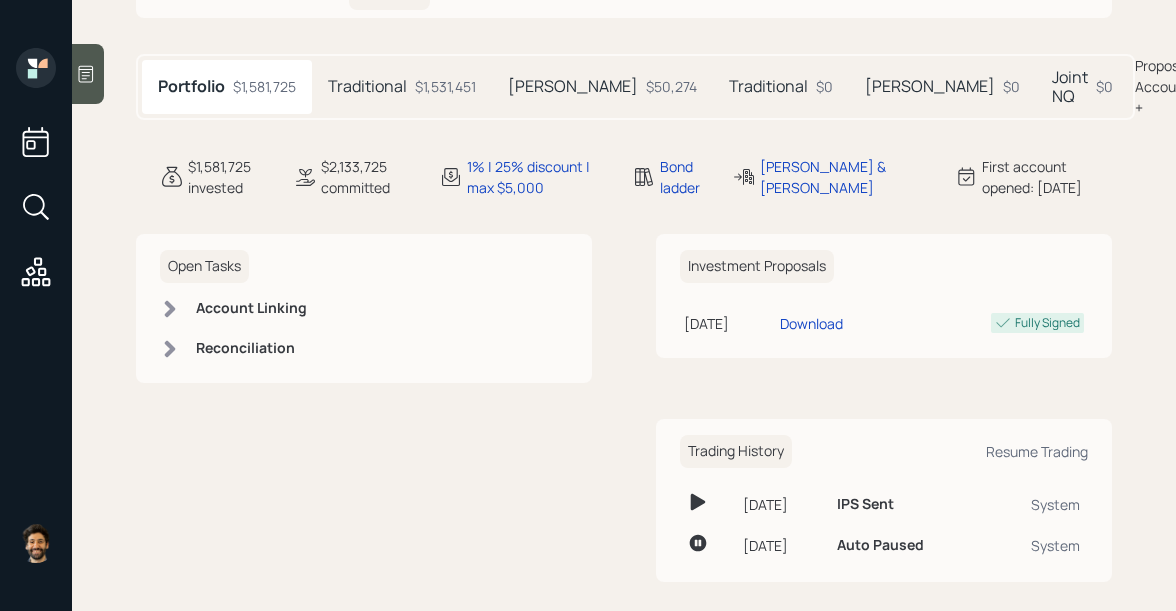 click on "Trading History Resume Trading" at bounding box center [884, 451] 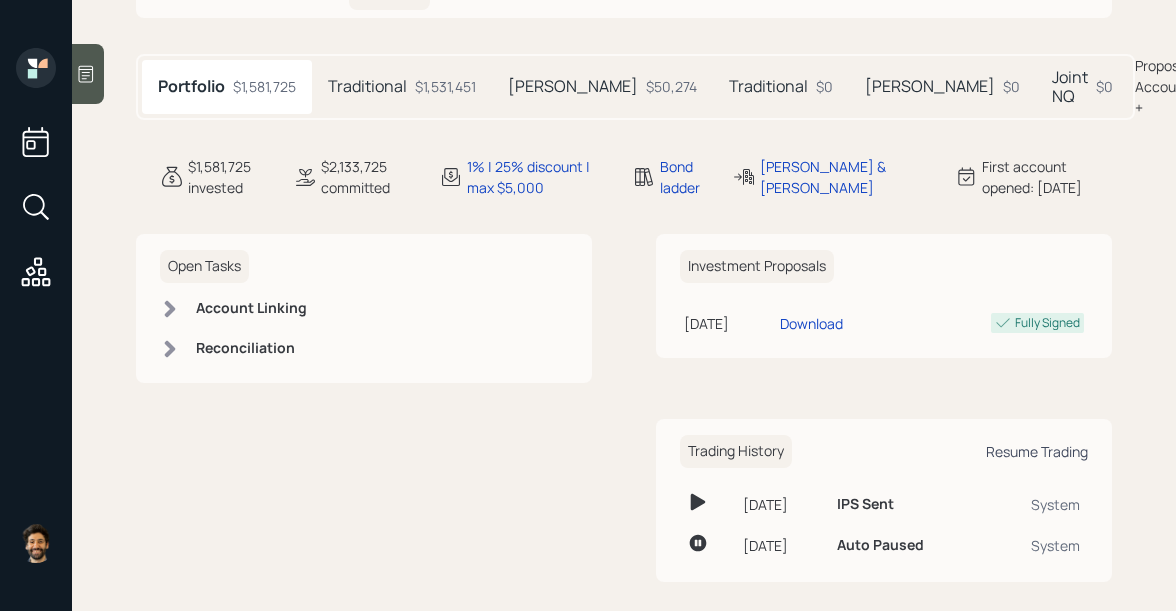 click on "Resume Trading" at bounding box center (1037, 451) 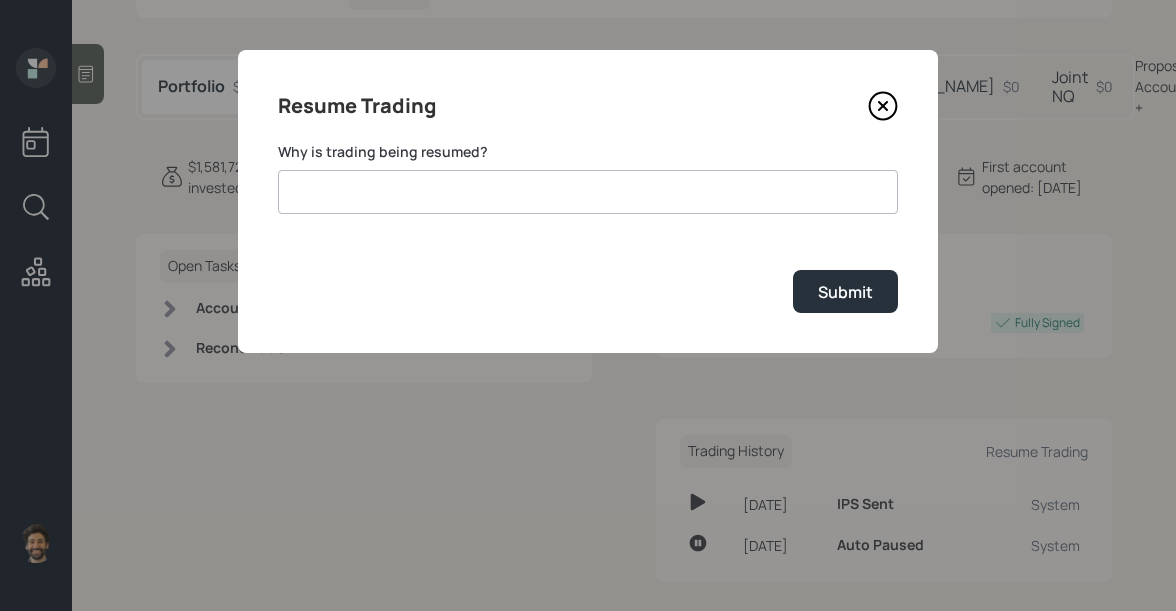 click at bounding box center (588, 192) 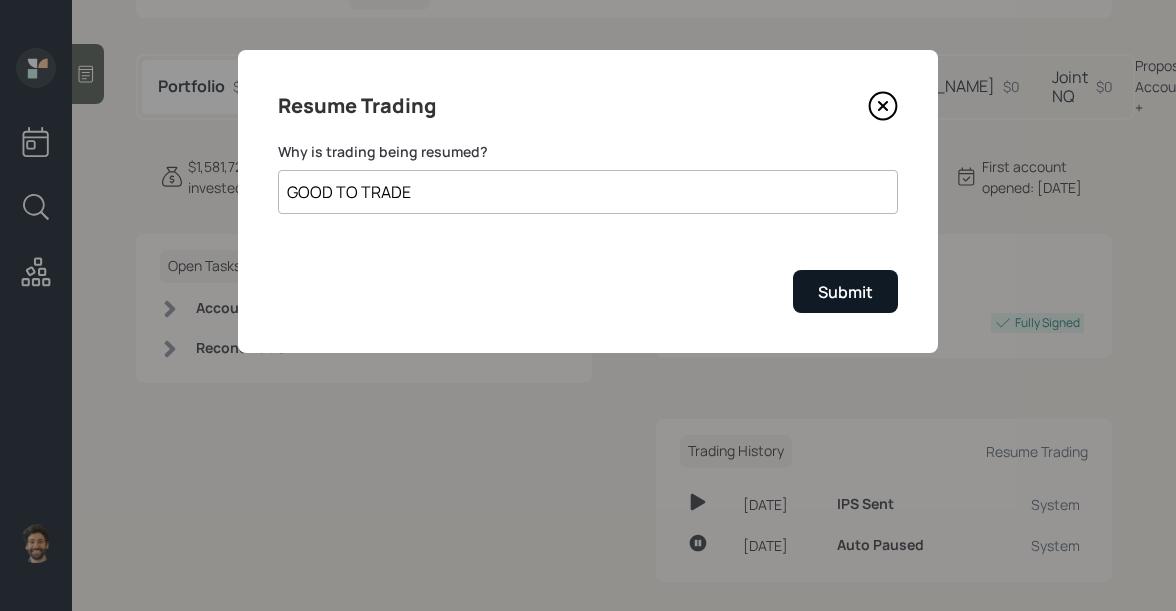 type on "GOOD TO TRADE" 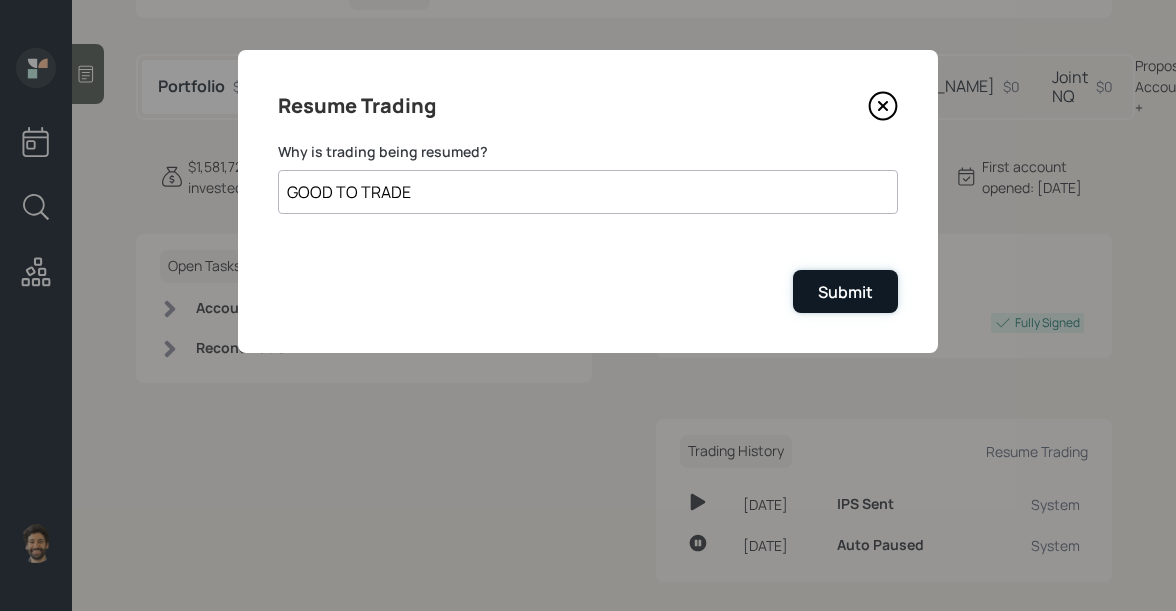 click on "Submit" at bounding box center (845, 292) 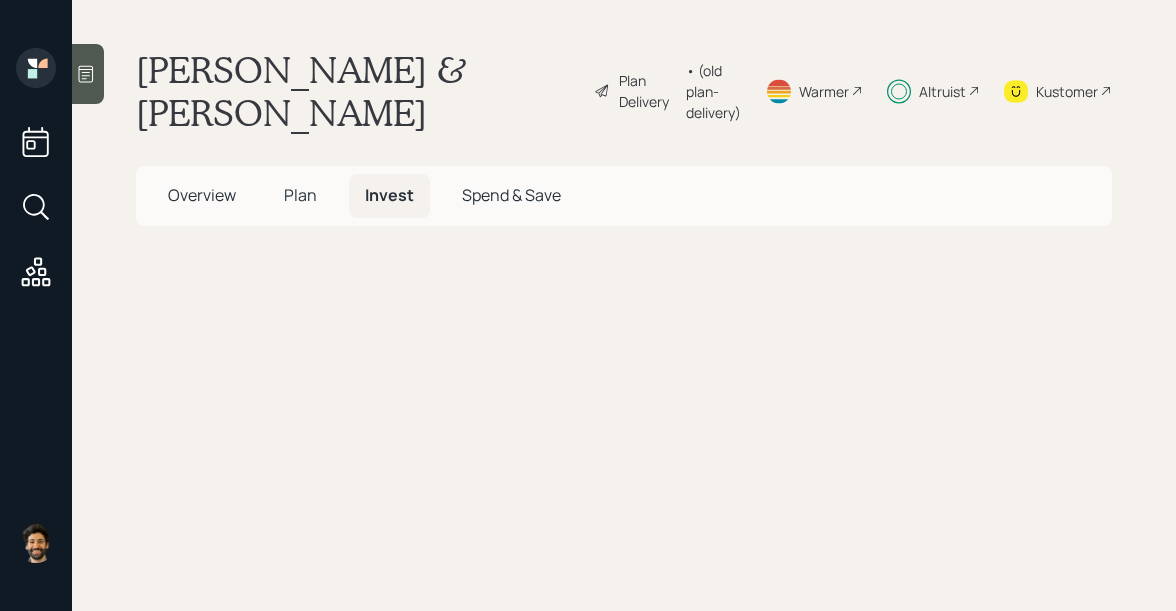 scroll, scrollTop: 0, scrollLeft: 0, axis: both 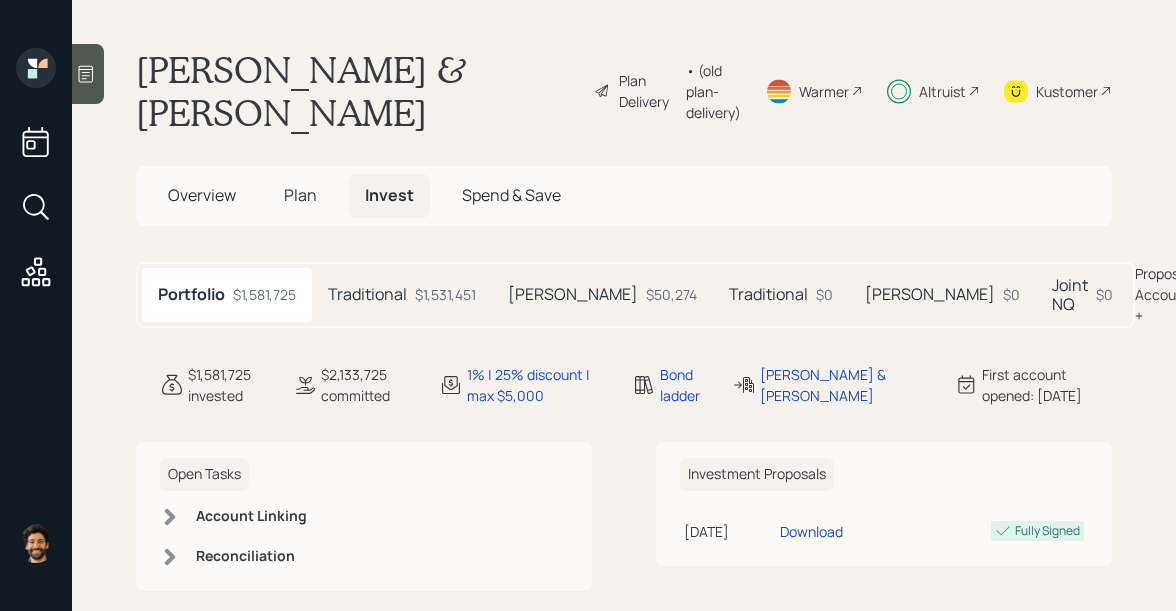 click on "$1,531,451" at bounding box center (445, 294) 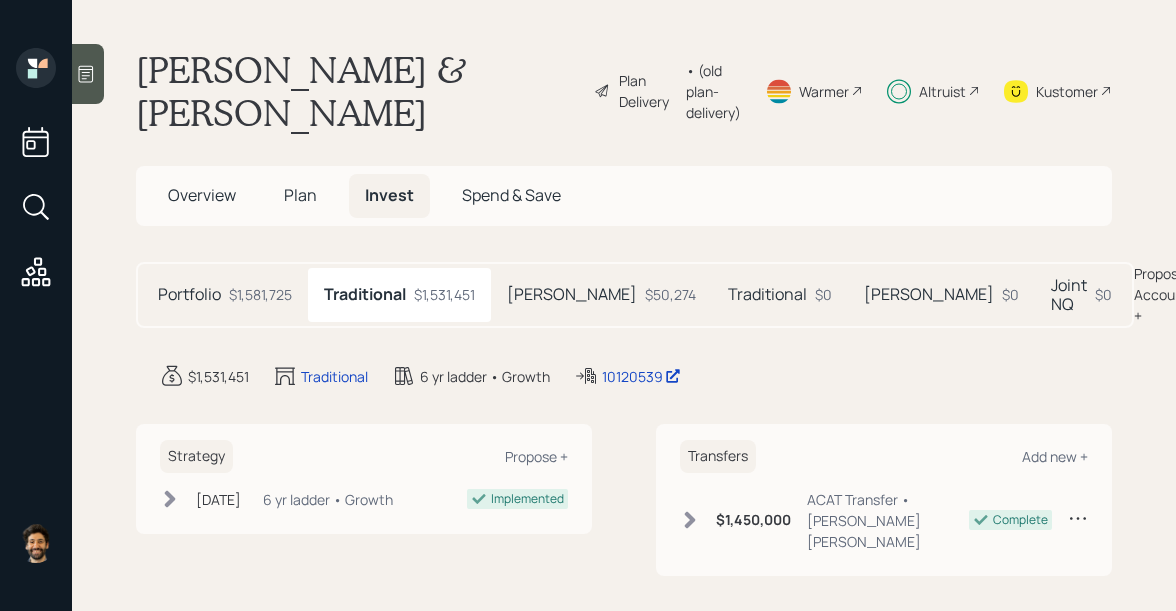 click on "Portfolio $1,581,725" at bounding box center (225, 295) 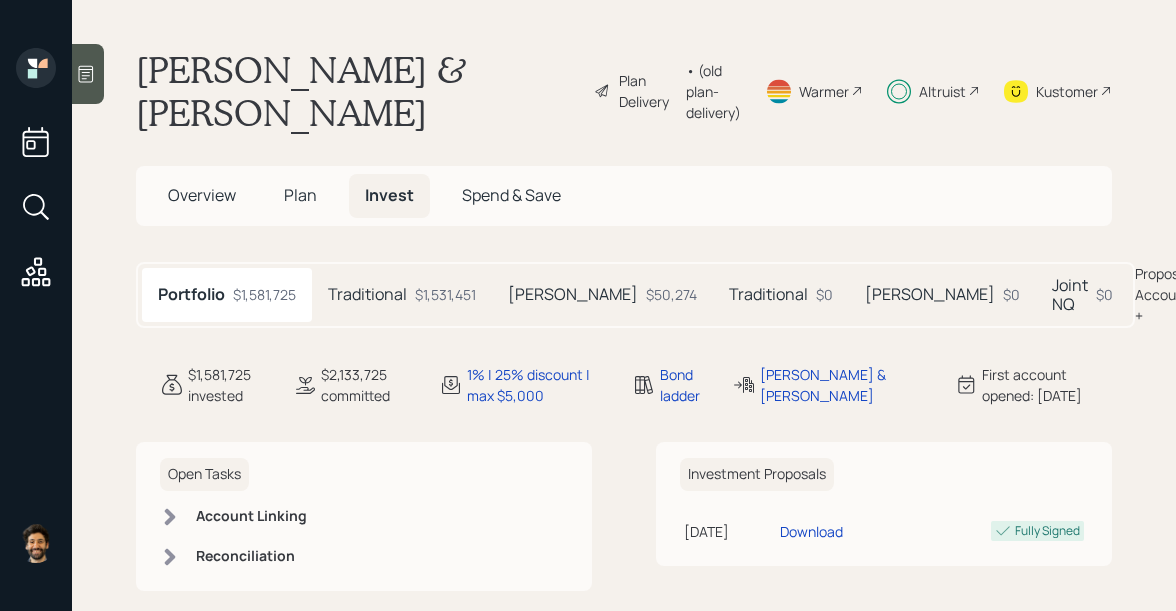 click on "Traditional" at bounding box center [367, 294] 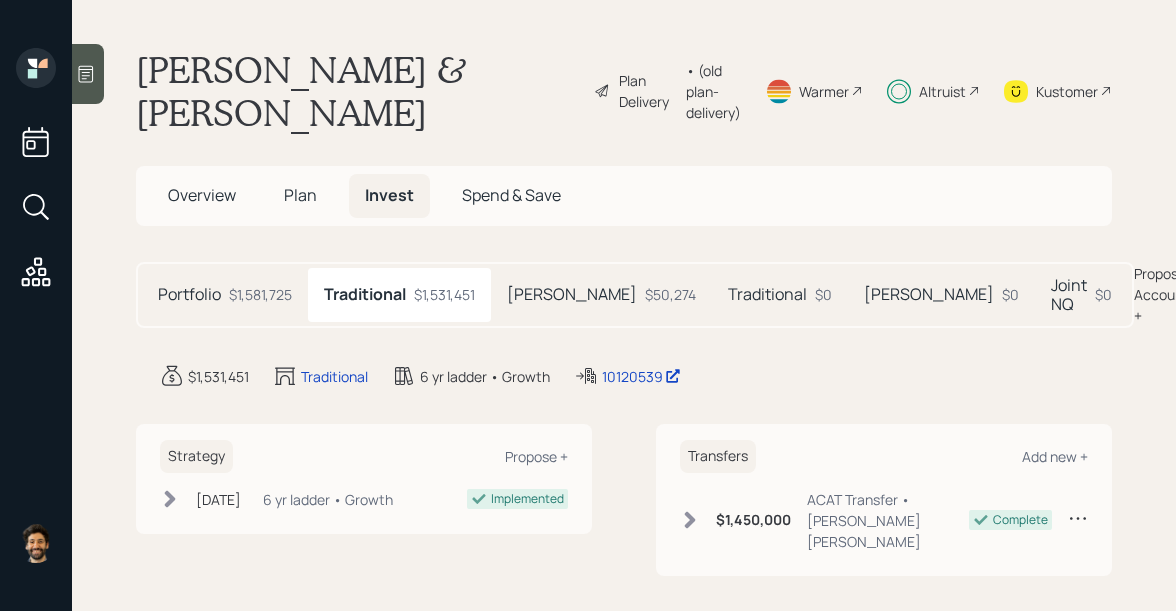click on "$50,274" at bounding box center (670, 294) 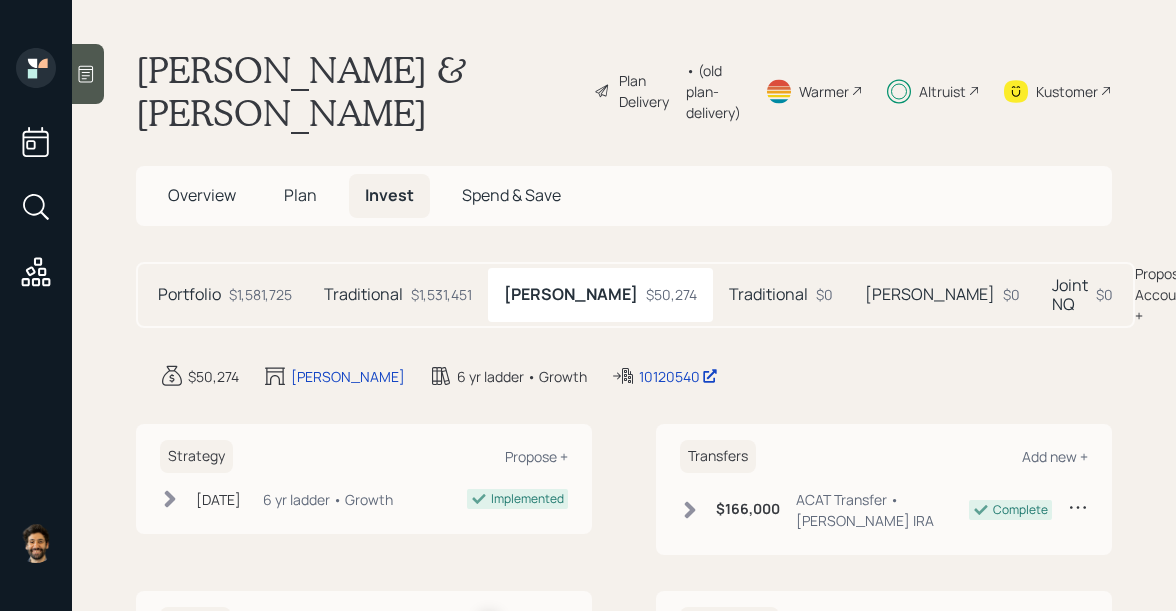 click on "Traditional" at bounding box center [363, 294] 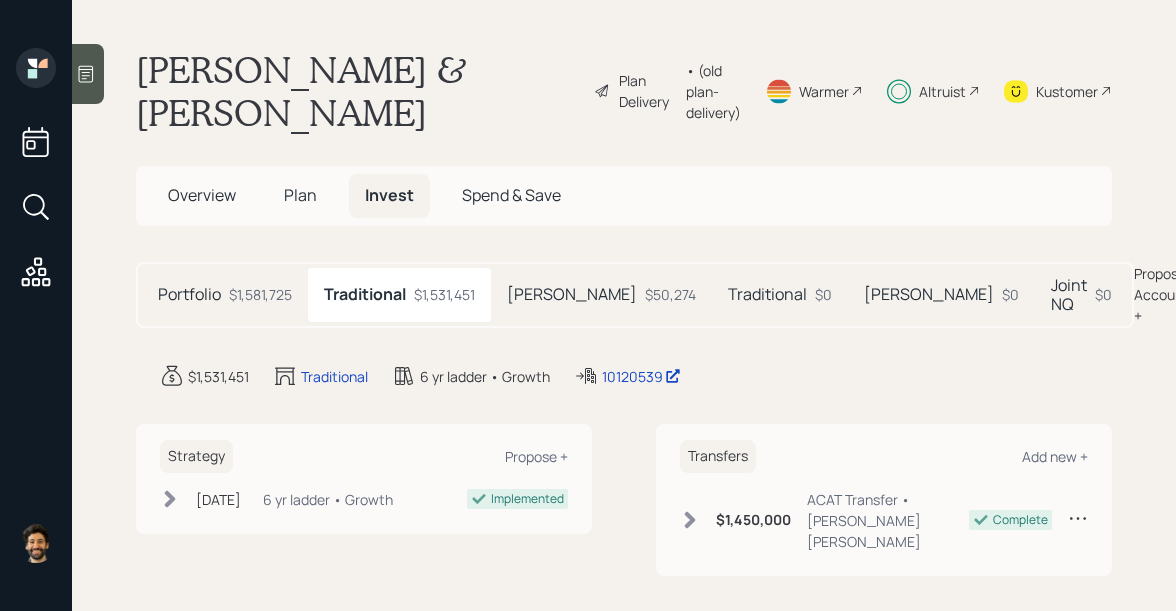 click on "$1,581,725" at bounding box center (260, 294) 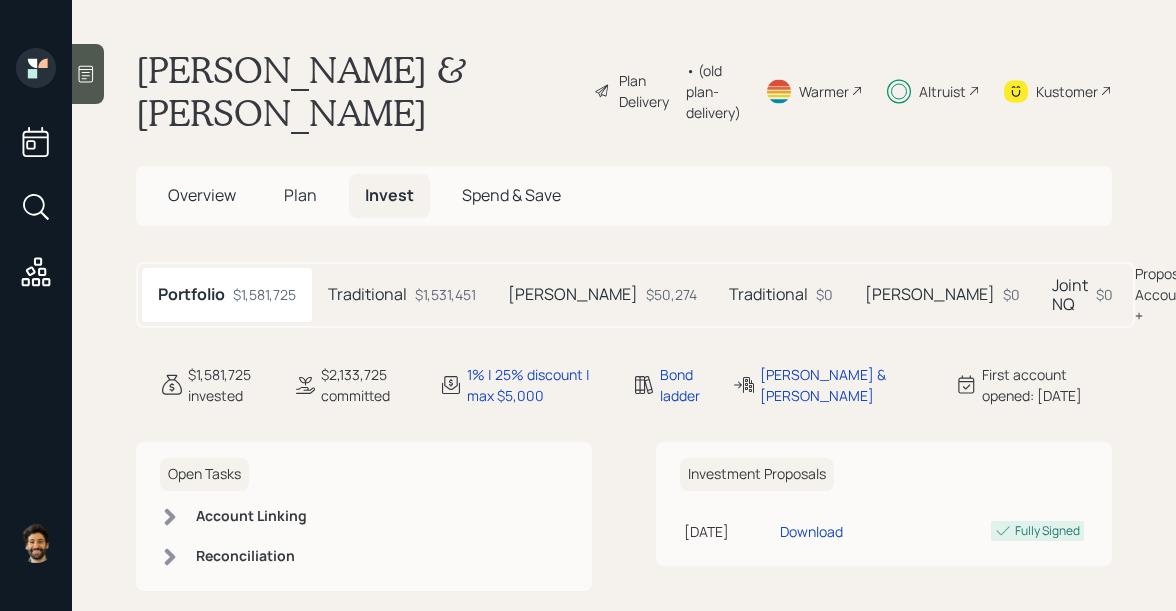 click on "$1,531,451" at bounding box center (445, 294) 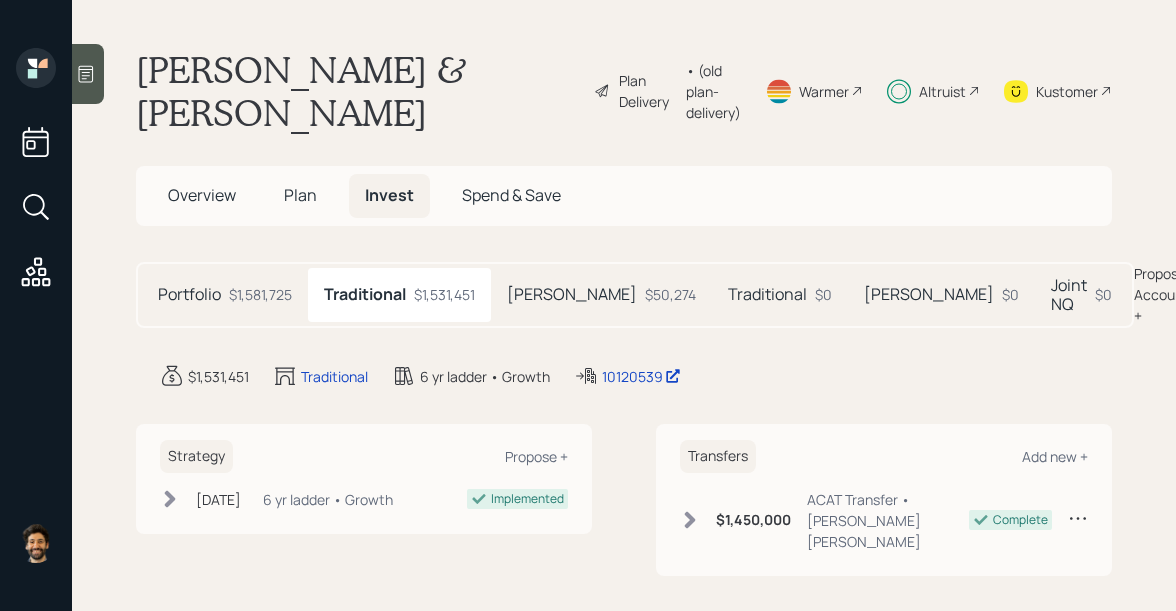 click on "$50,274" at bounding box center (670, 294) 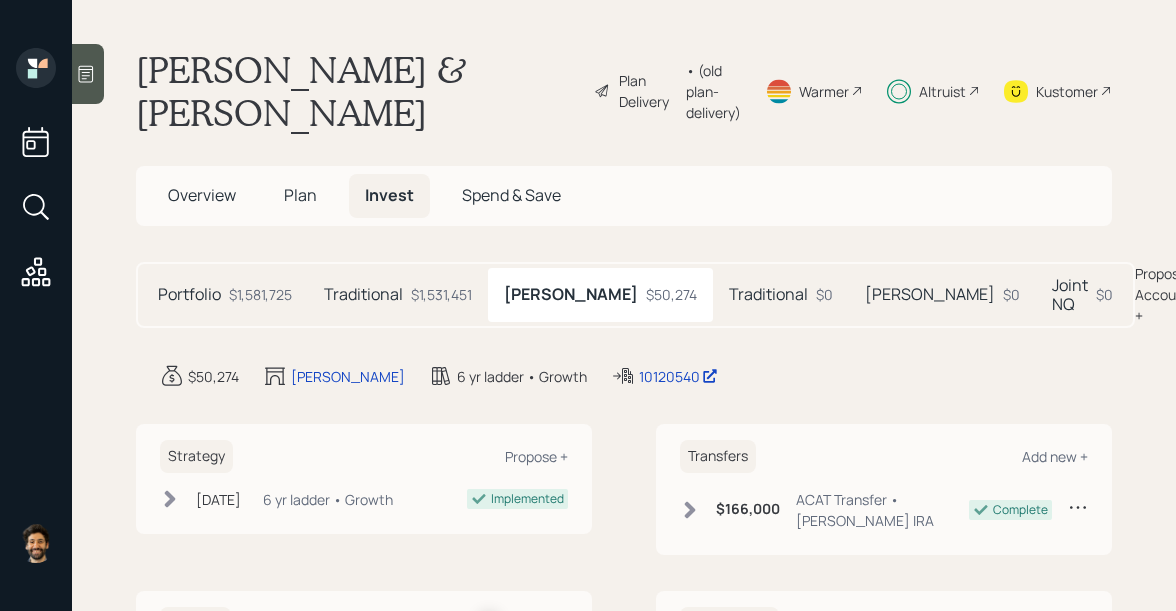 click on "• (old plan-delivery)" at bounding box center [713, 91] 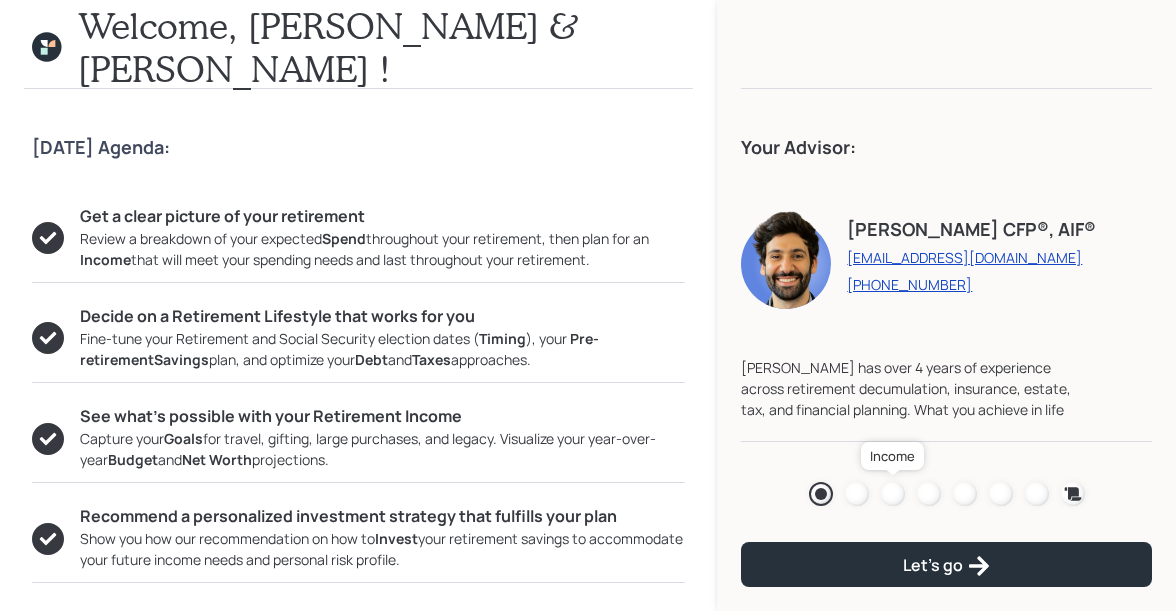 click at bounding box center [893, 494] 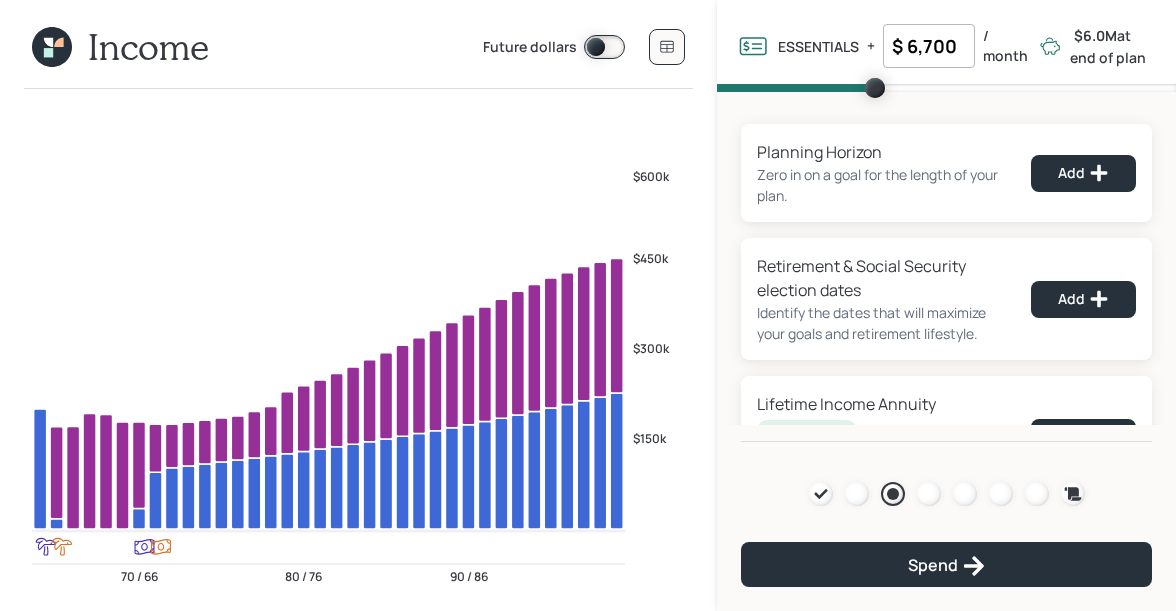 click 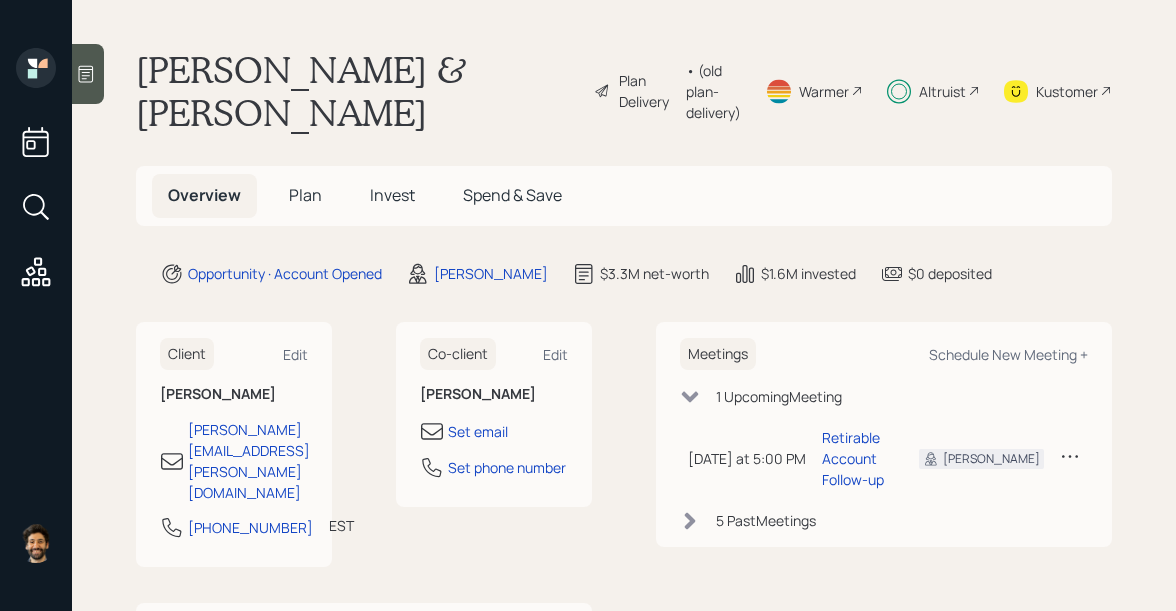 click on "Invest" at bounding box center [392, 195] 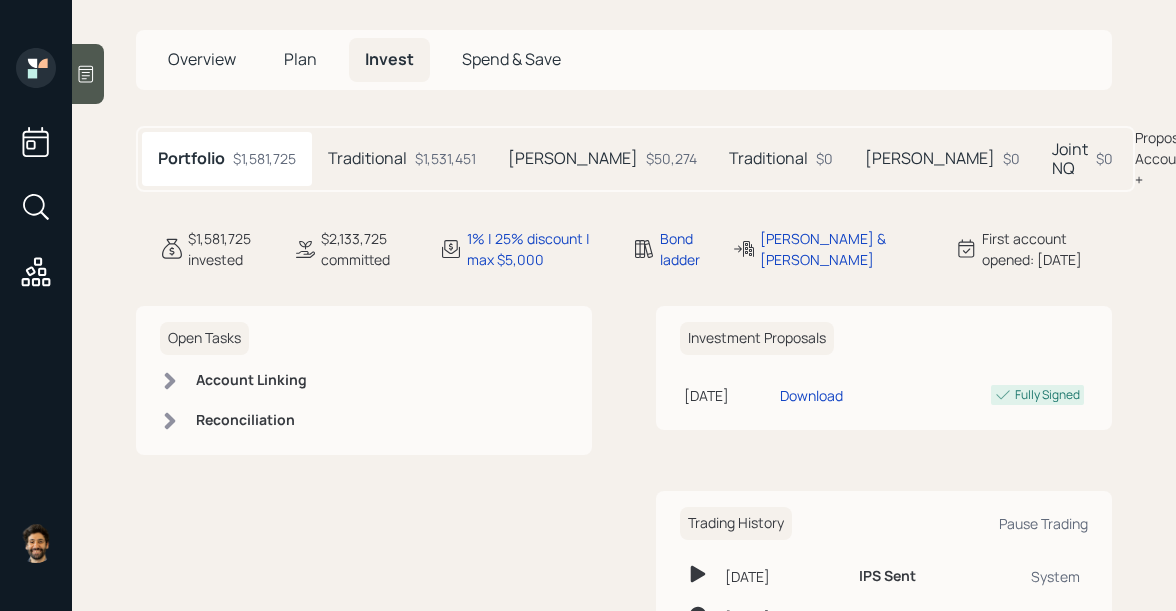 scroll, scrollTop: 83, scrollLeft: 0, axis: vertical 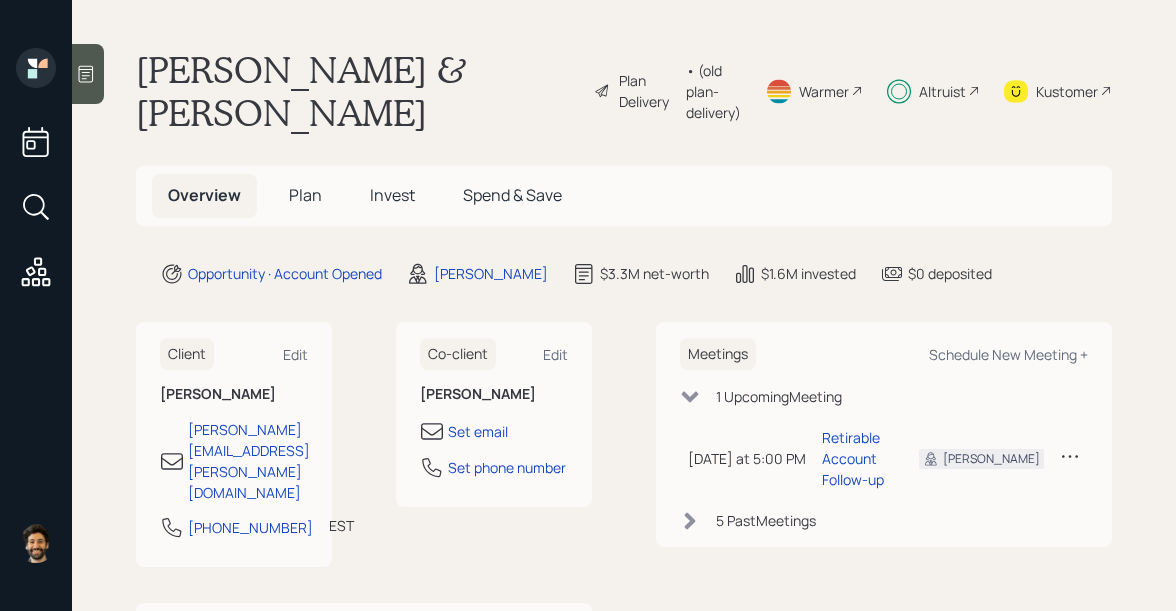 click on "Invest" at bounding box center [392, 195] 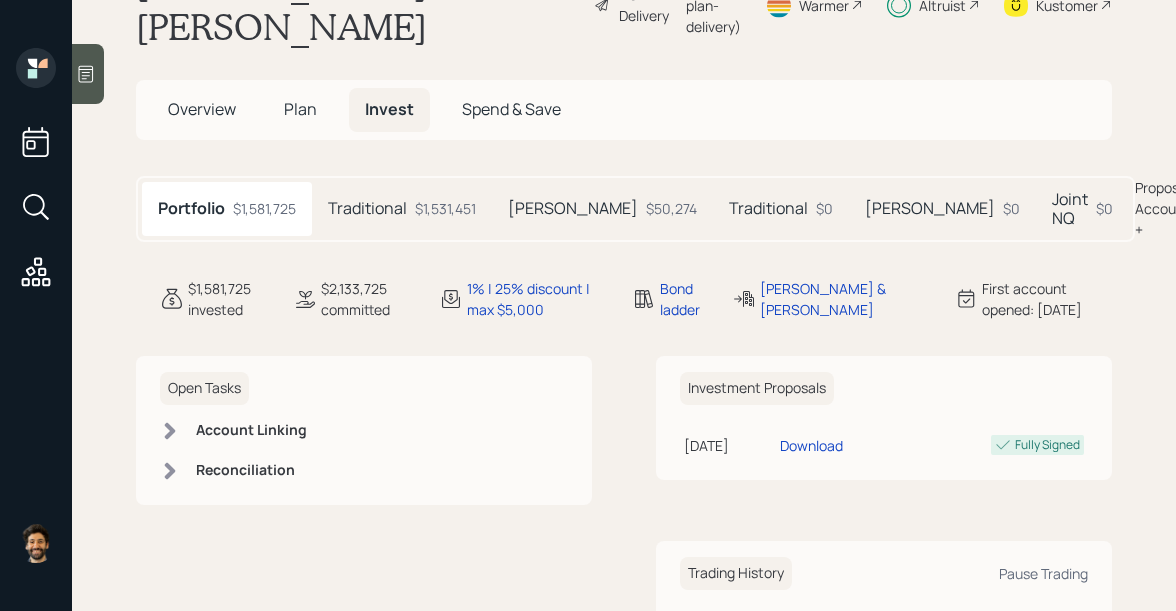 scroll, scrollTop: 30, scrollLeft: 0, axis: vertical 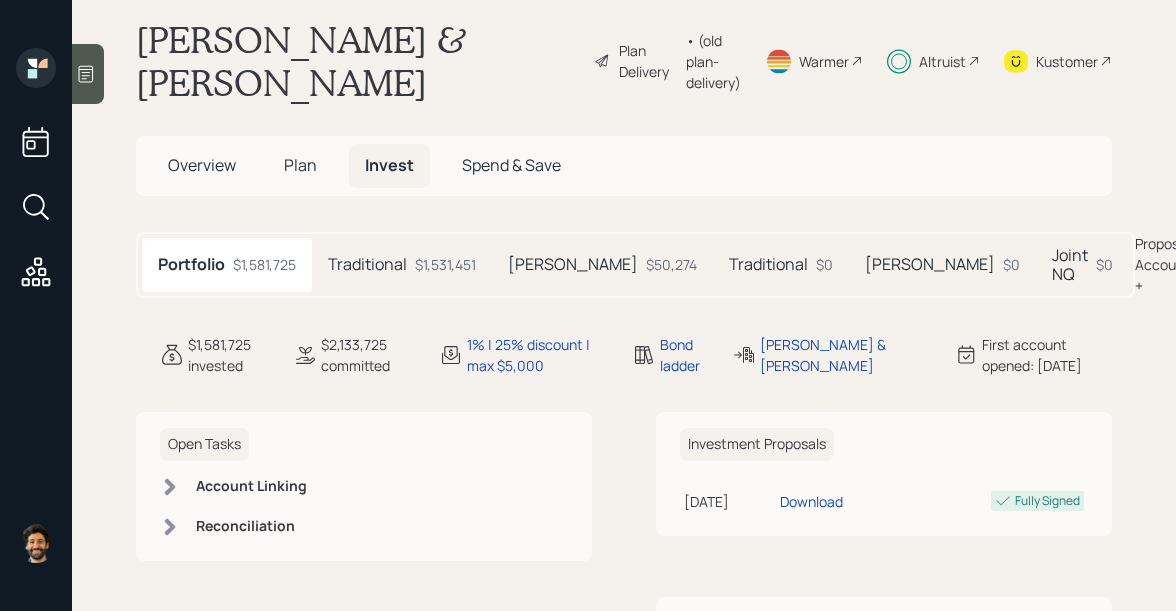 click on "Overview" at bounding box center [202, 165] 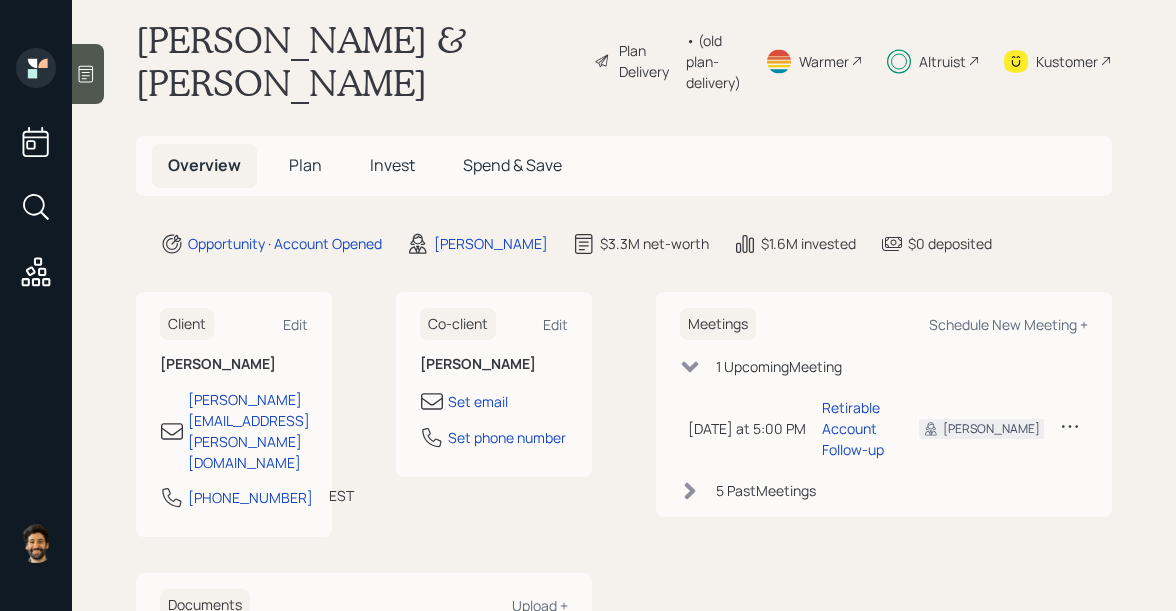 scroll, scrollTop: 226, scrollLeft: 0, axis: vertical 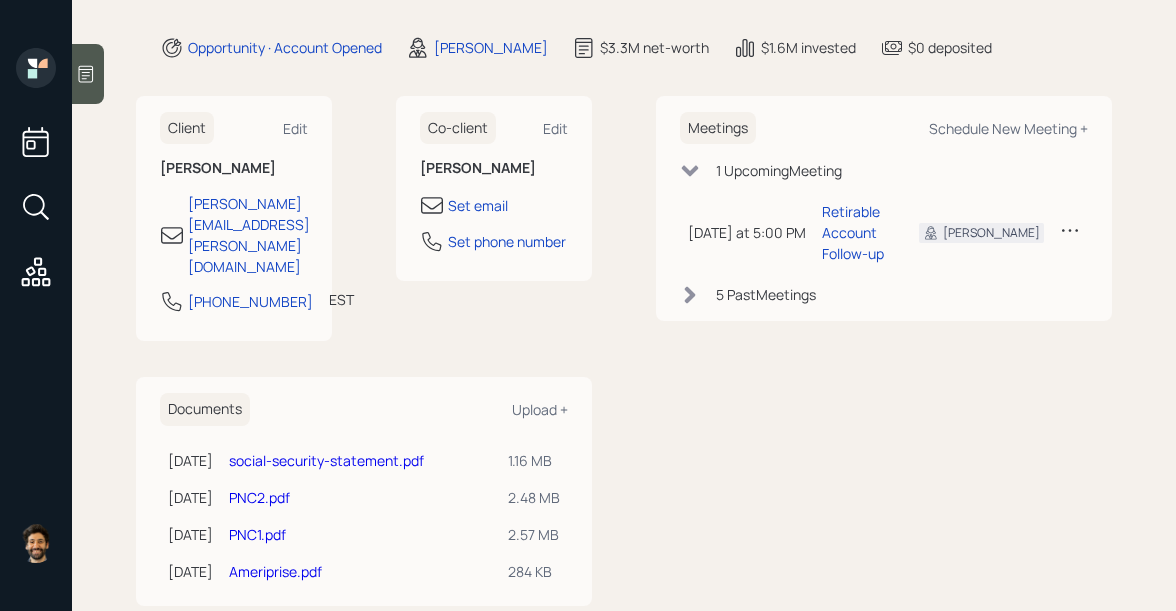 click on "Ameriprise.pdf" at bounding box center (275, 571) 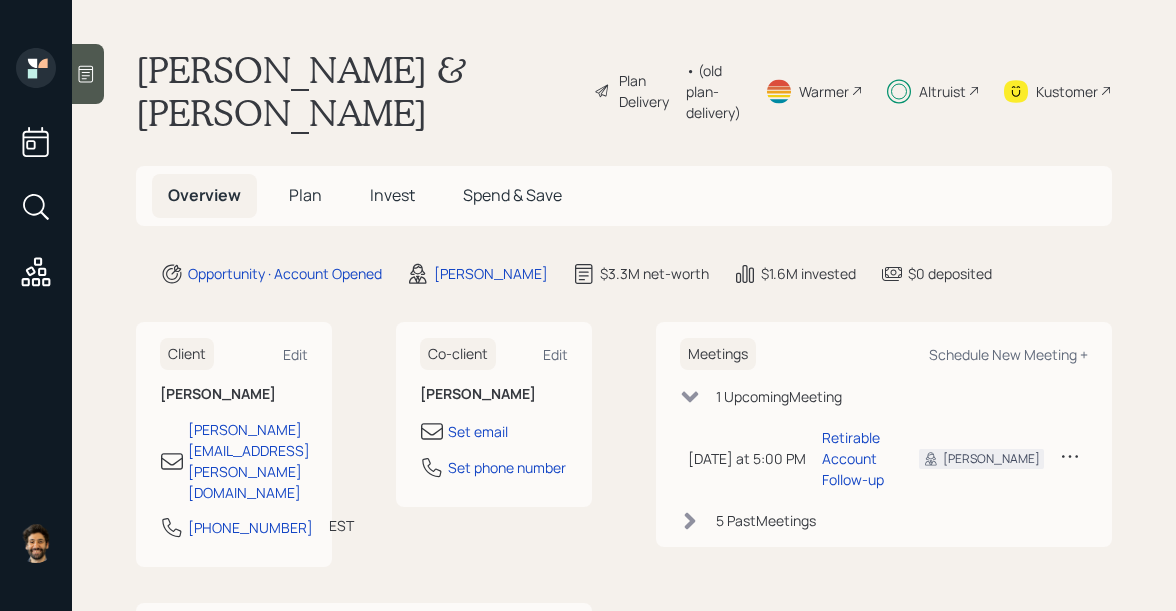 scroll, scrollTop: 0, scrollLeft: 0, axis: both 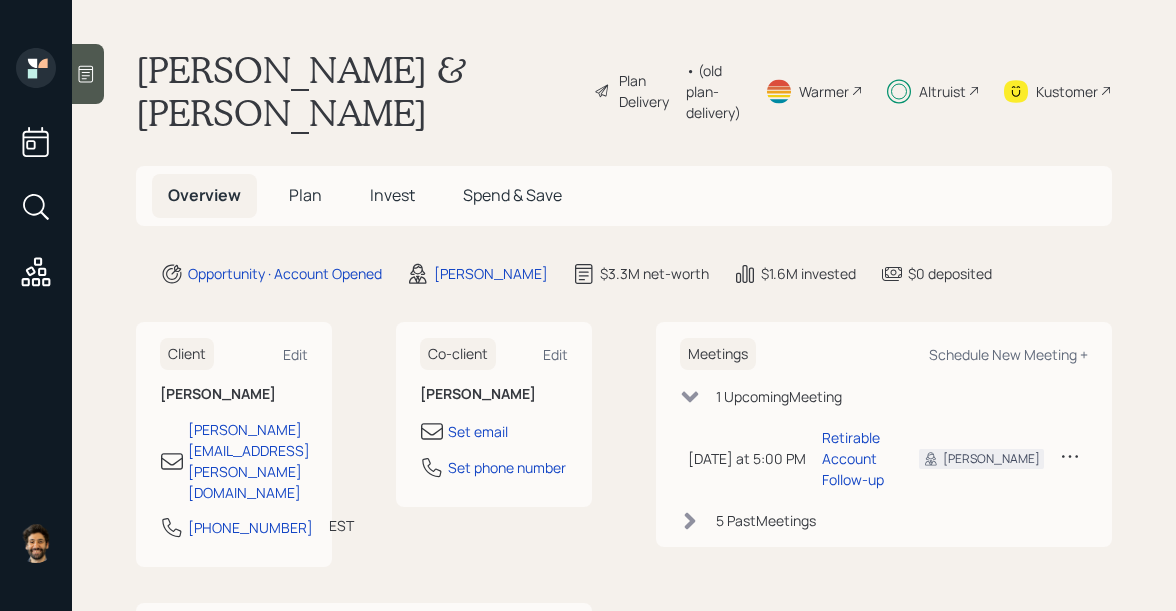 click on "Invest" at bounding box center (392, 195) 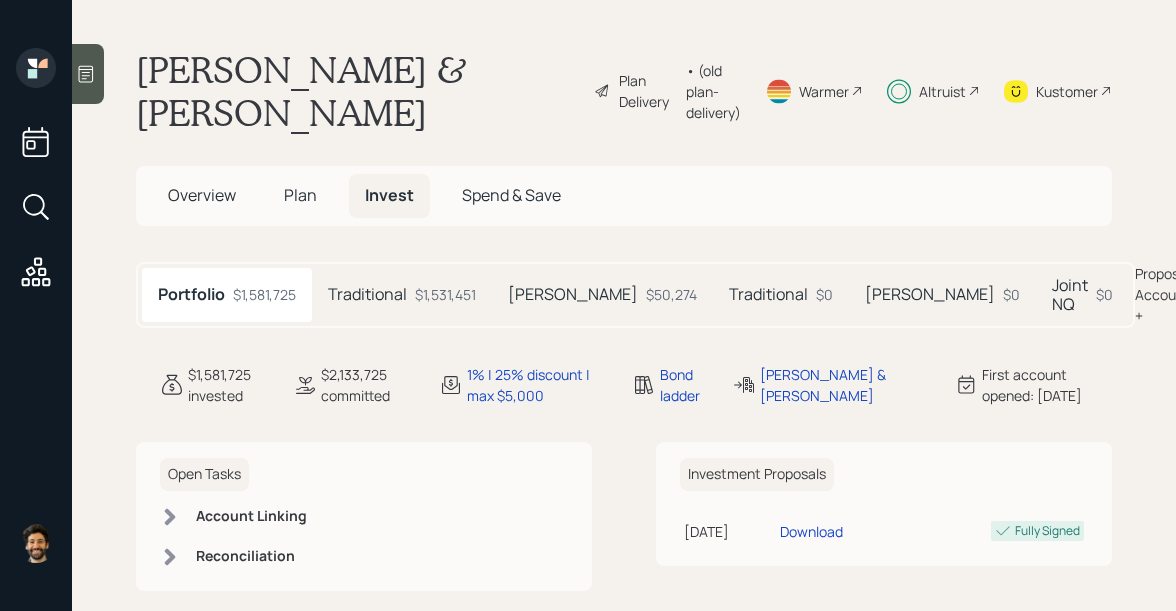 click on "Joint NQ" at bounding box center [1070, 295] 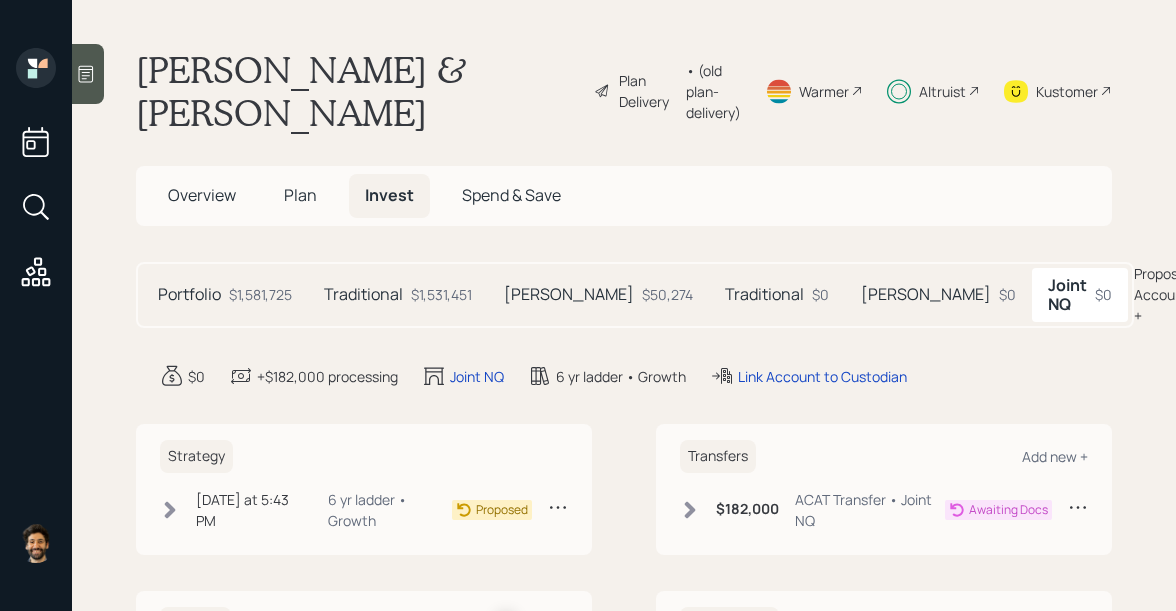 click 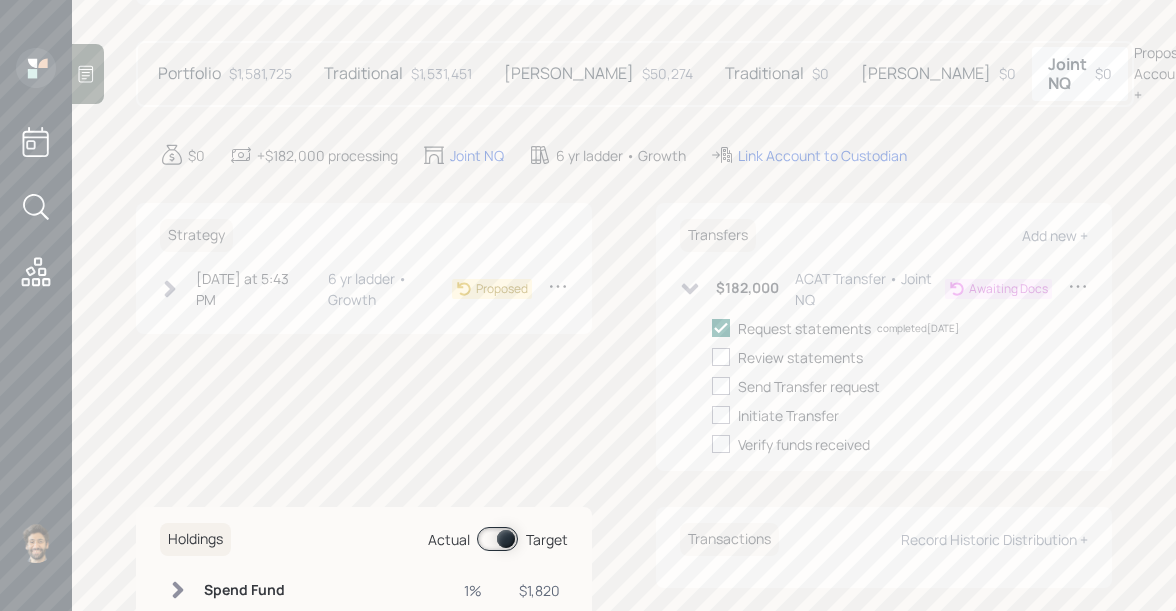 scroll, scrollTop: 276, scrollLeft: 0, axis: vertical 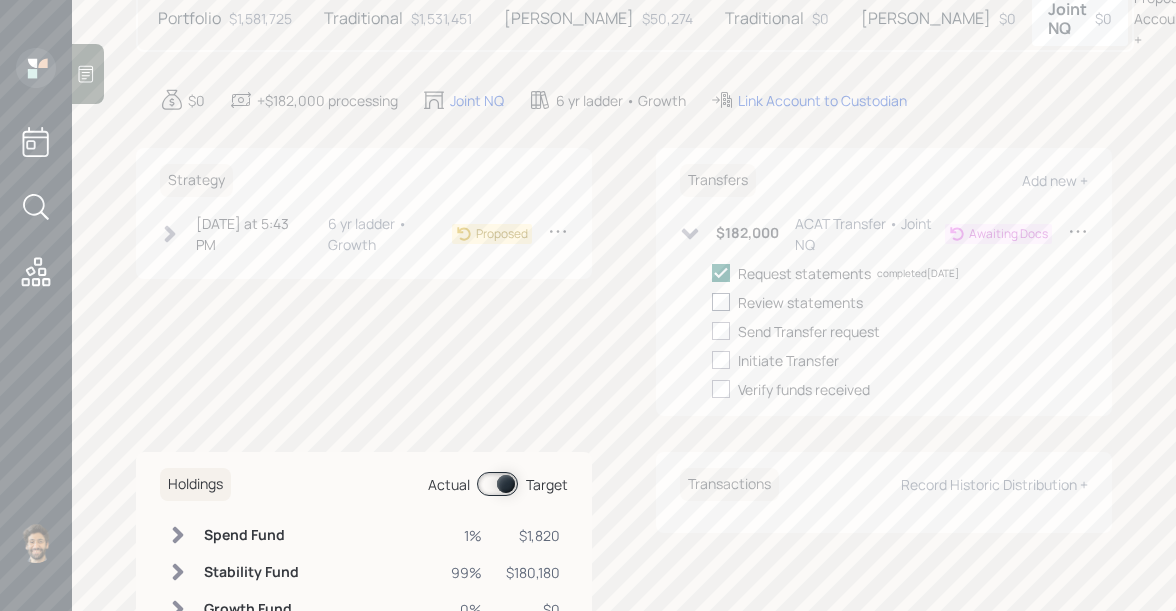 click at bounding box center [721, 302] 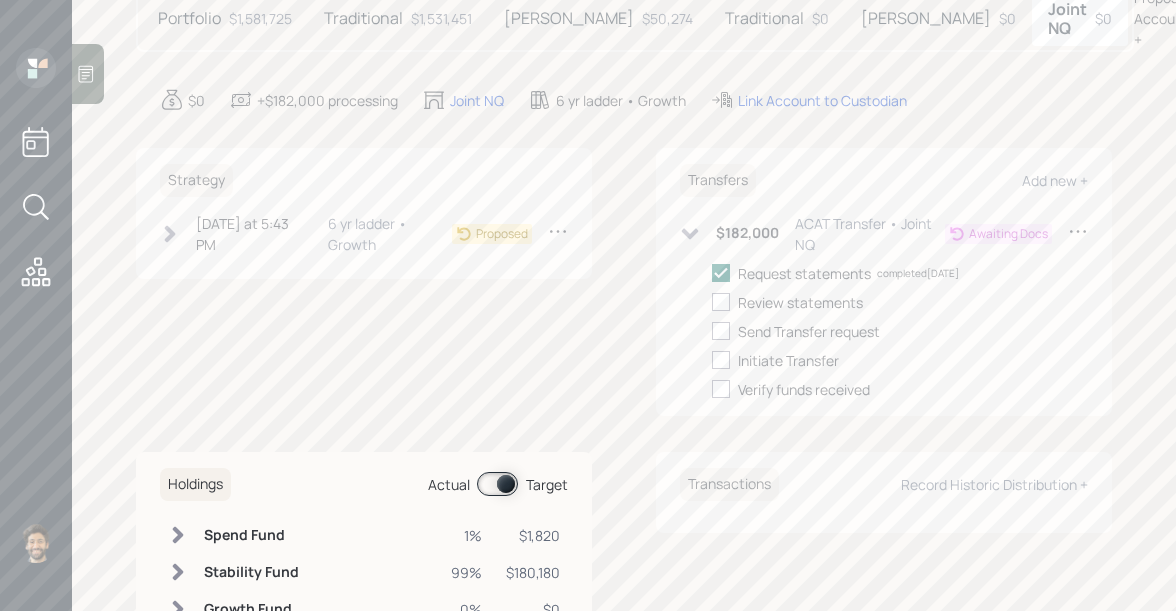 checkbox on "true" 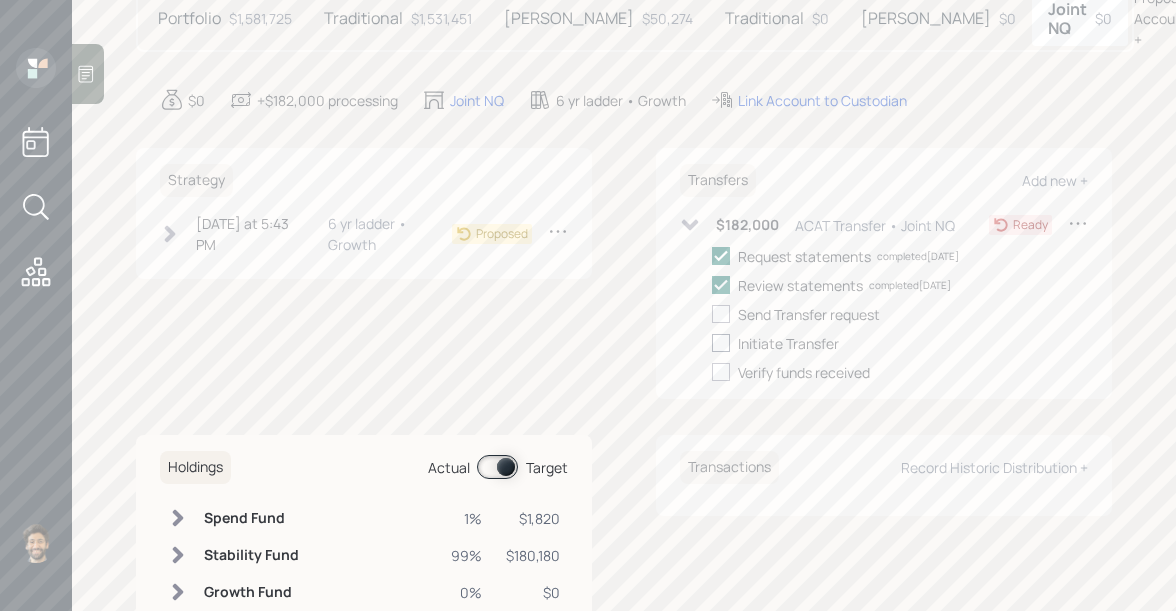 click at bounding box center (721, 343) 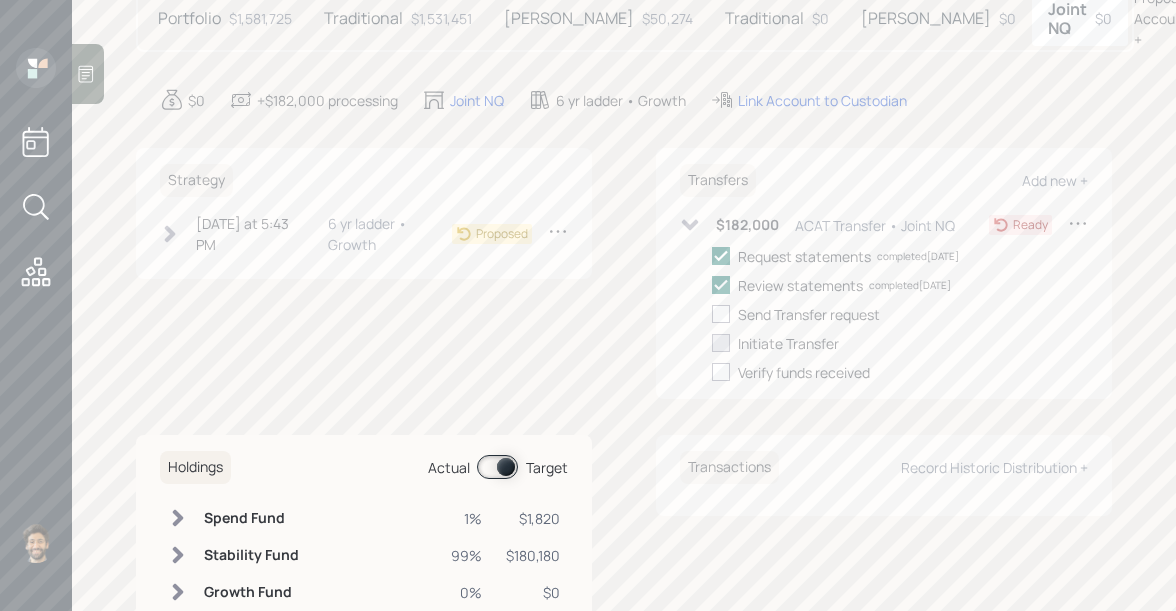 checkbox on "true" 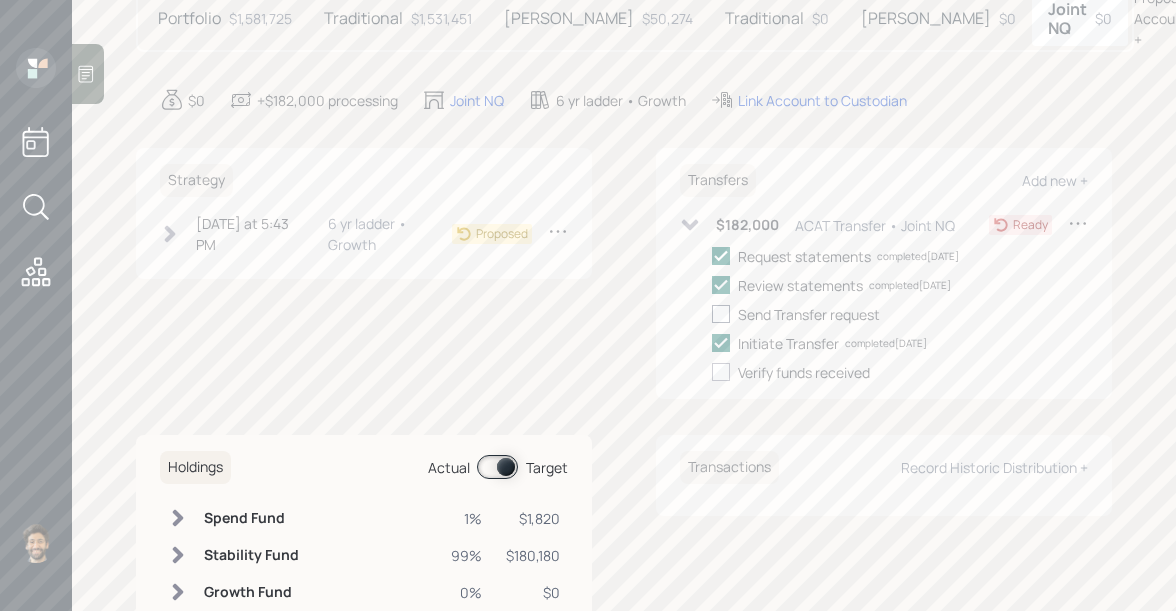 click at bounding box center [721, 314] 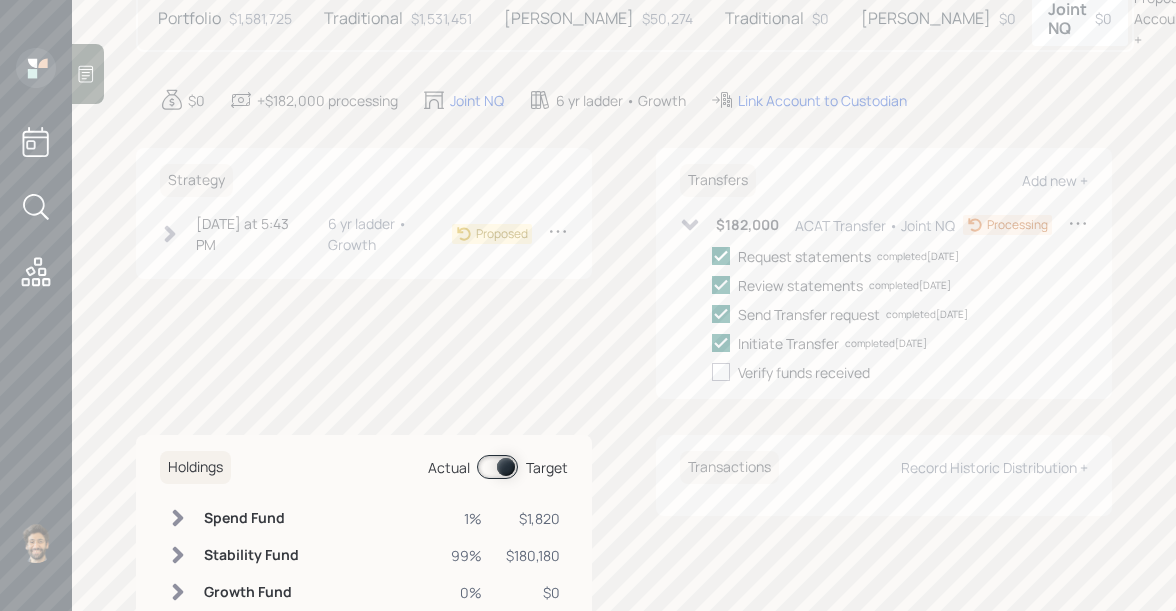 click on "[PERSON_NAME]" at bounding box center [926, 18] 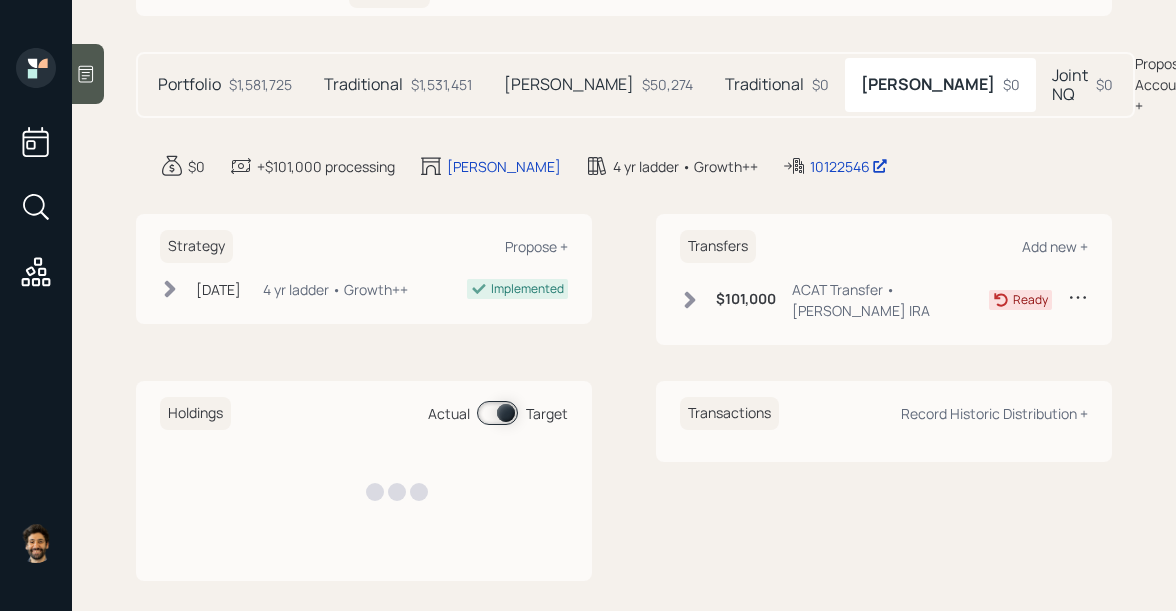 click 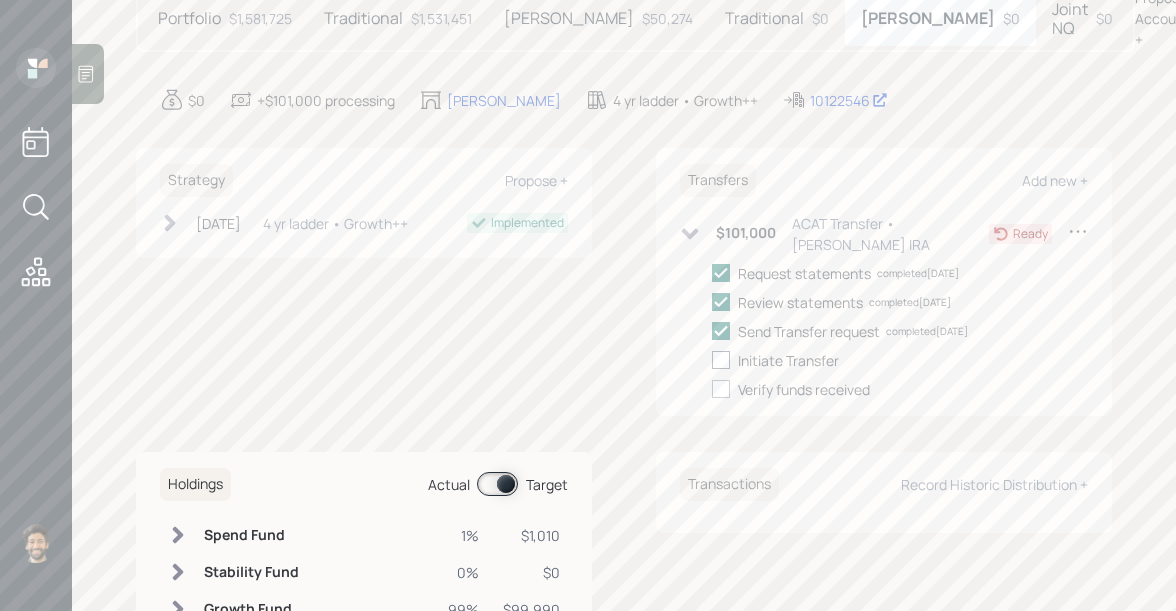 click at bounding box center [721, 360] 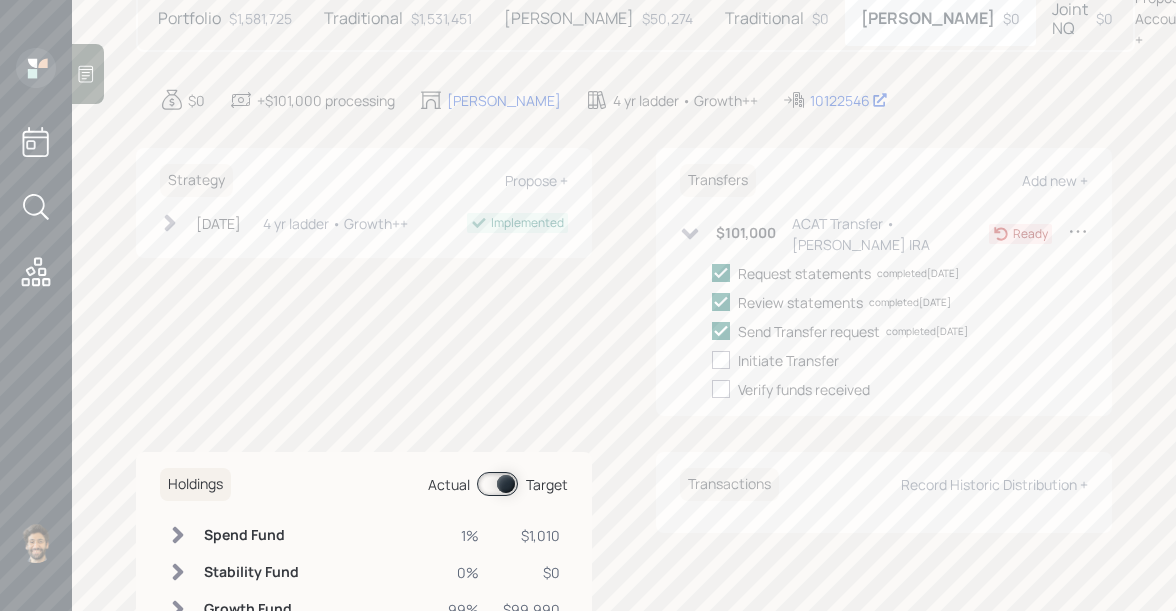 checkbox on "true" 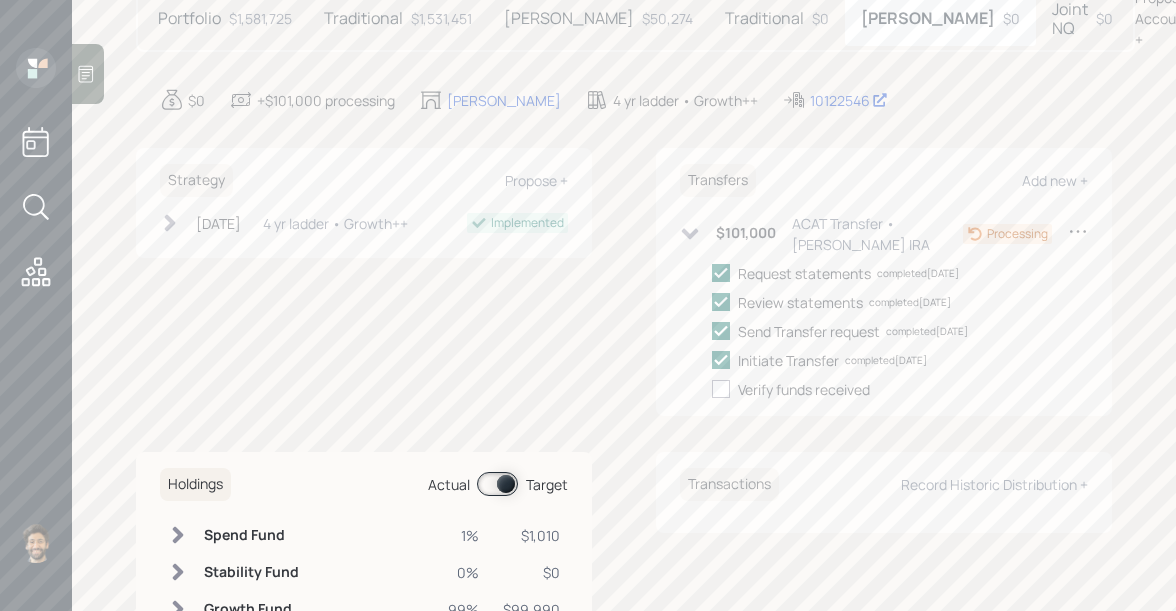 click on "Traditional" at bounding box center (764, 18) 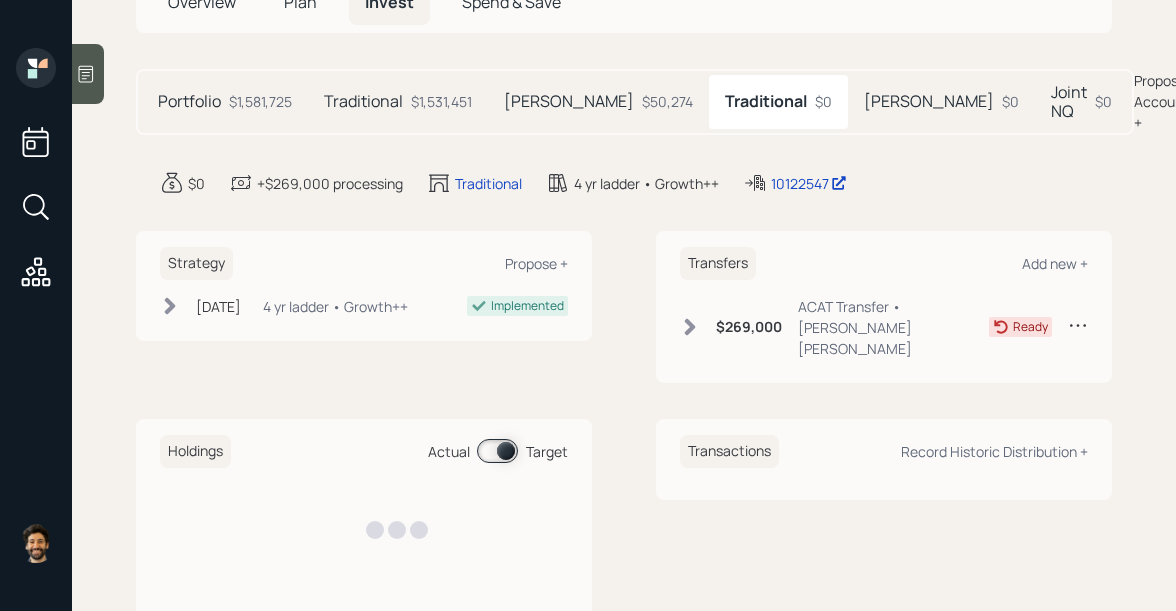 click 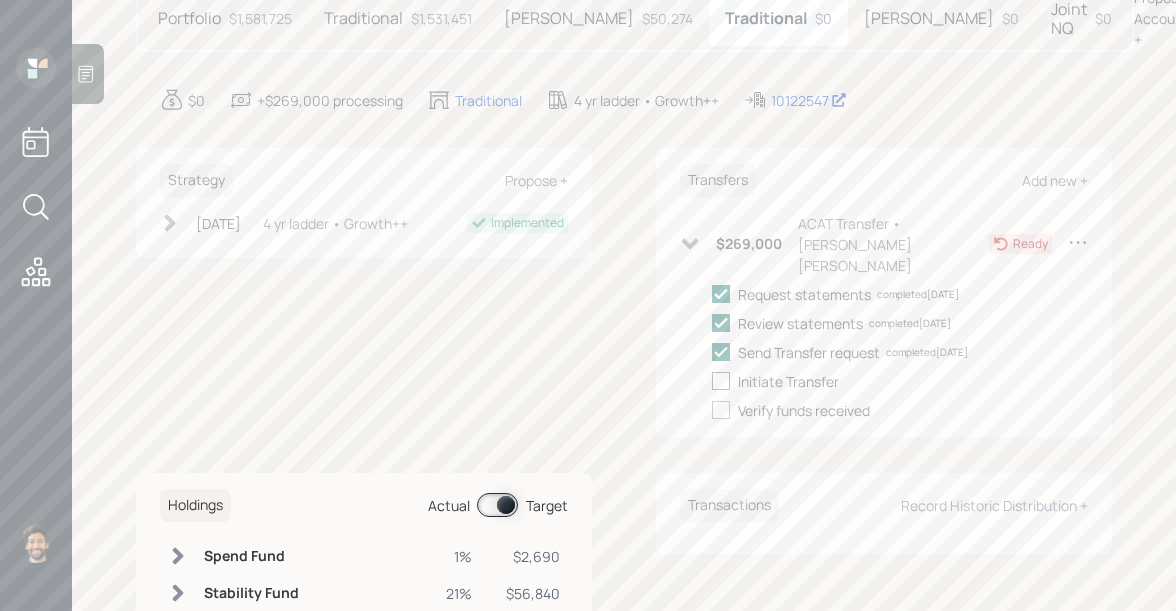 click at bounding box center (721, 381) 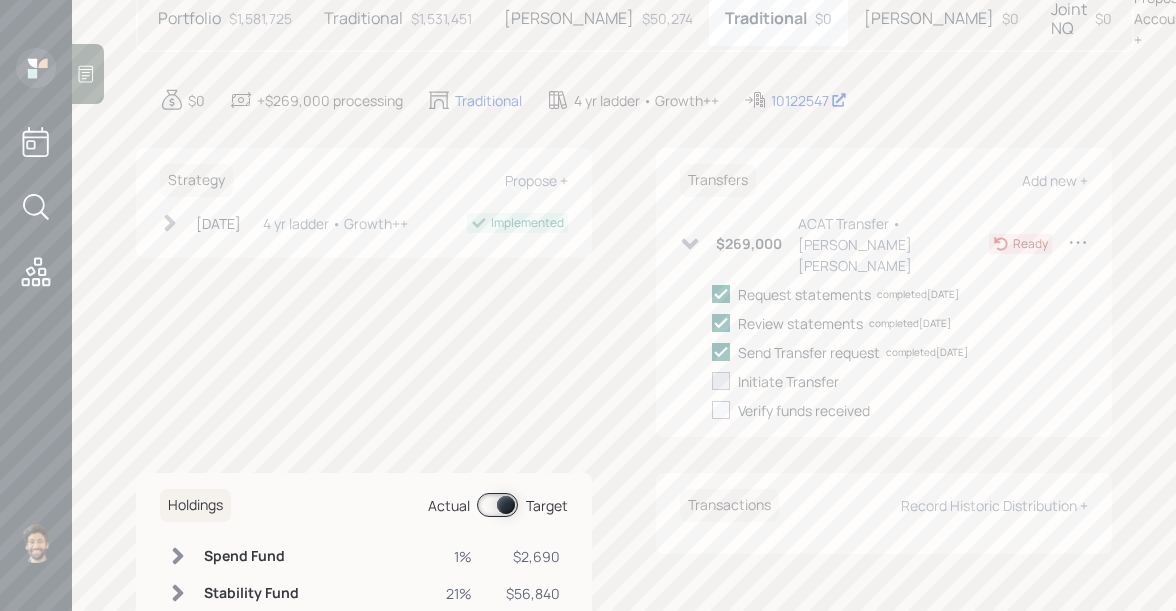 checkbox on "true" 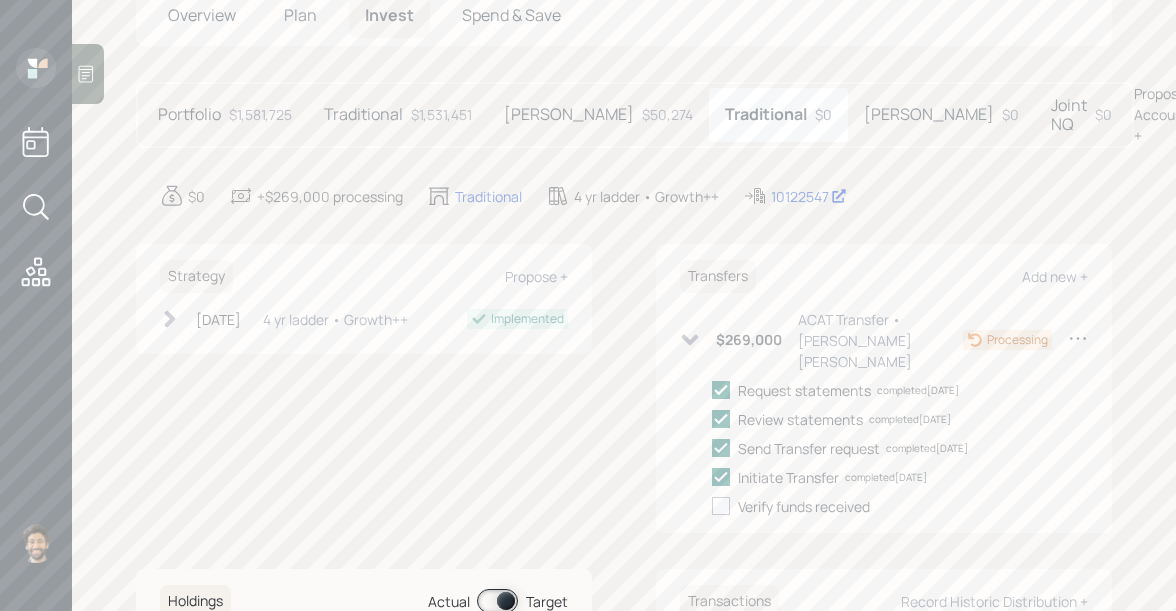 scroll, scrollTop: 160, scrollLeft: 0, axis: vertical 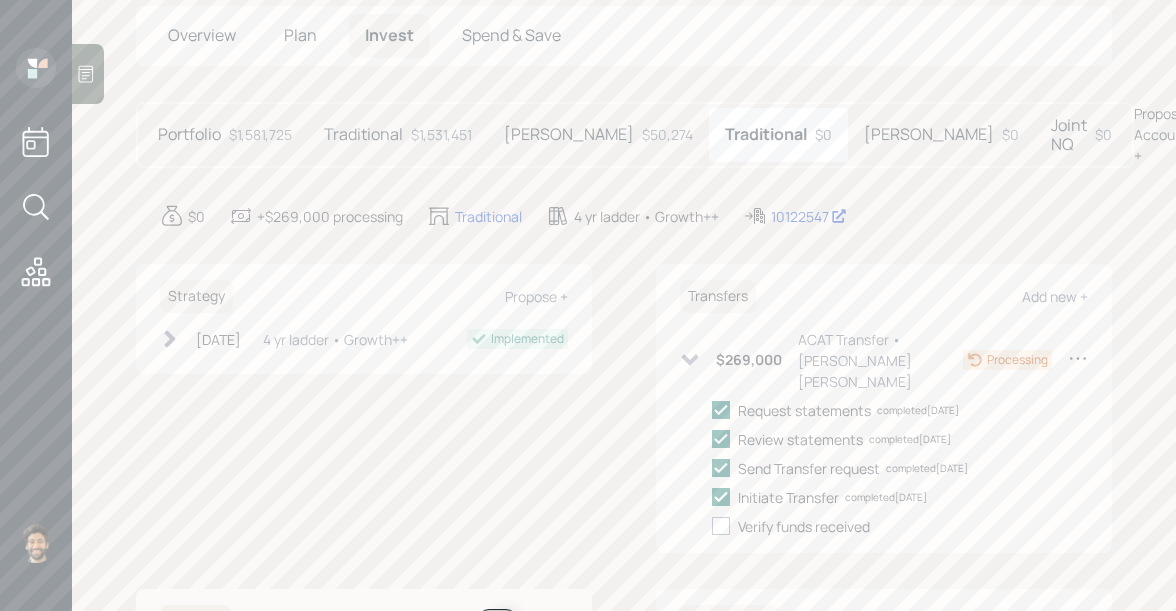click on "Joint NQ" at bounding box center [1069, 135] 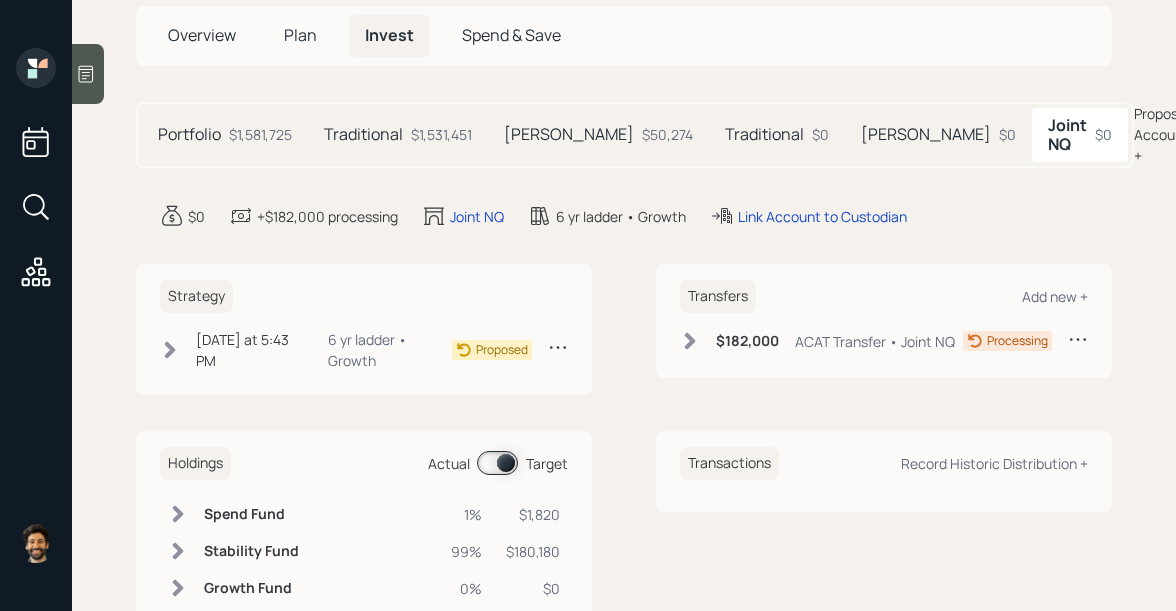 click on "$182,000 ACAT Transfer • Joint NQ" at bounding box center [817, 341] 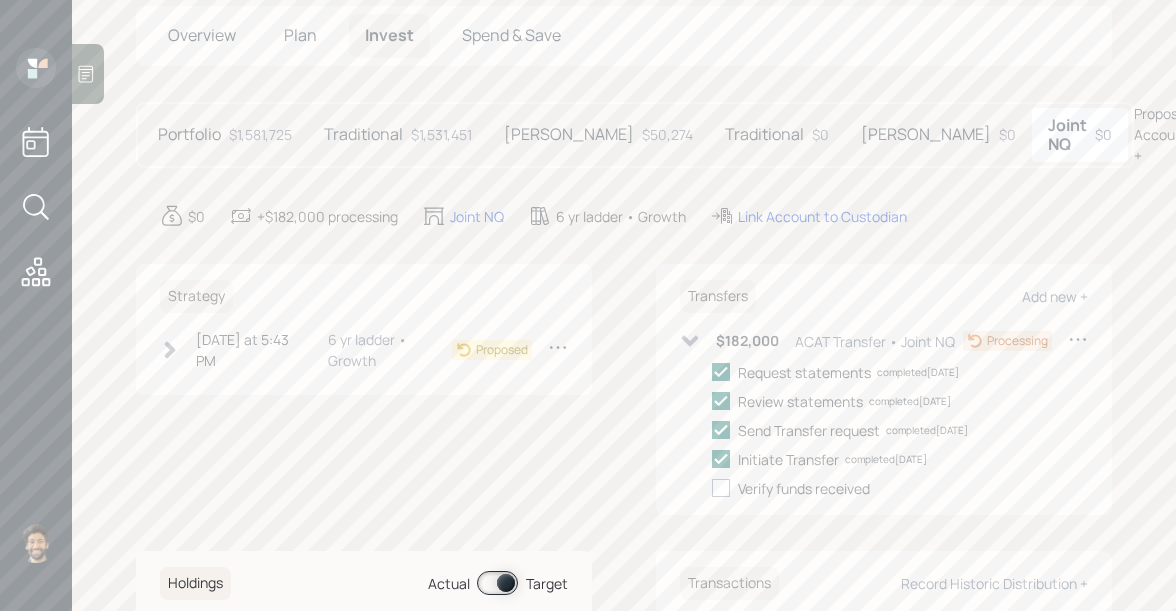 click 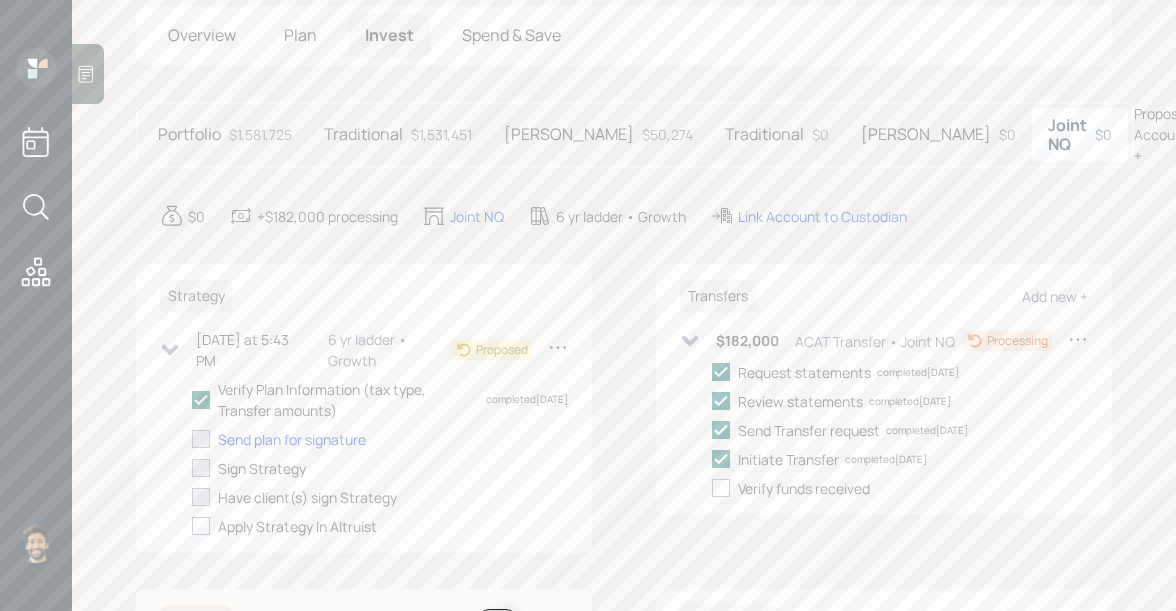 click 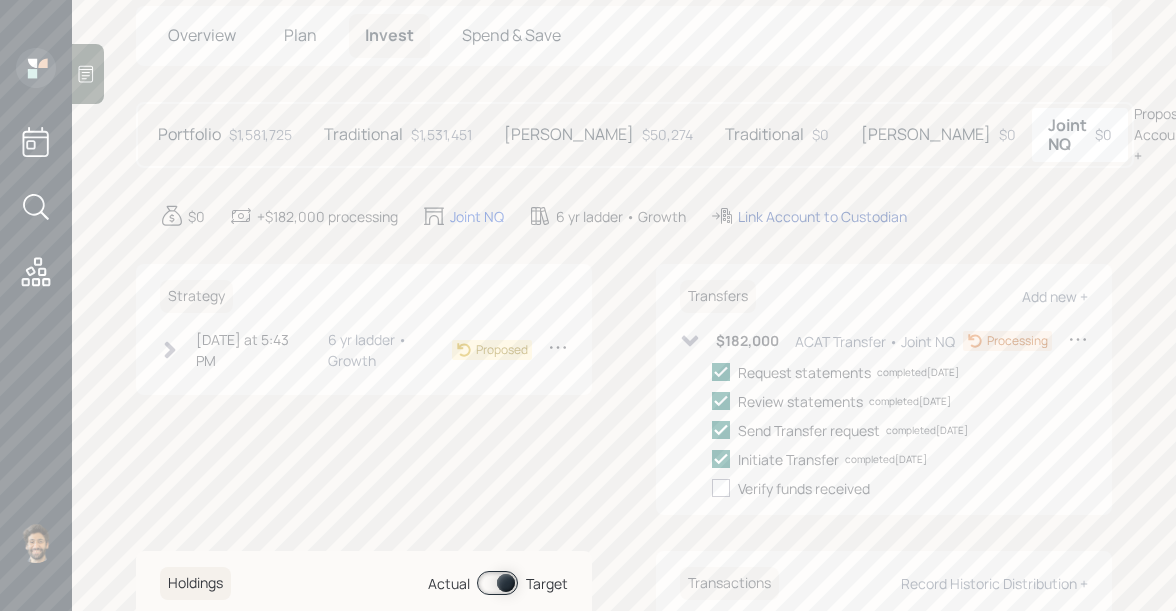 click on "Link Account to Custodian" at bounding box center [822, 216] 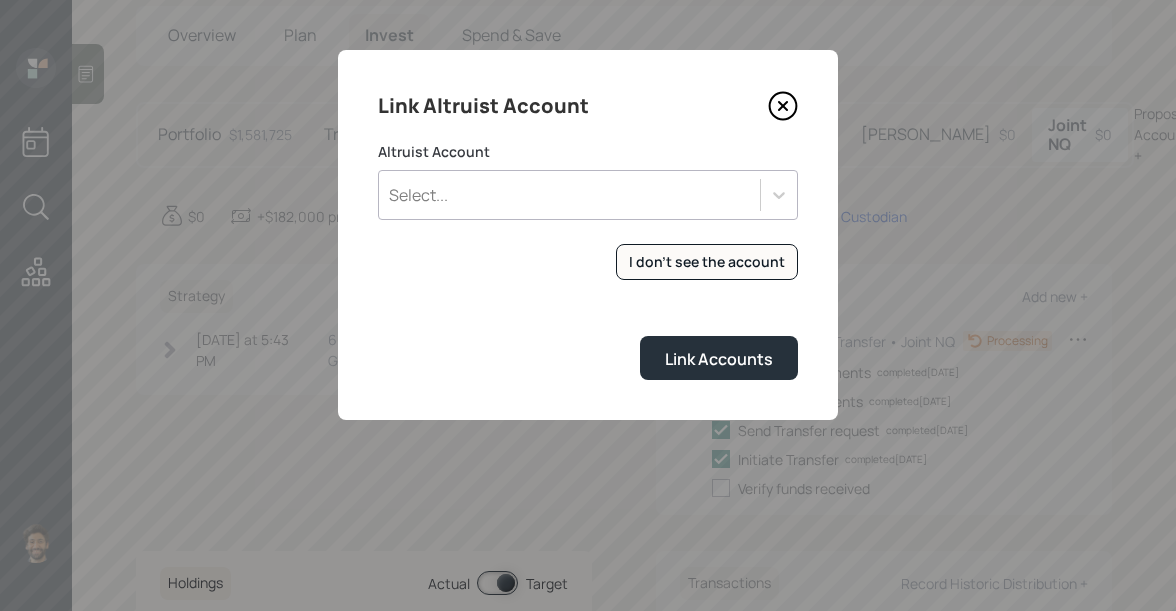 click on "Select..." at bounding box center [569, 195] 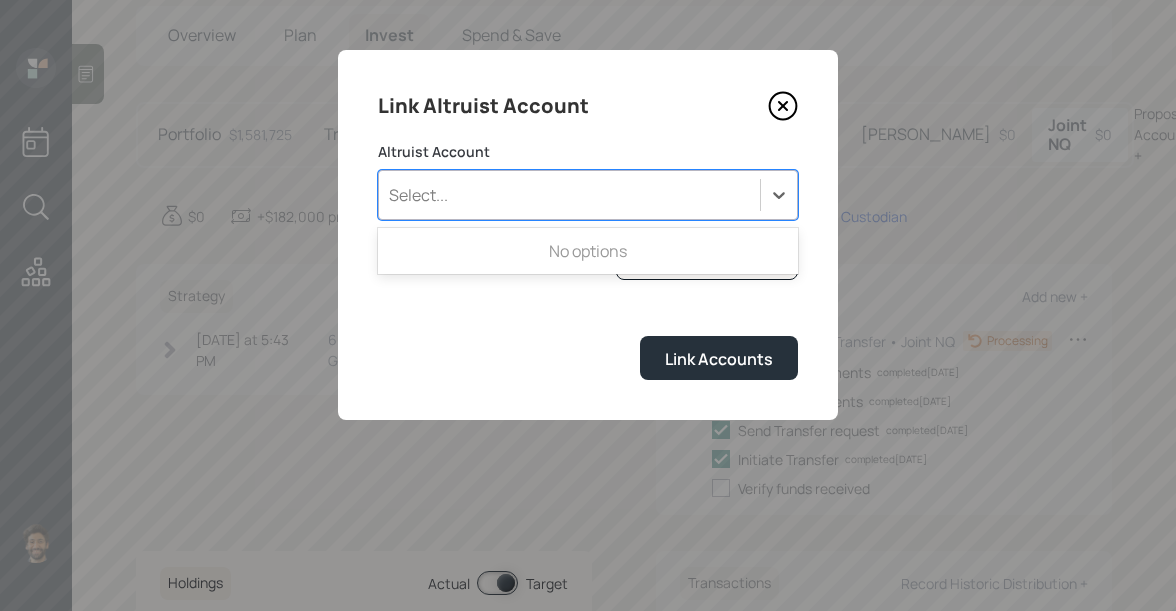 click on "Altruist Account" at bounding box center (588, 152) 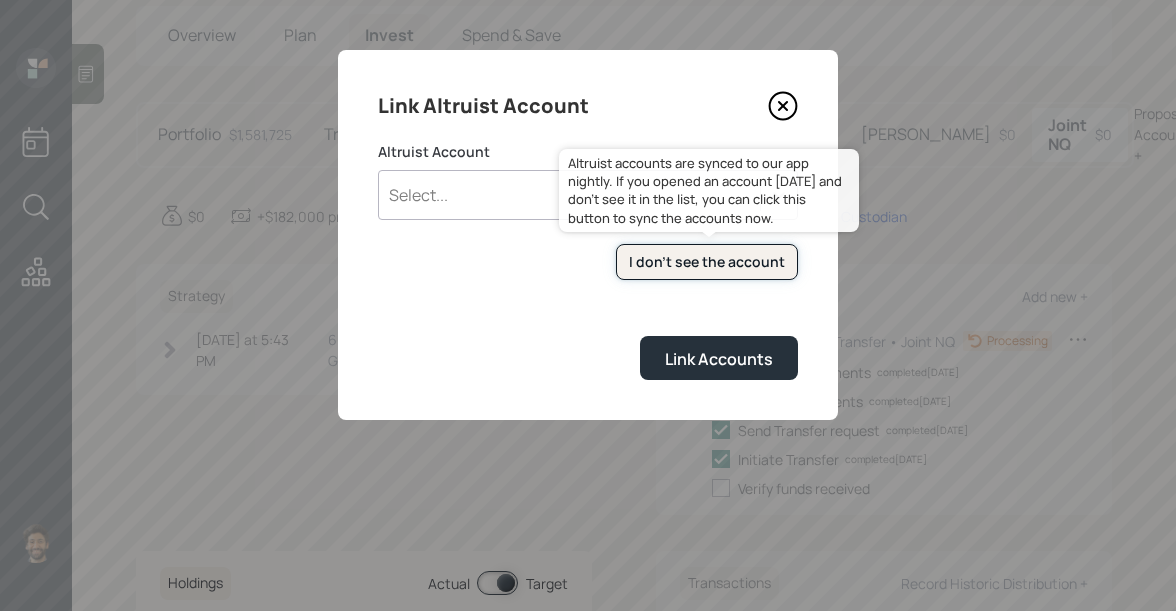 click on "I don't see the account" at bounding box center [707, 262] 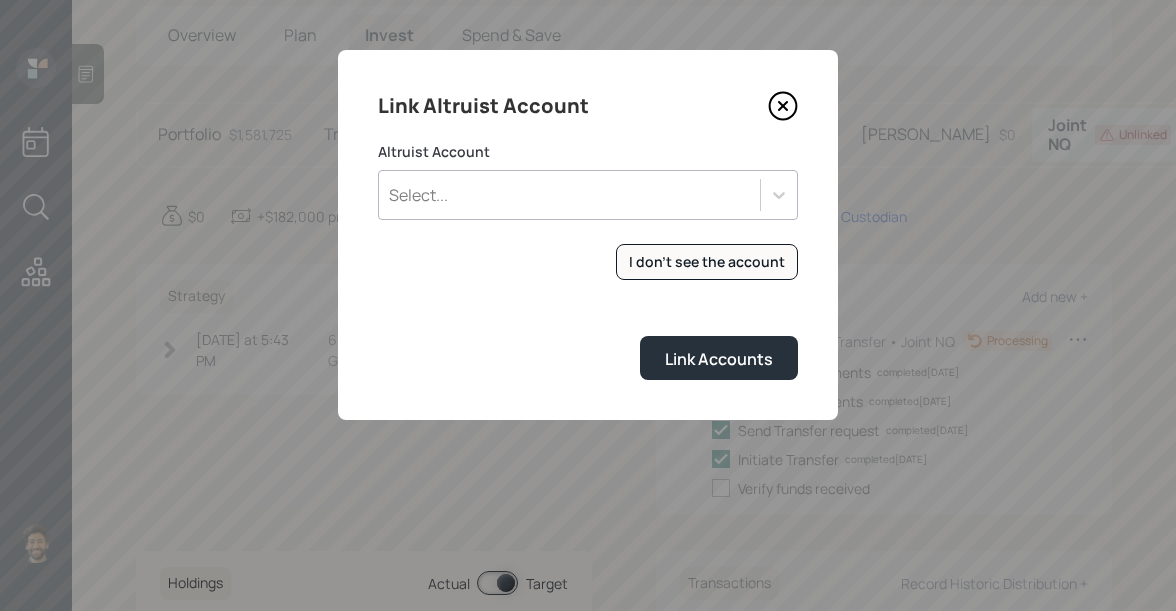 click on "Select..." at bounding box center [569, 195] 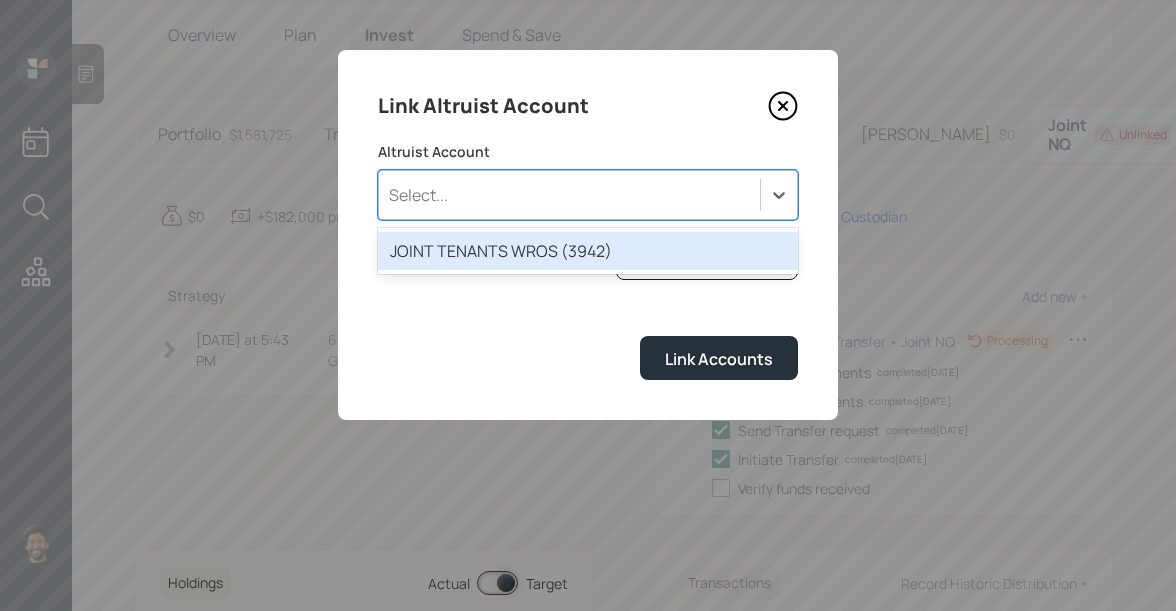 click on "JOINT TENANTS WROS (3942)" at bounding box center [588, 251] 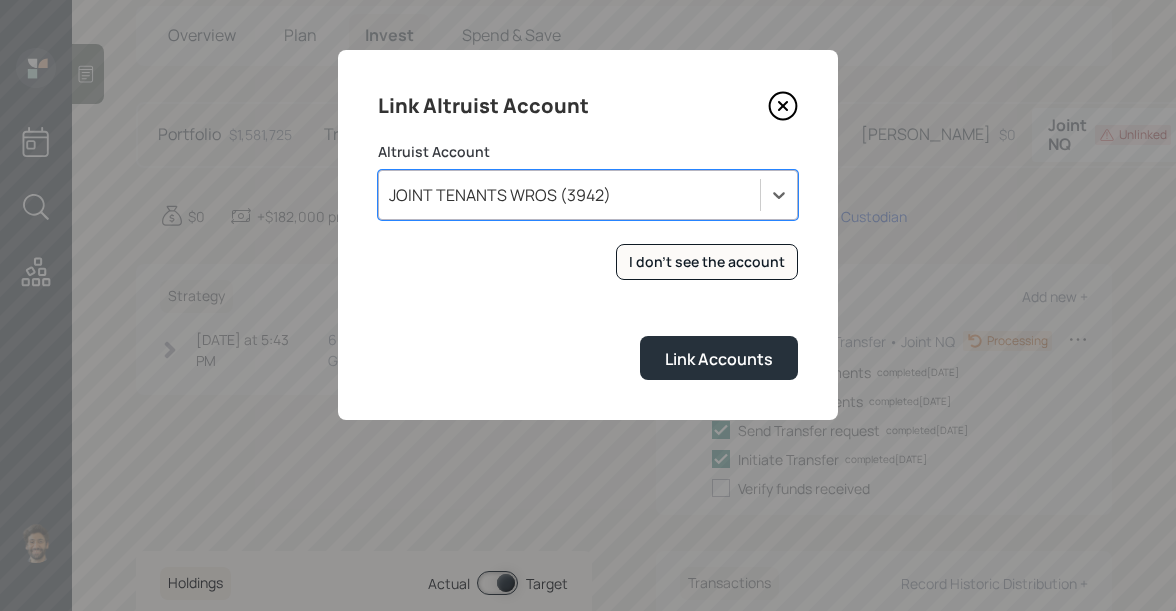 click on "Link Altruist Account Altruist Account option JOINT TENANTS WROS (3942), selected.   Select is focused ,type to refine list, press Down to open the menu,  JOINT TENANTS WROS (3942) I don't see the account Altruist accounts are synced to our app nightly. If you opened an account [DATE] and don't see it in the list, you can click this button to sync the accounts now. Link Accounts" at bounding box center (588, 235) 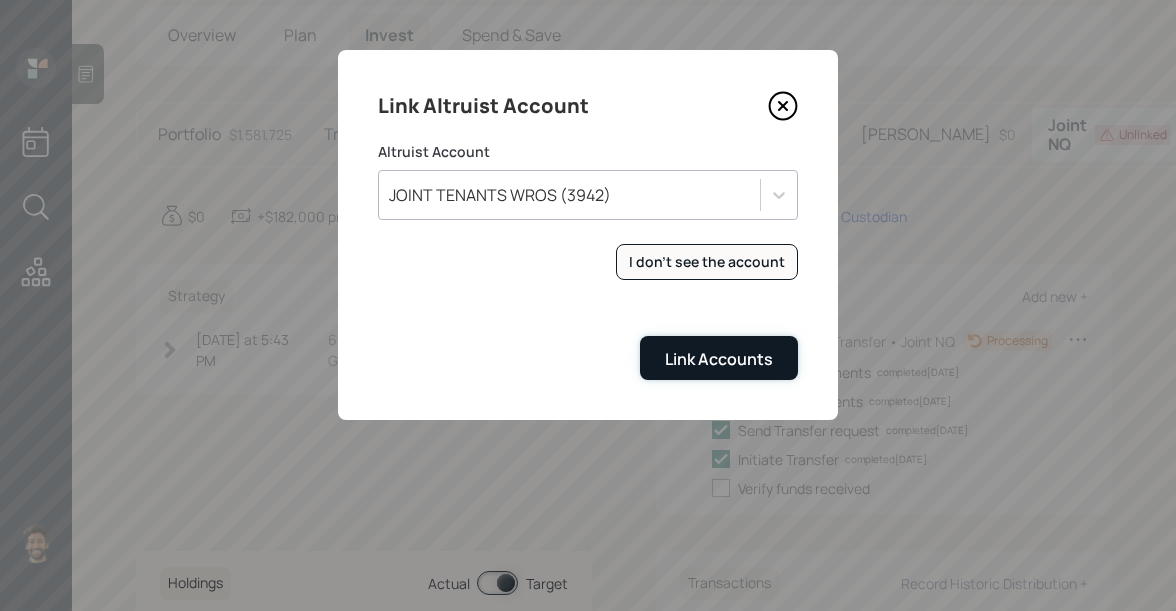 click on "Link Accounts" at bounding box center [719, 359] 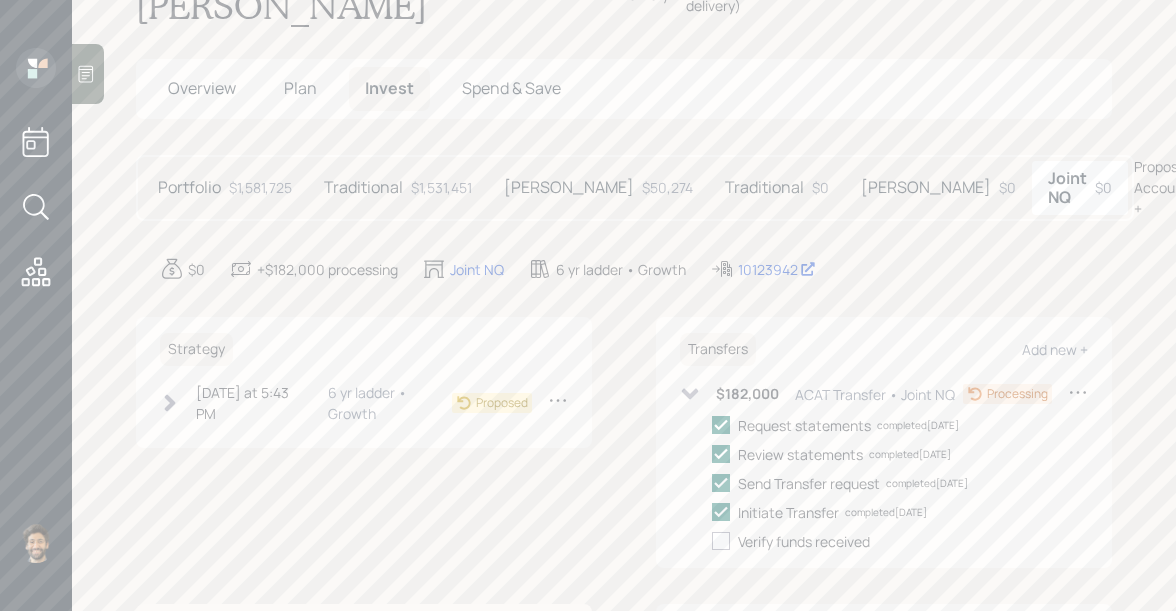 scroll, scrollTop: 95, scrollLeft: 0, axis: vertical 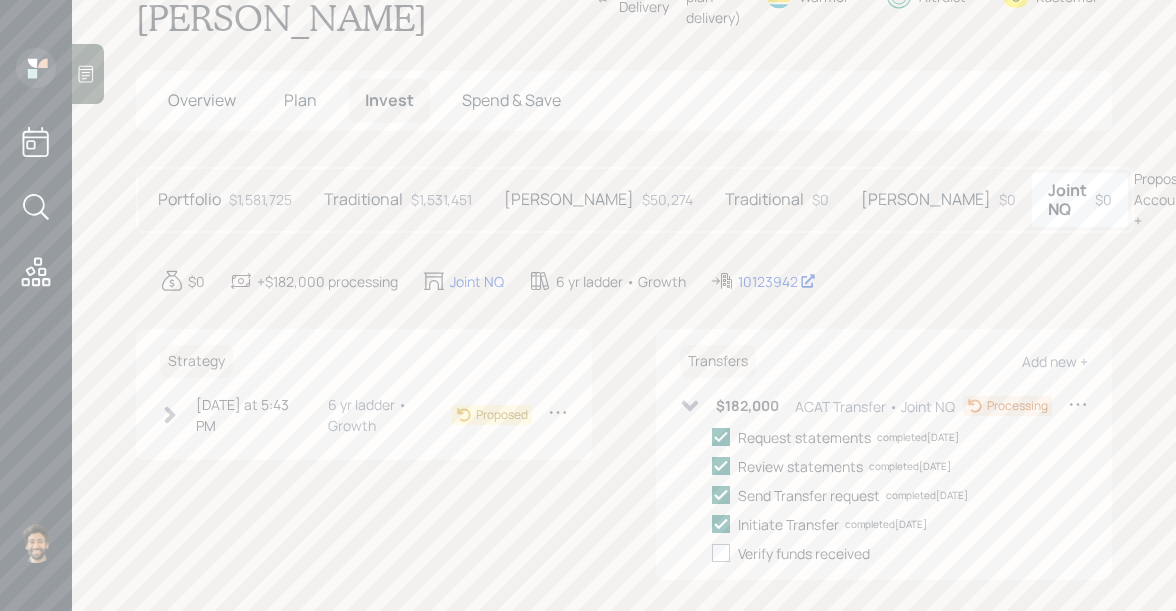 click on "$1,581,725" at bounding box center [260, 199] 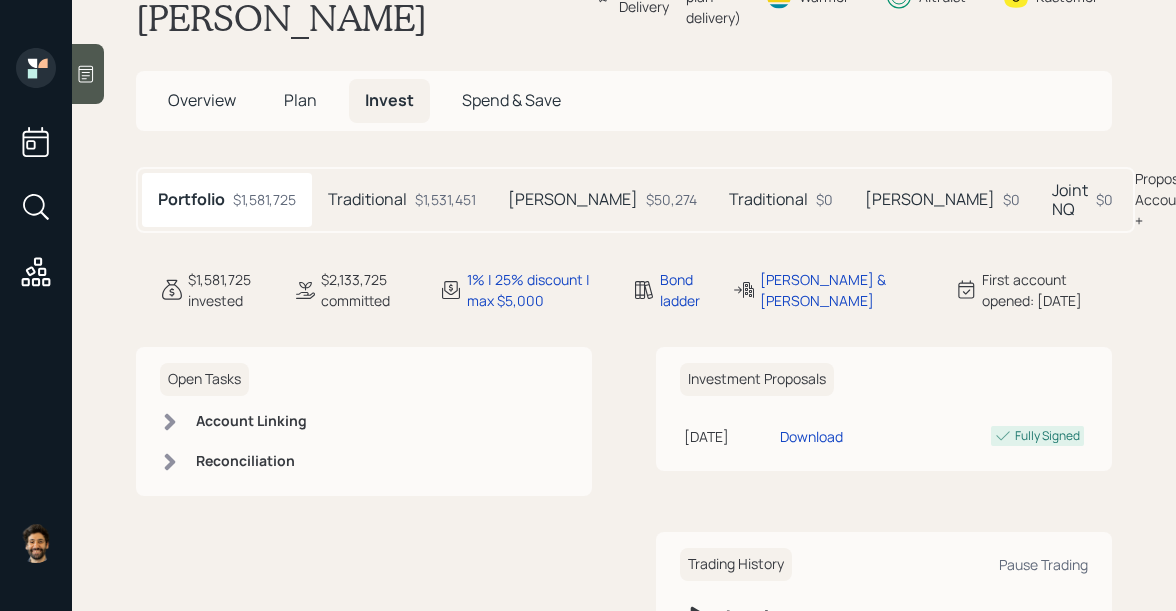 click on "Overview" at bounding box center (202, 100) 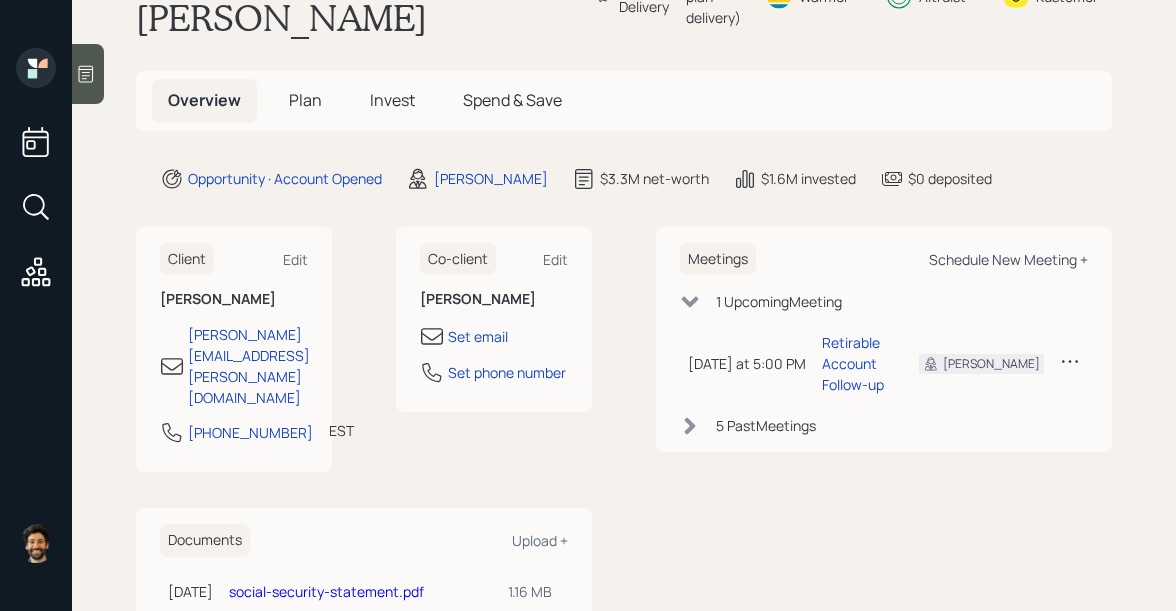 click on "Schedule New Meeting +" at bounding box center [1008, 259] 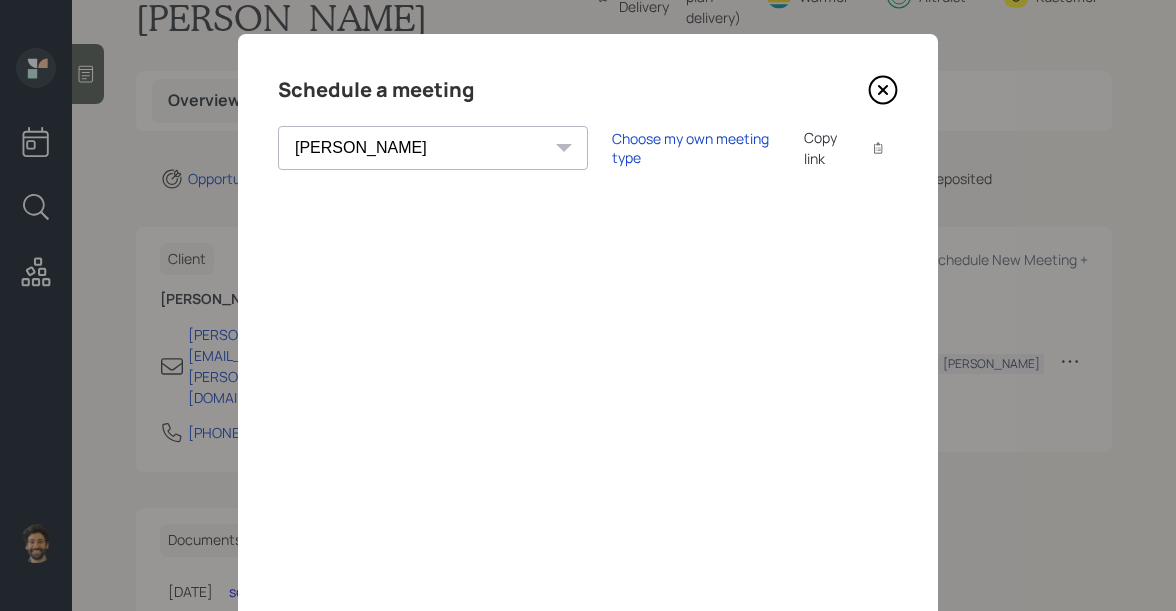 scroll, scrollTop: 0, scrollLeft: 0, axis: both 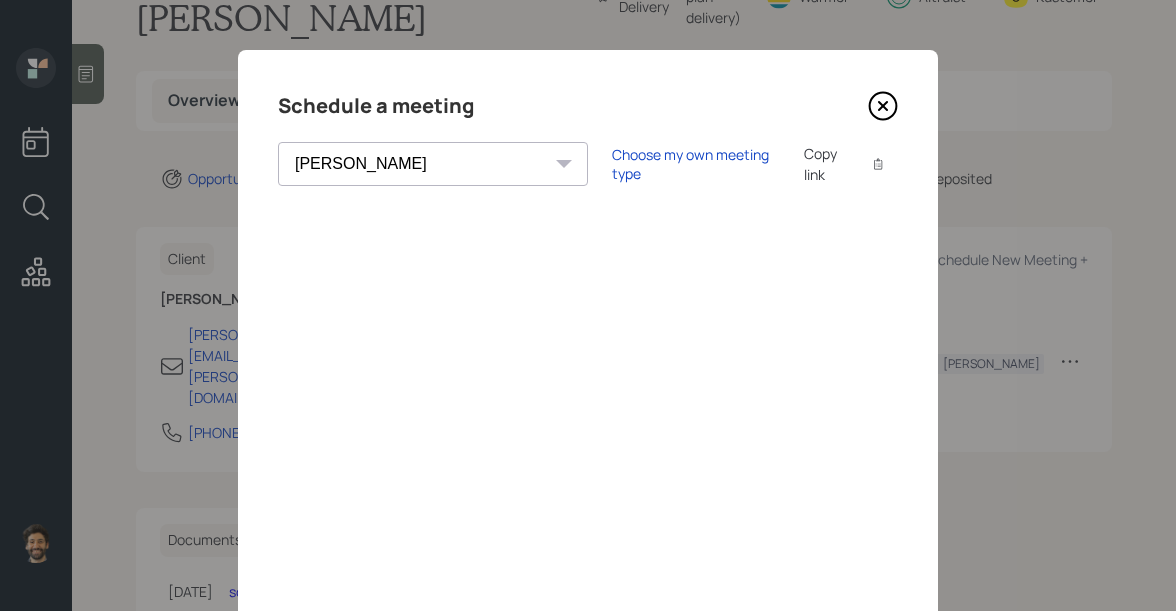 click 